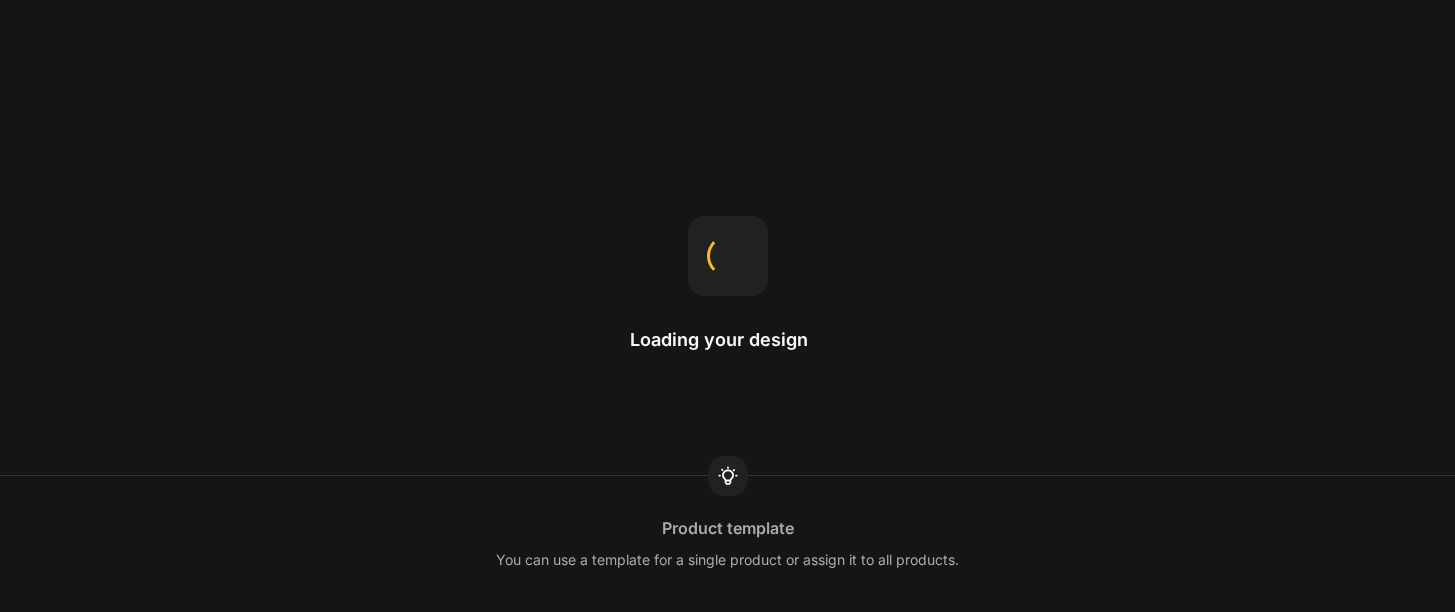 scroll, scrollTop: 0, scrollLeft: 0, axis: both 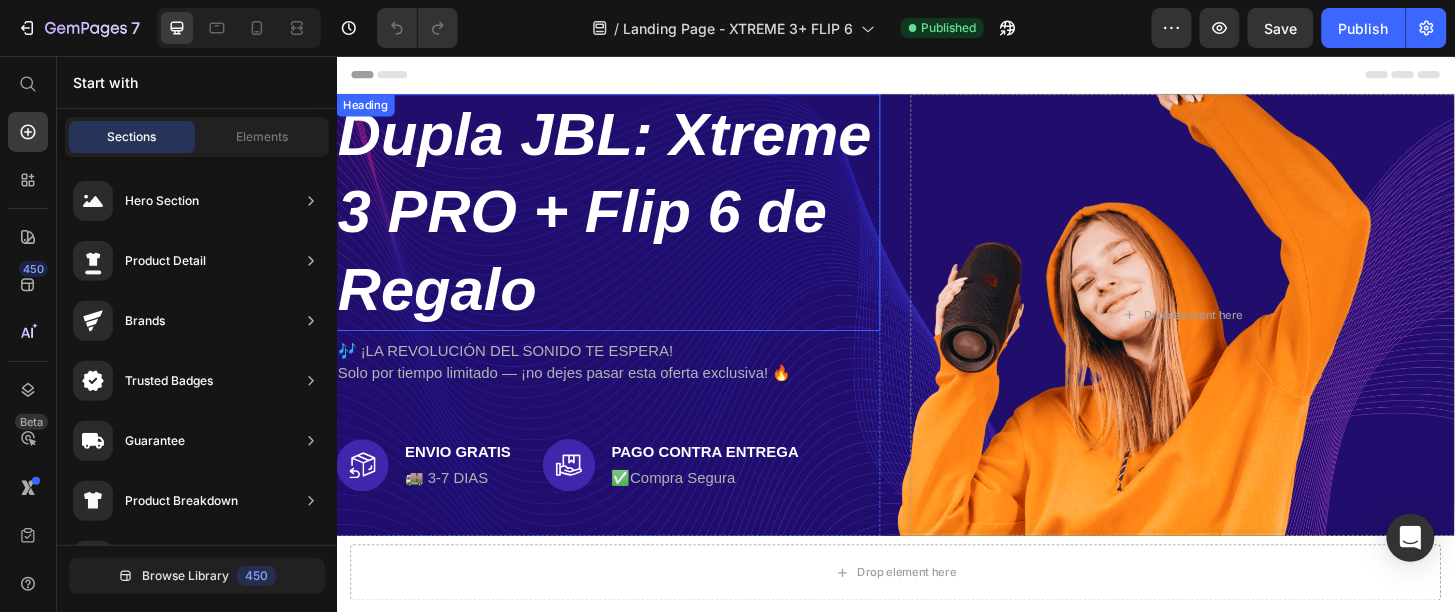 click on "Dupla JBL: Xtreme 3 PRO + Flip 6 de Regalo" at bounding box center [624, 222] 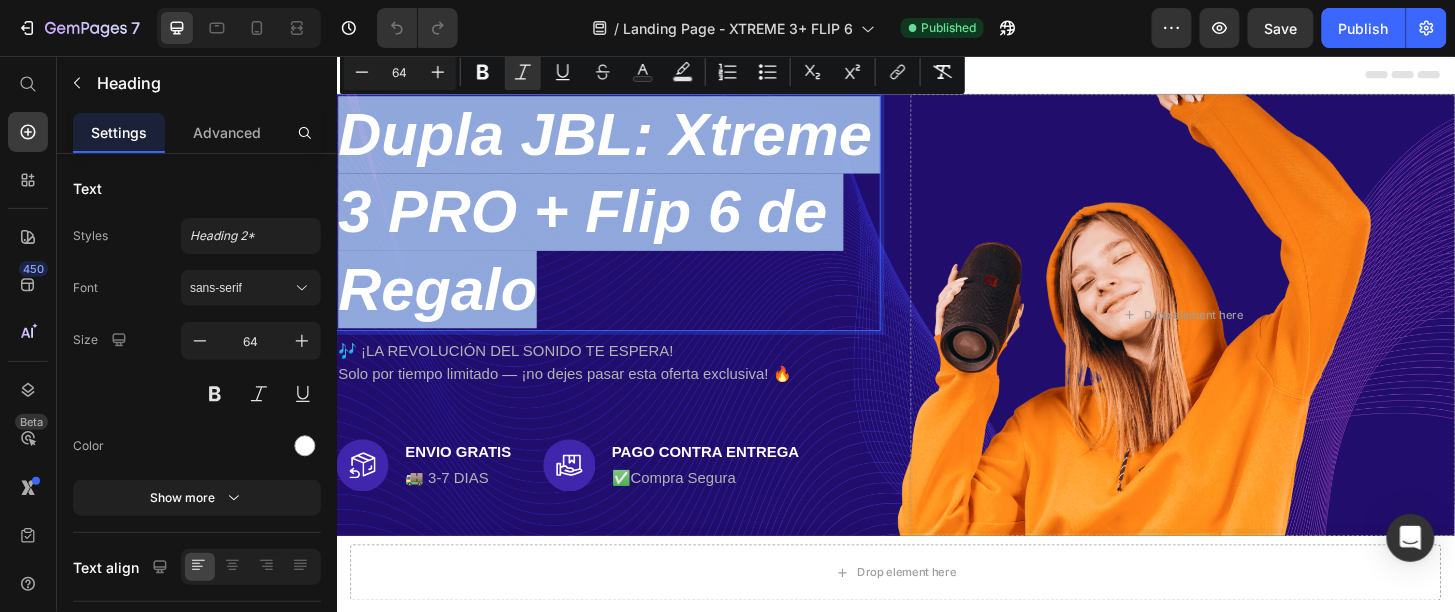 drag, startPoint x: 351, startPoint y: 143, endPoint x: 568, endPoint y: 295, distance: 264.9396 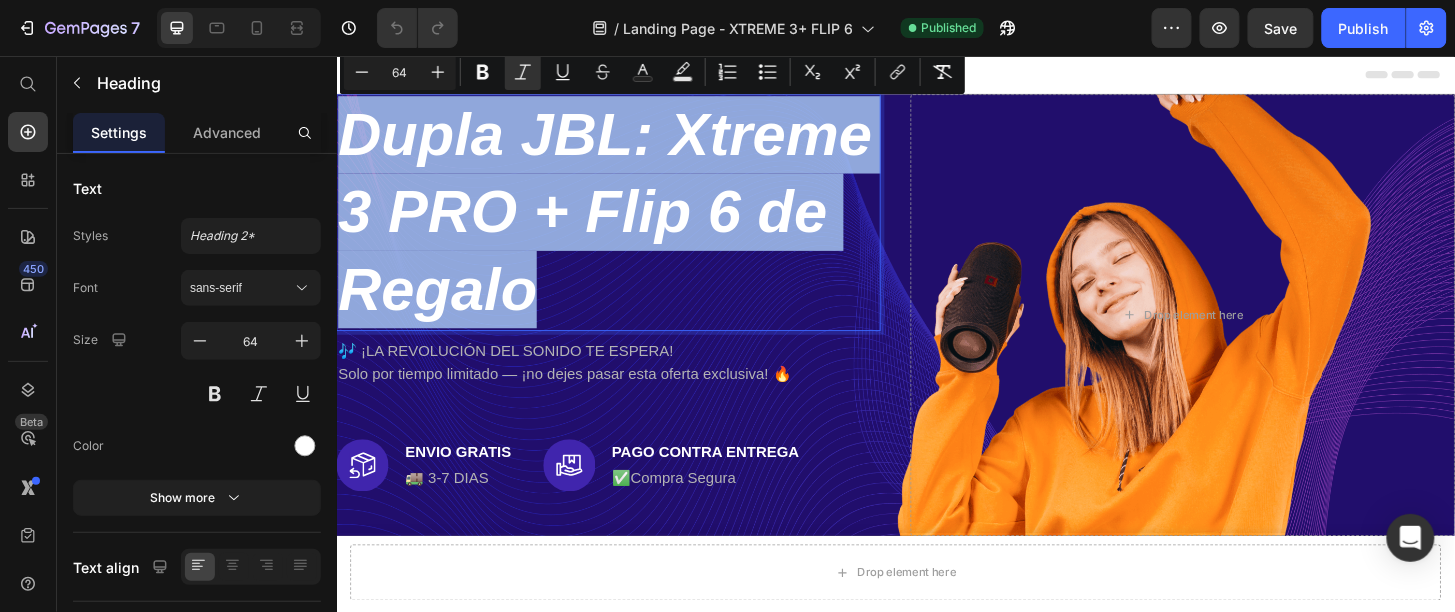 copy on "Dupla JBL: Xtreme 3 PRO + Flip 6 de Regalo" 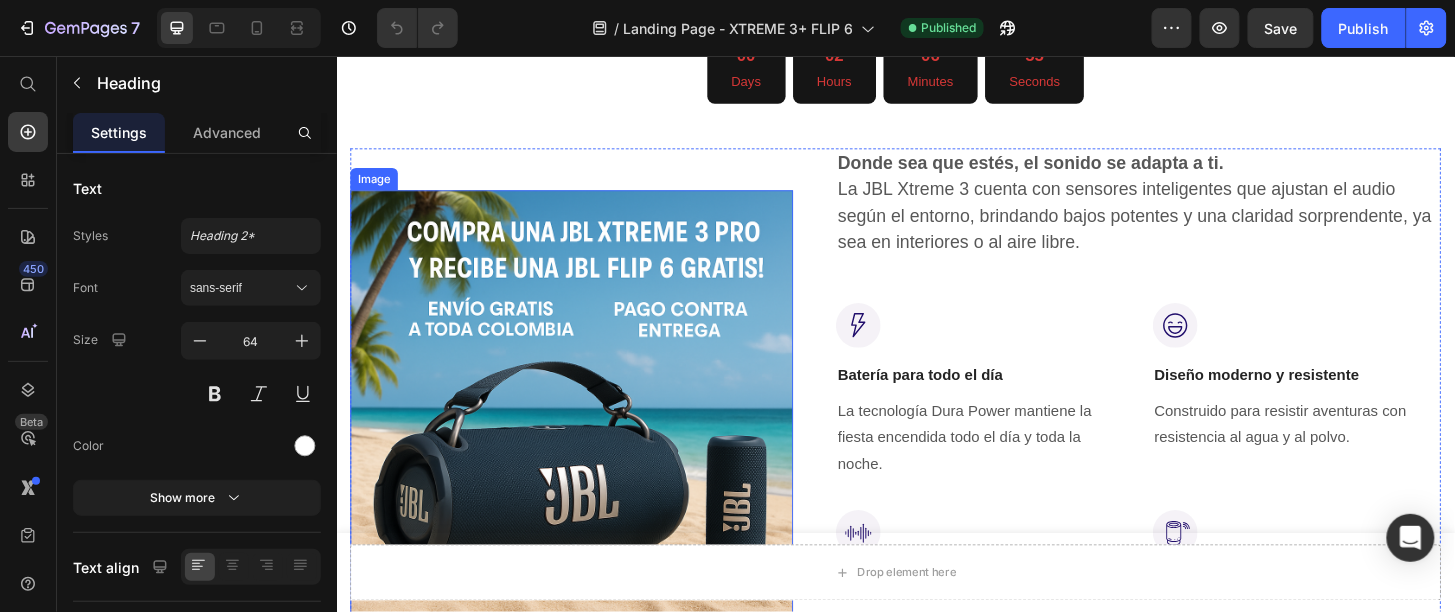 scroll, scrollTop: 874, scrollLeft: 0, axis: vertical 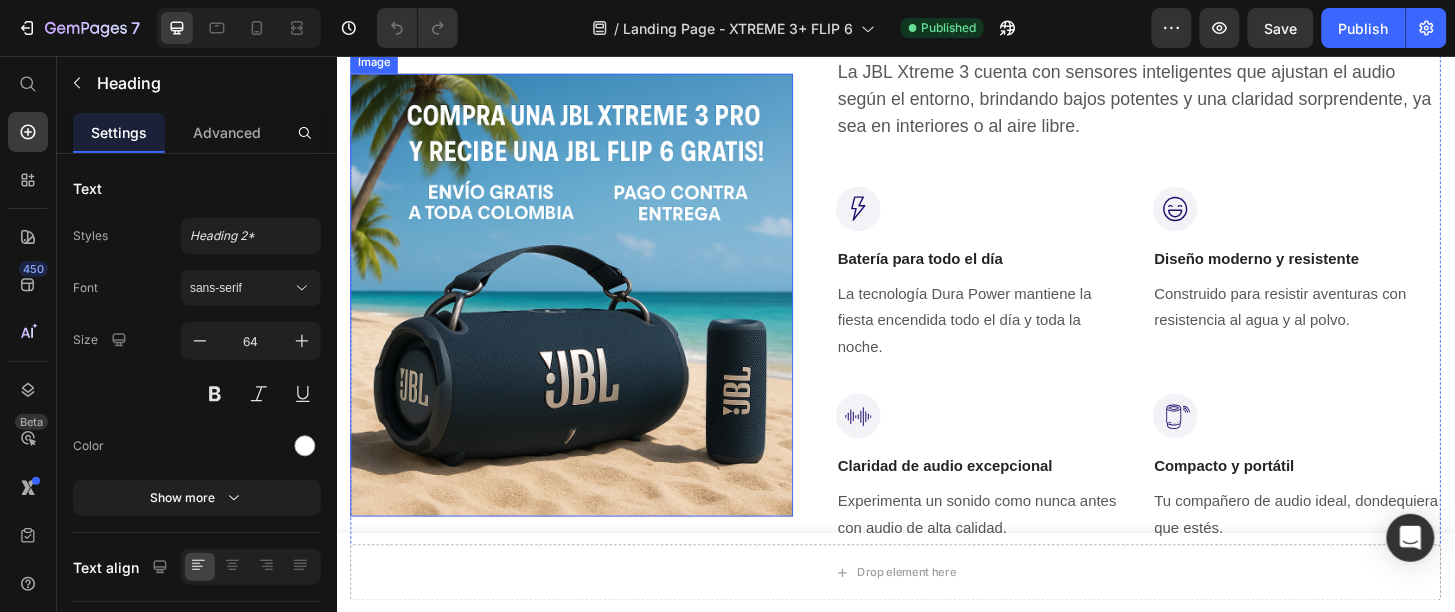 click at bounding box center [588, 311] 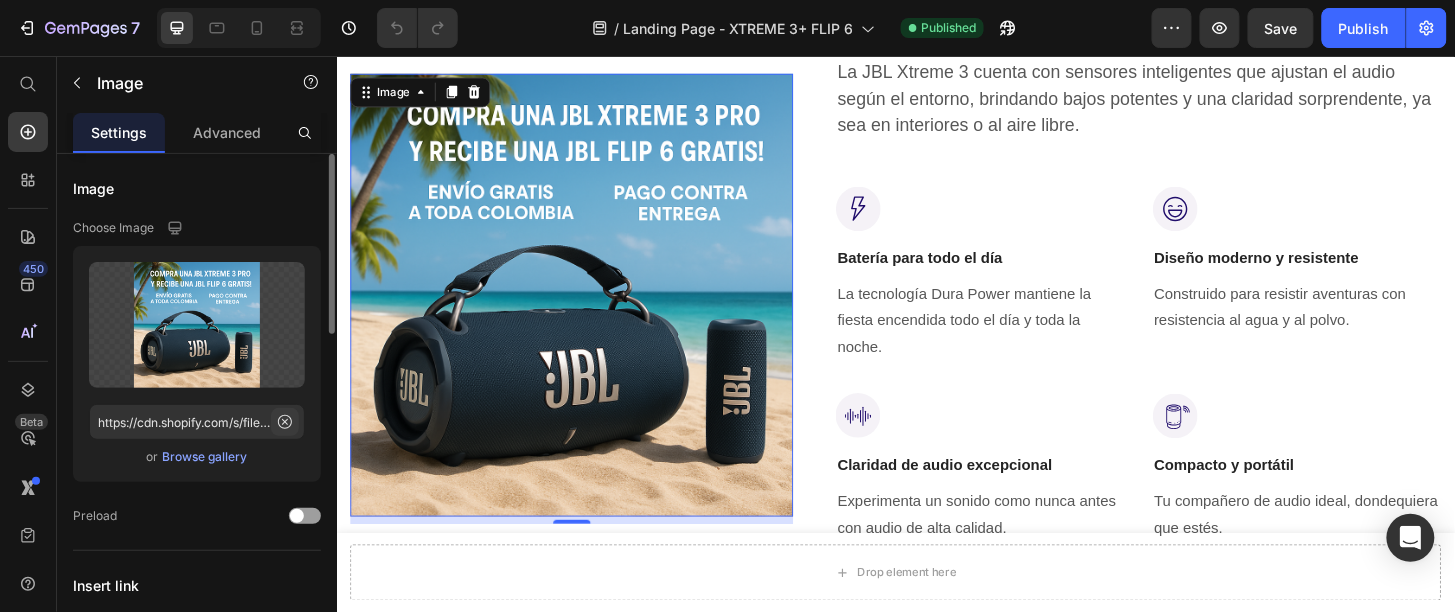 click 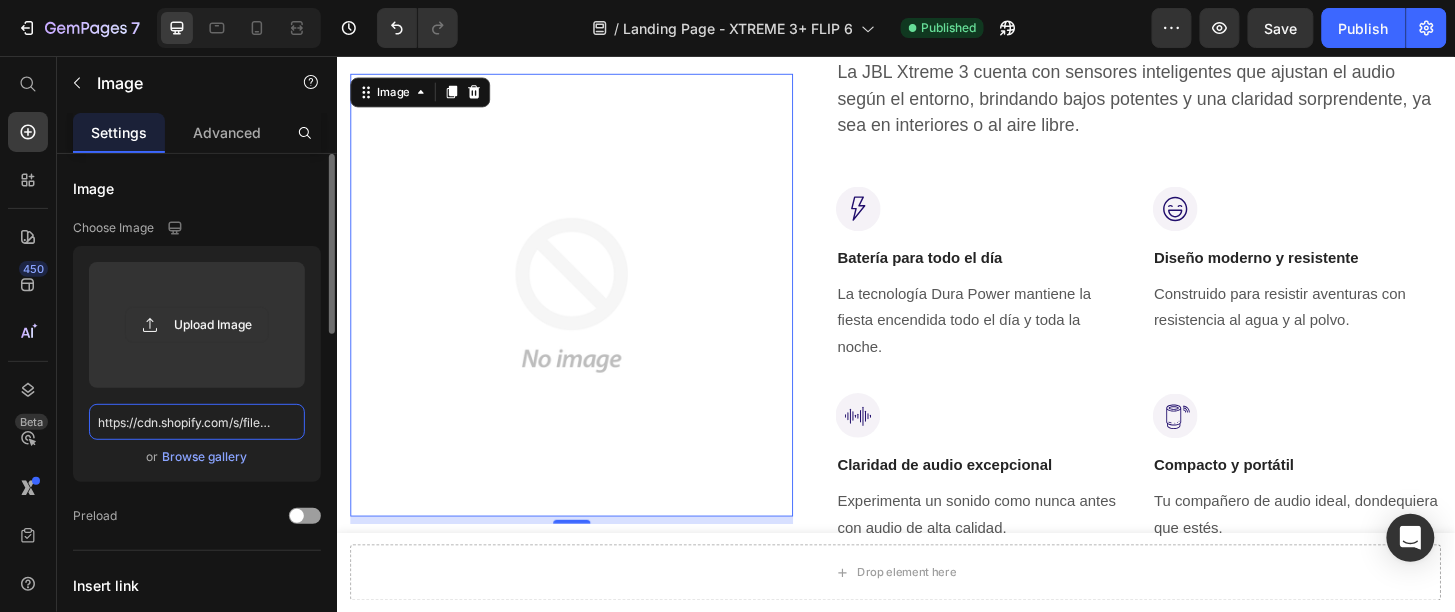 scroll, scrollTop: 0, scrollLeft: 0, axis: both 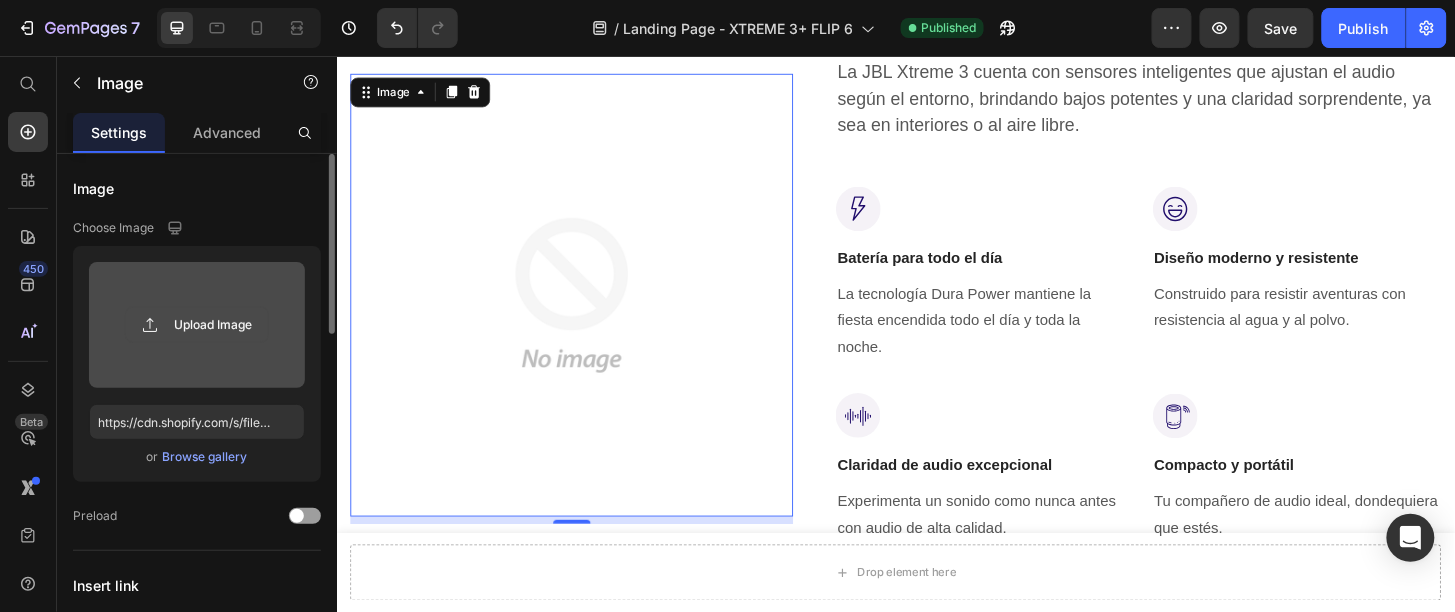 click 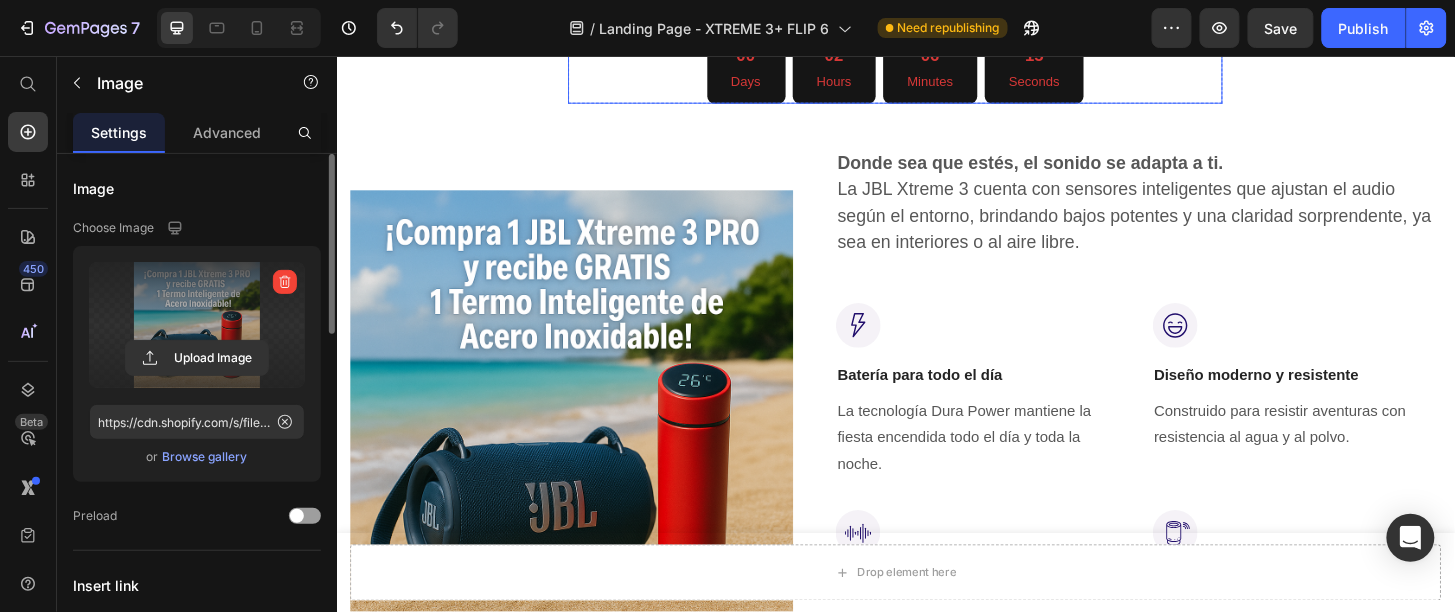scroll, scrollTop: 874, scrollLeft: 0, axis: vertical 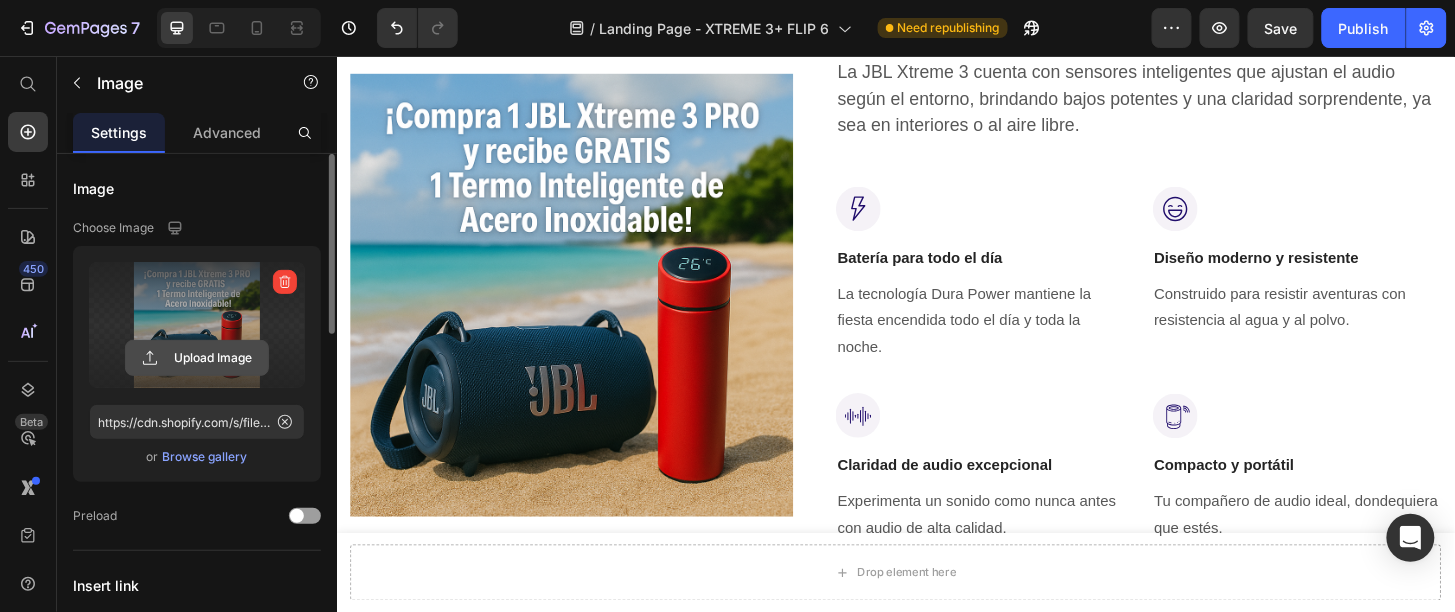 click 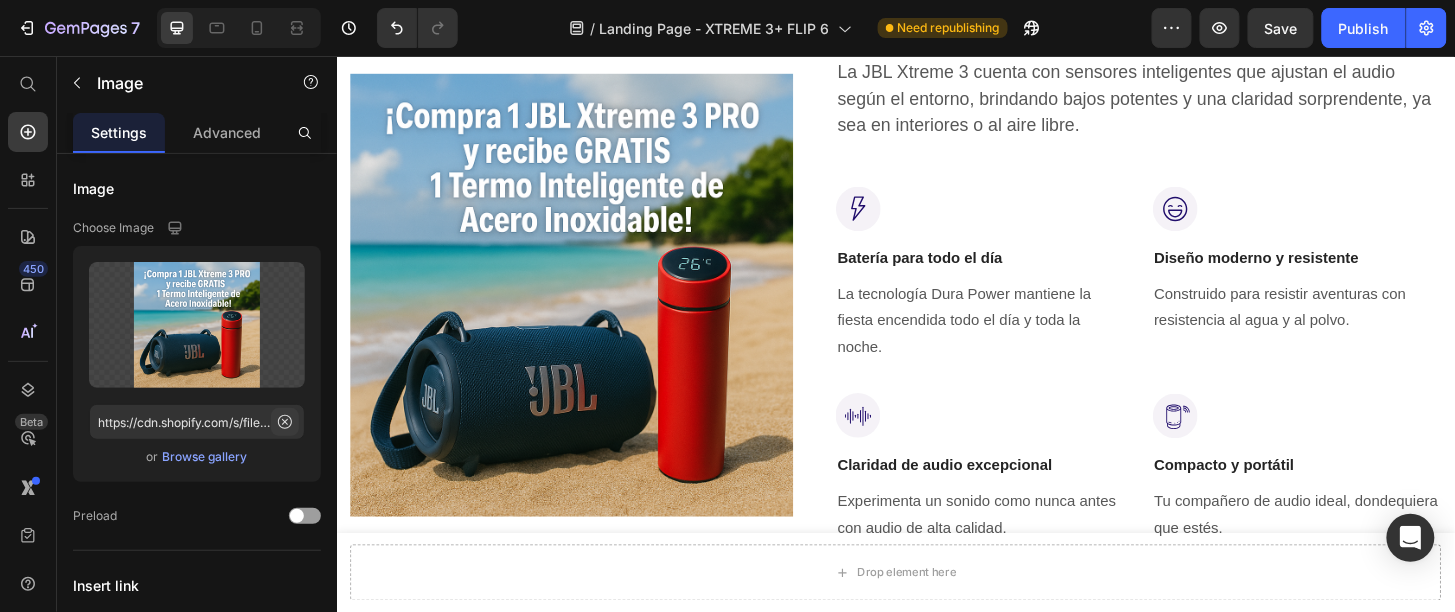 click 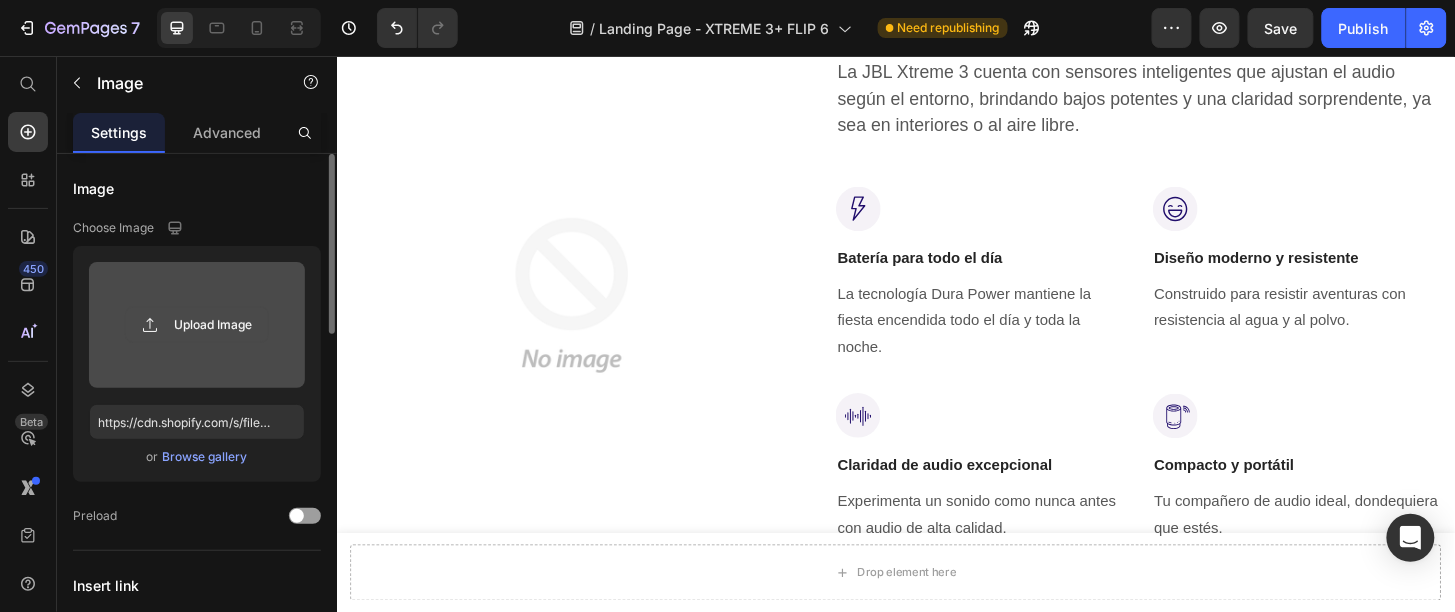 click 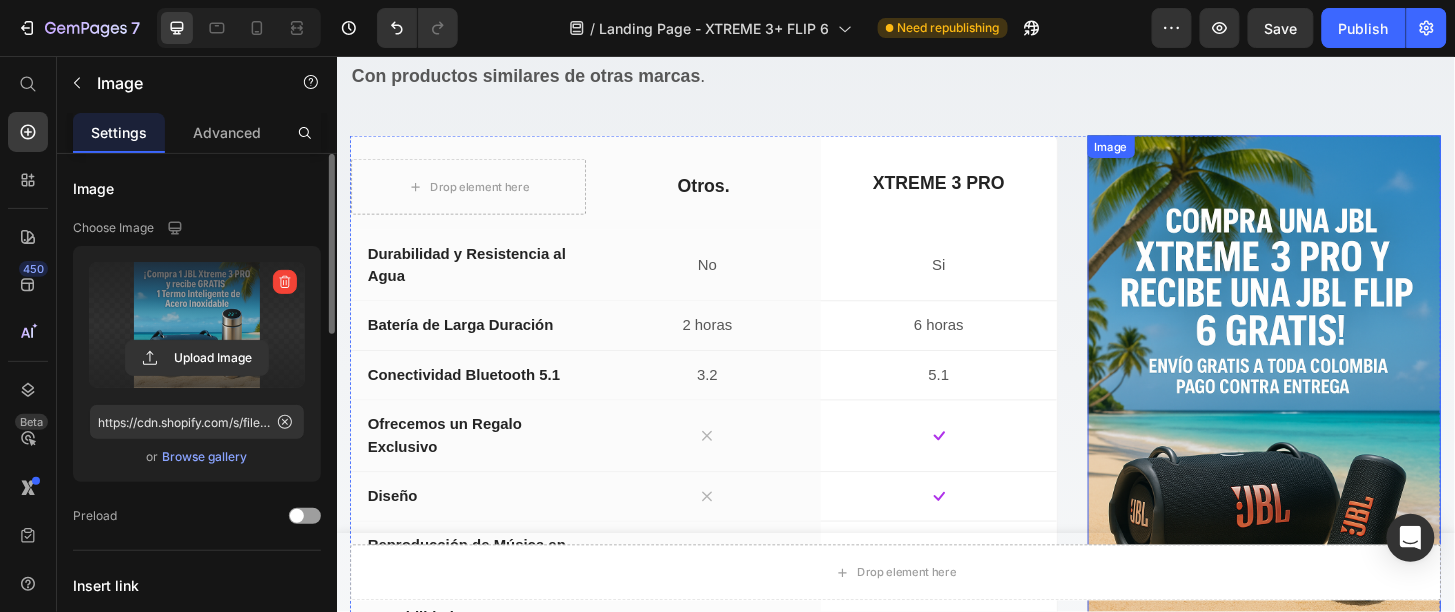 scroll, scrollTop: 5124, scrollLeft: 0, axis: vertical 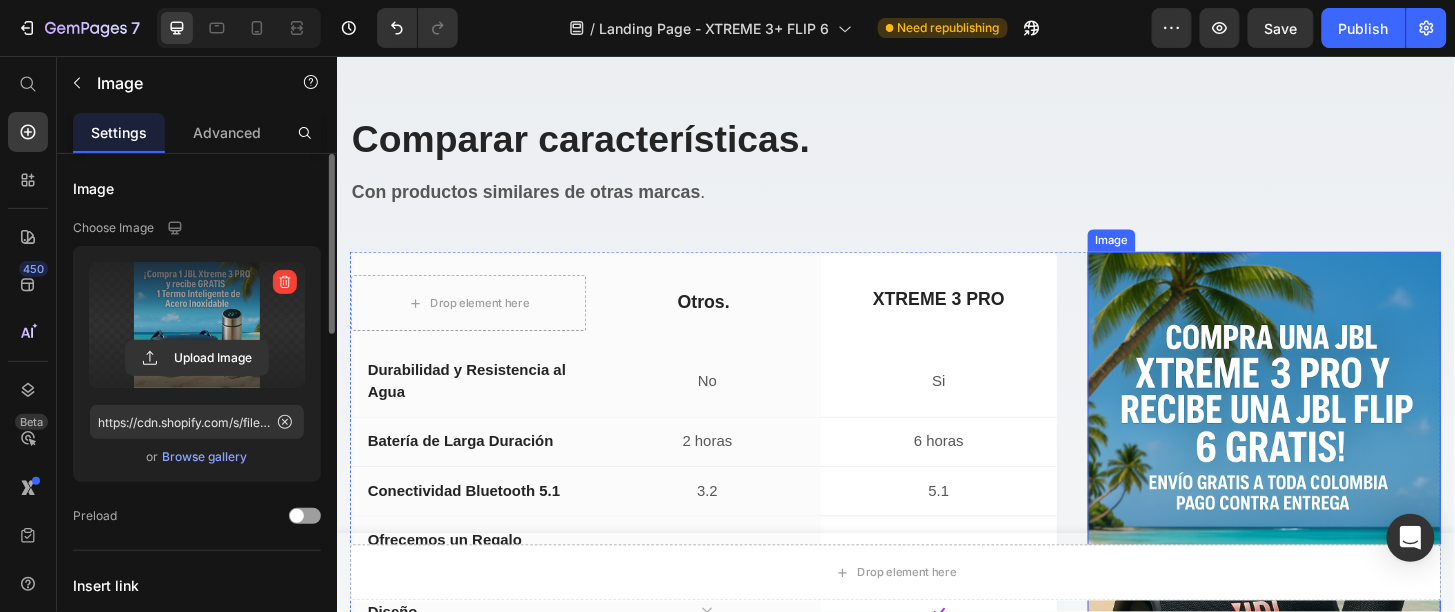 click at bounding box center [1331, 549] 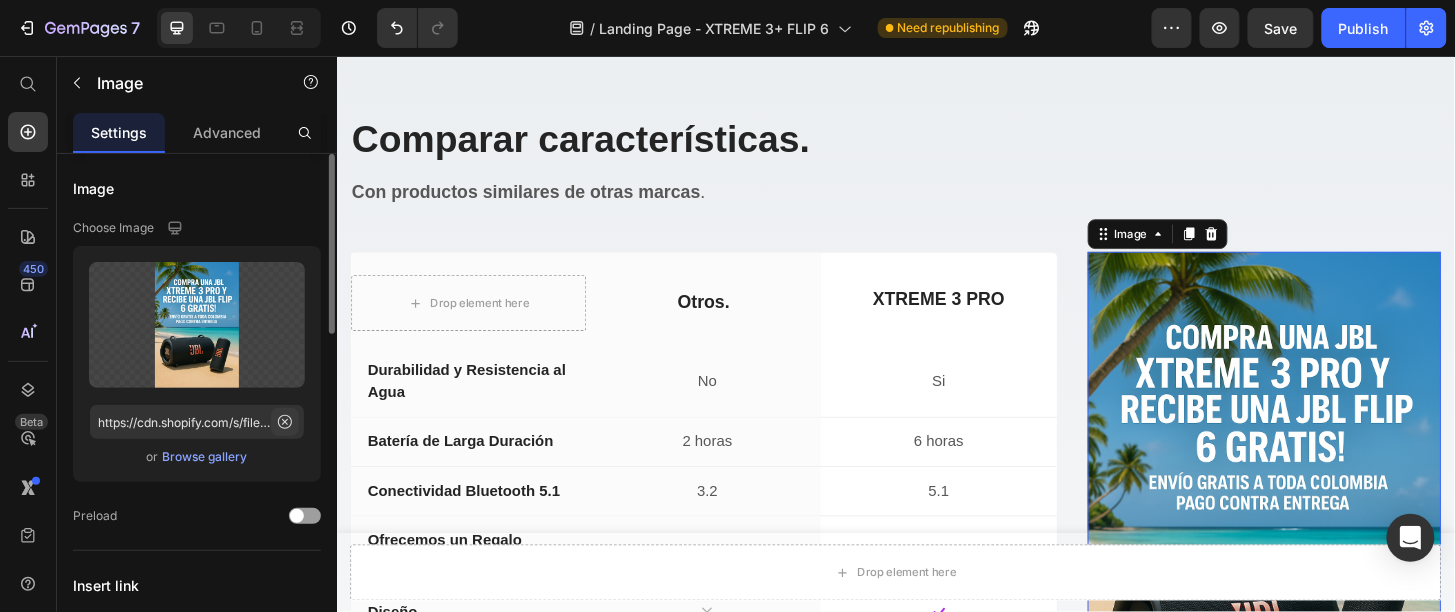 click 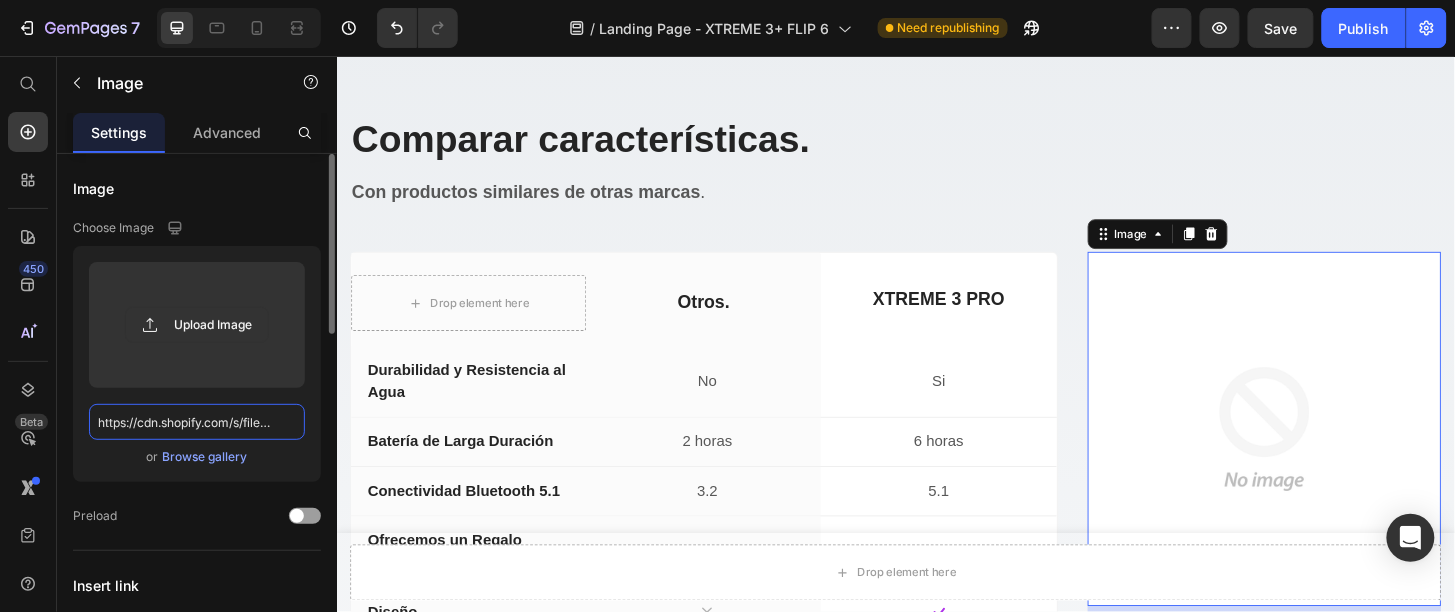 scroll, scrollTop: 0, scrollLeft: 0, axis: both 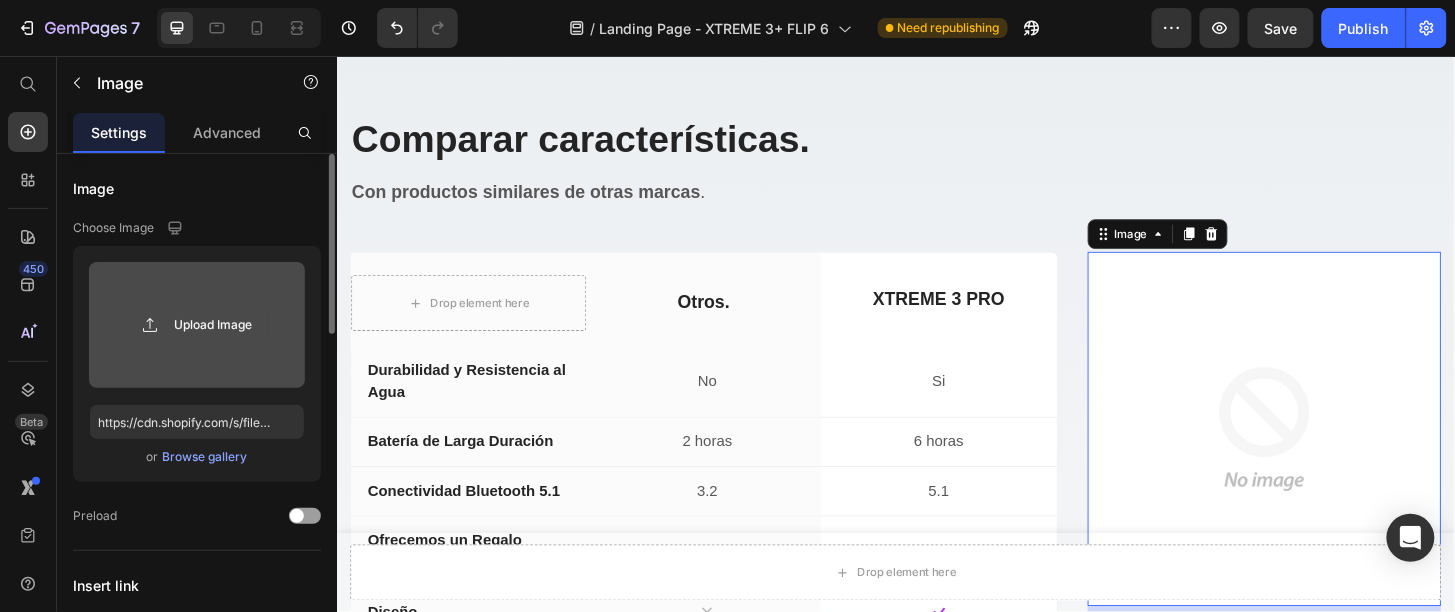 click 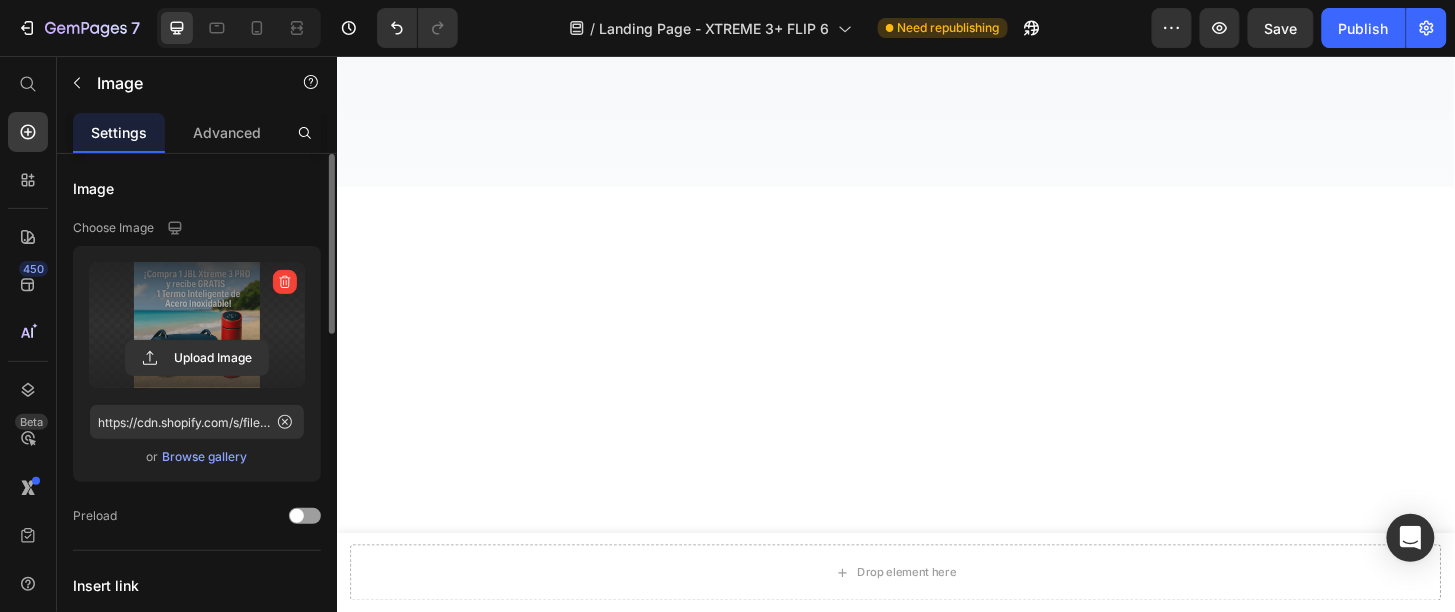 scroll, scrollTop: 4618, scrollLeft: 0, axis: vertical 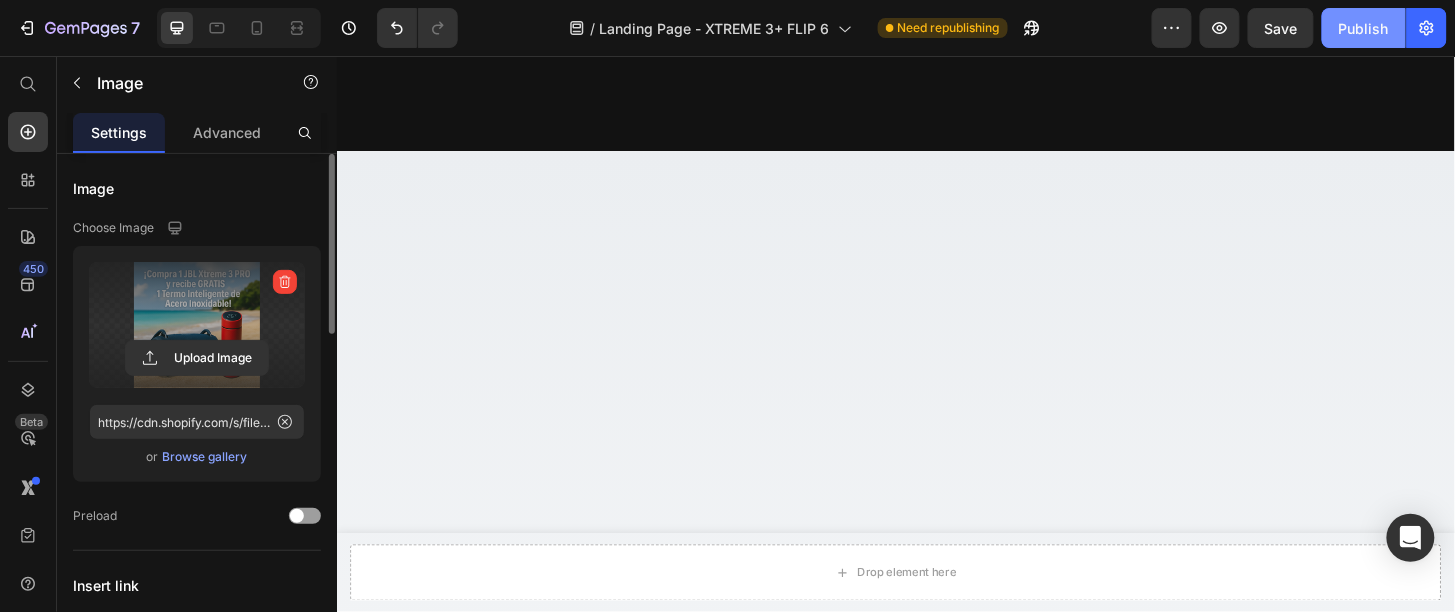 click on "Publish" at bounding box center [1364, 28] 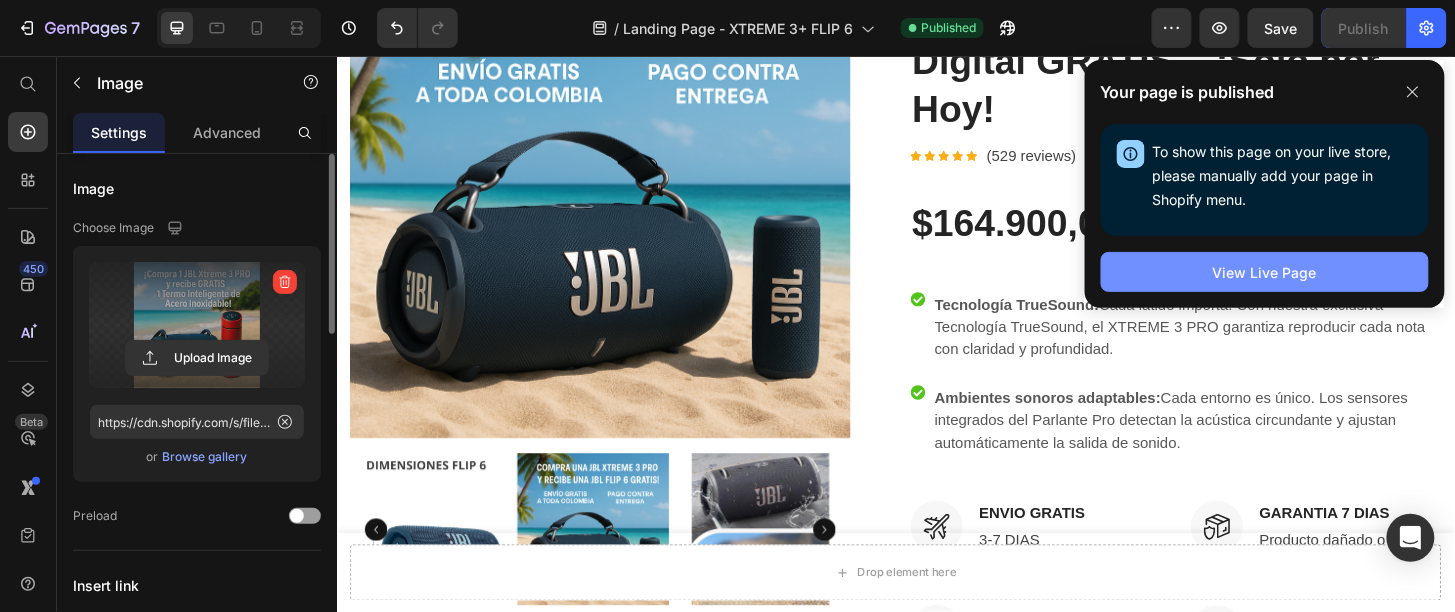 click on "View Live Page" at bounding box center [1265, 272] 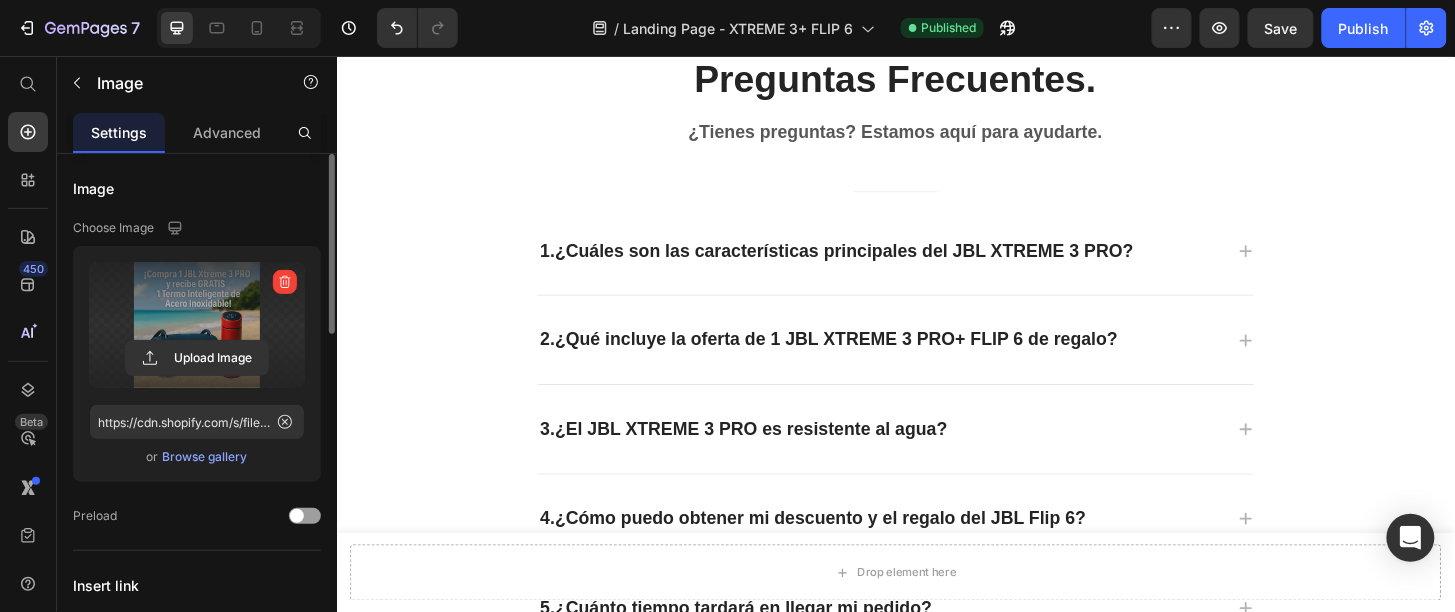scroll, scrollTop: 7744, scrollLeft: 0, axis: vertical 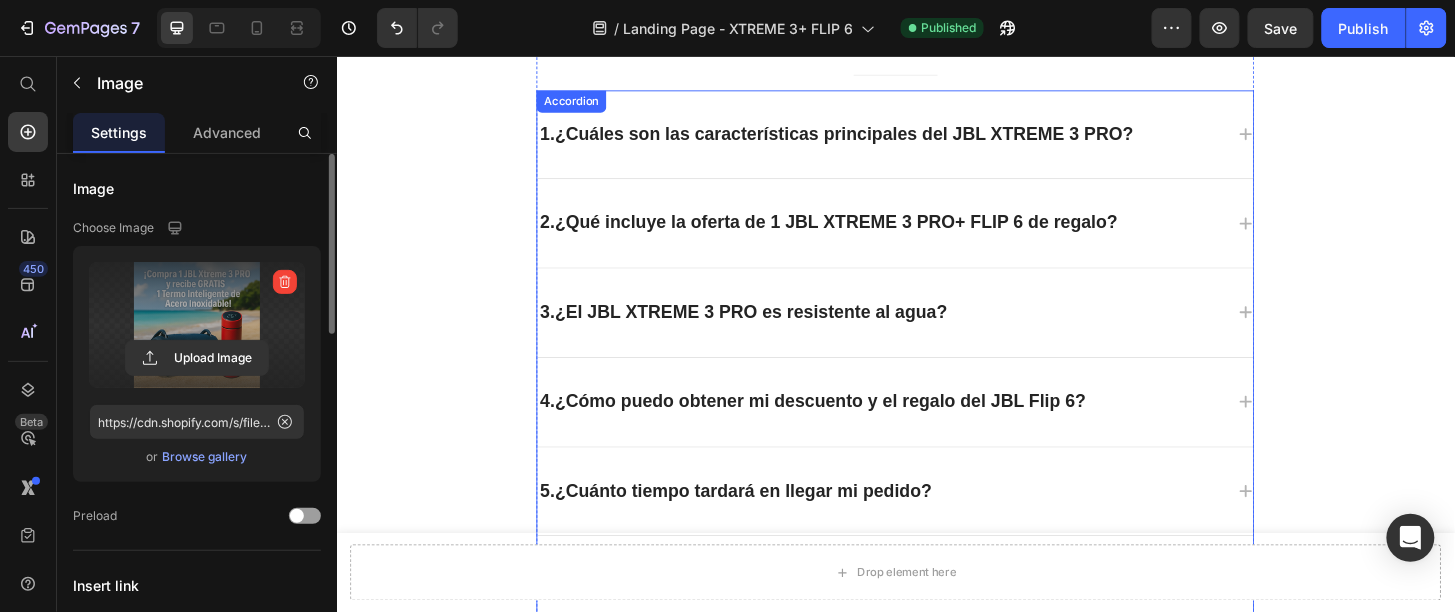 click on "¿Qué incluye la oferta de 1 JBL XTREME 3 PRO+ FLIP 6 de regalo?" at bounding box center (873, 233) 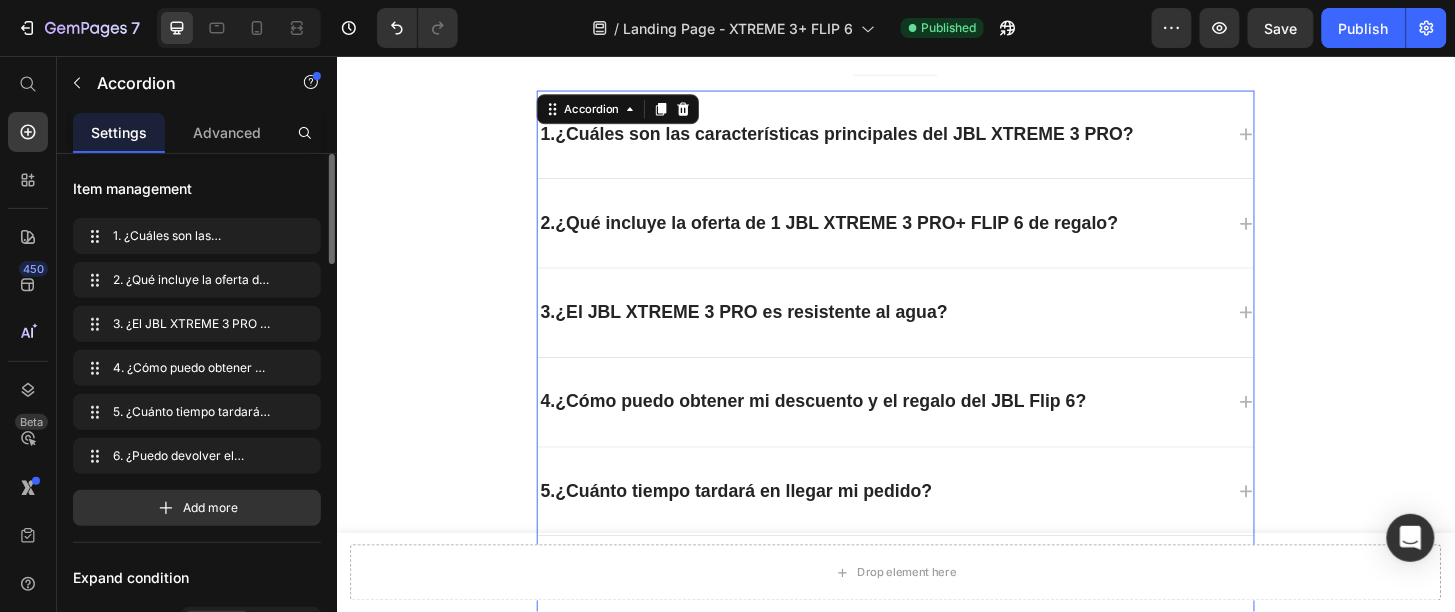 click on "¿Qué incluye la oferta de 1 JBL XTREME 3 PRO+ FLIP 6 de regalo?" at bounding box center (873, 233) 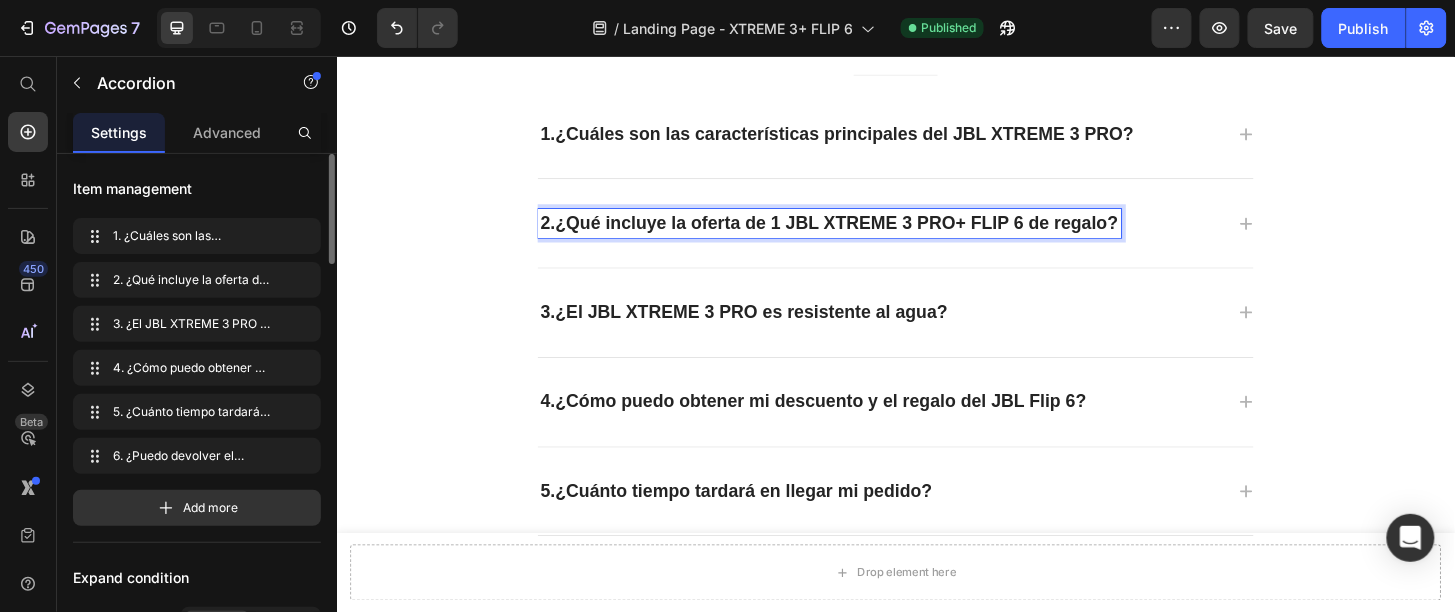 click on "¿Qué incluye la oferta de 1 JBL XTREME 3 PRO+ FLIP 6 de regalo?" at bounding box center (873, 233) 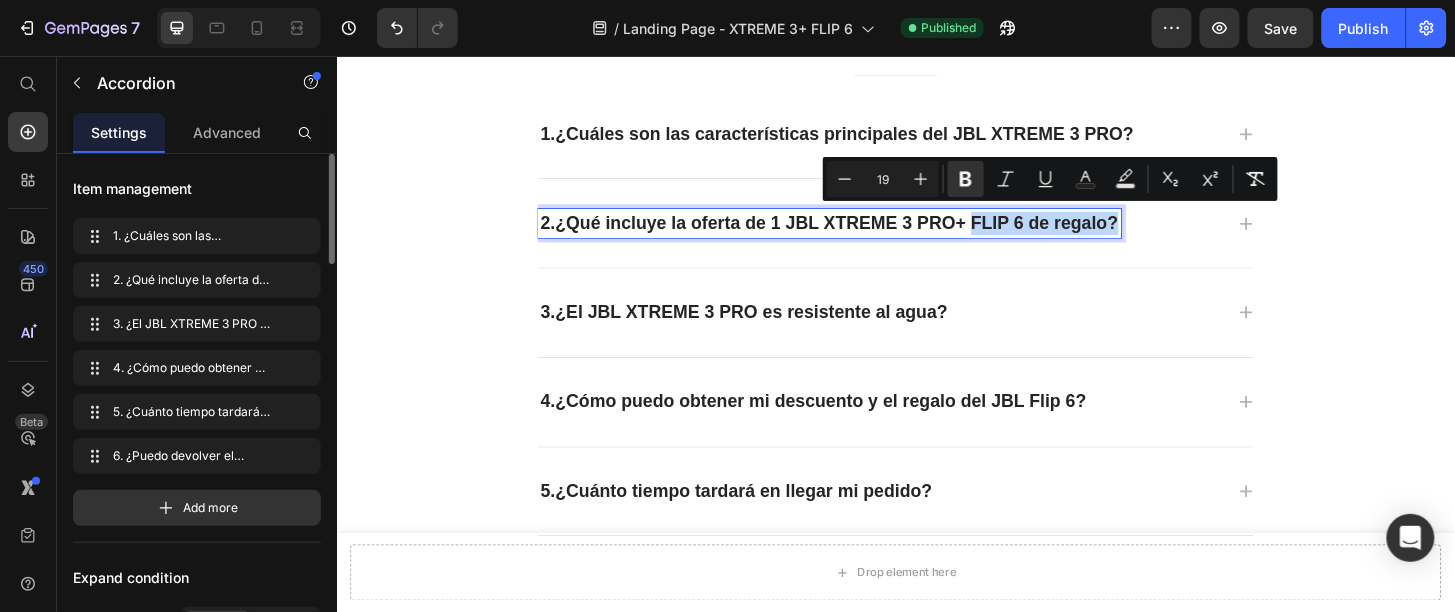 drag, startPoint x: 1011, startPoint y: 225, endPoint x: 1161, endPoint y: 236, distance: 150.40279 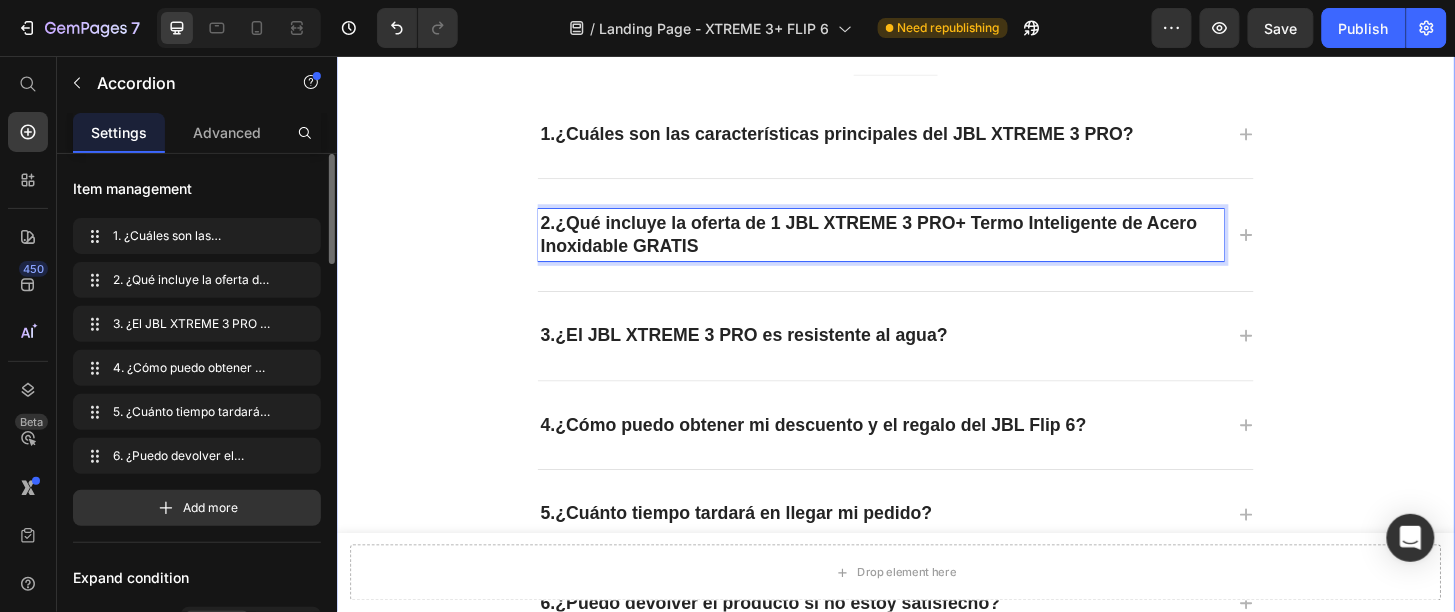 click on "Preguntas Frecuentes . Heading ¿Tienes preguntas? Estamos aquí para ayudarte. Text block                Title Line 1.  ¿Cuáles son las características principales del JBL XTREME 3 PRO? 2.  ¿Qué incluye la oferta de 1 JBL XTREME 3 PRO+ Termo Inteligente de Acero Inoxidable GRATIS  3.  ¿El JBL XTREME 3 PRO es resistente al agua? 4.  ¿Cómo puedo obtener mi descuento y el regalo del JBL Flip 6? 5.  ¿Cuánto tiempo tardará en llegar mi pedido? 6.  ¿Puedo devolver el producto si no estoy satisfecho? Accordion   0 Row" at bounding box center (936, 324) 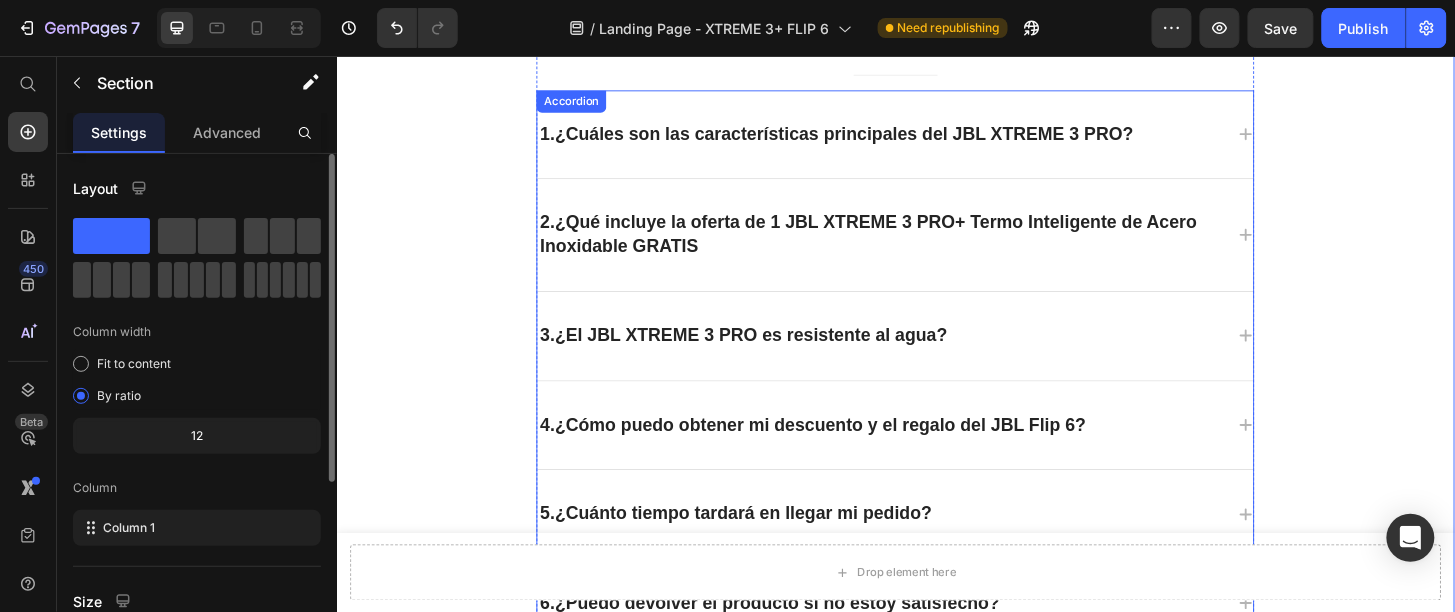click on "¿Qué incluye la oferta de 1 JBL XTREME 3 PRO+ Termo Inteligente de Acero Inoxidable GRATIS" at bounding box center (907, 246) 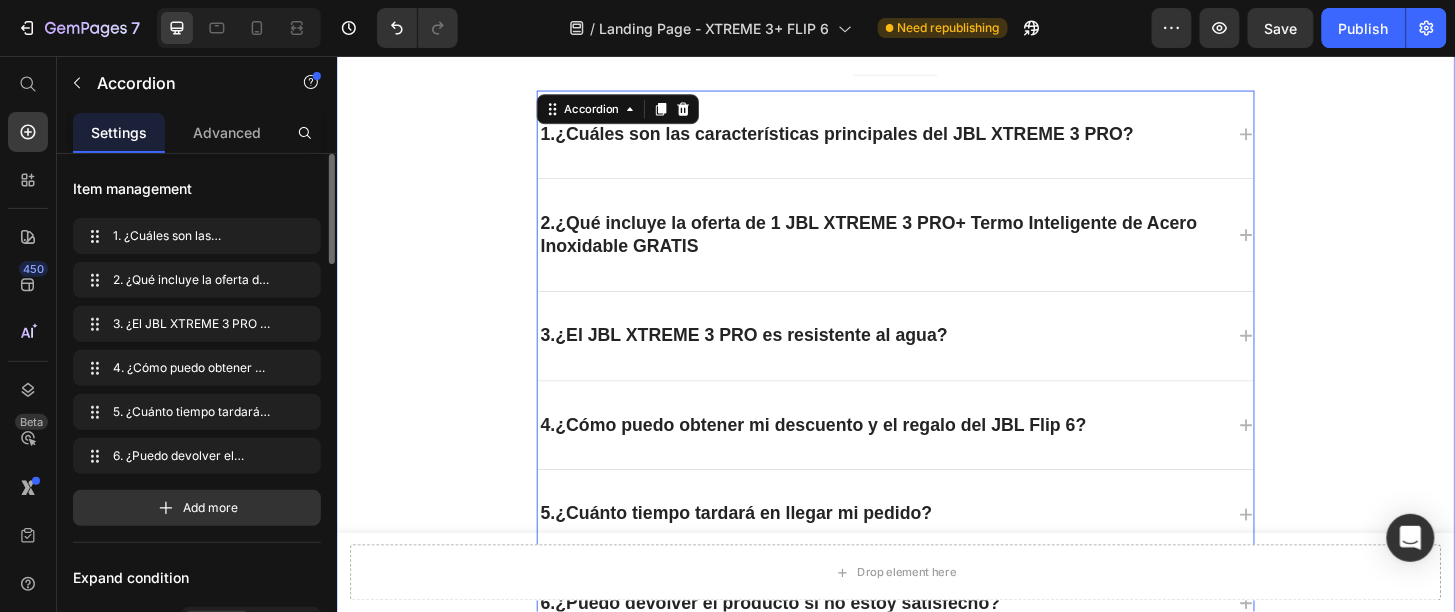 click on "Preguntas Frecuentes . Heading ¿Tienes preguntas? Estamos aquí para ayudarte. Text block                Title Line 1.  ¿Cuáles son las características principales del JBL XTREME 3 PRO? 2.  ¿Qué incluye la oferta de 1 JBL XTREME 3 PRO+ Termo Inteligente de Acero Inoxidable GRATIS  3.  ¿El JBL XTREME 3 PRO es resistente al agua? 4.  ¿Cómo puedo obtener mi descuento y el regalo del JBL Flip 6? 5.  ¿Cuánto tiempo tardará en llegar mi pedido? 6.  ¿Puedo devolver el producto si no estoy satisfecho? Accordion   0 Row" at bounding box center [936, 324] 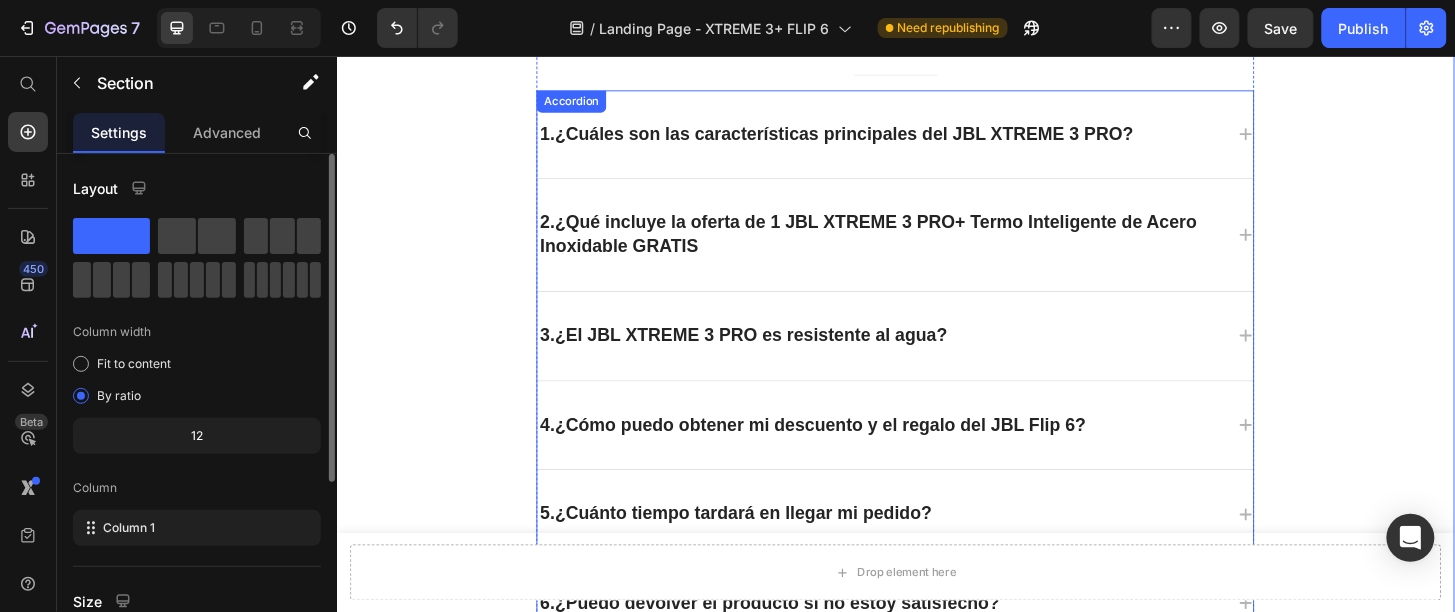 click on "¿Cómo puedo obtener mi descuento y el regalo del JBL Flip 6?" at bounding box center (856, 450) 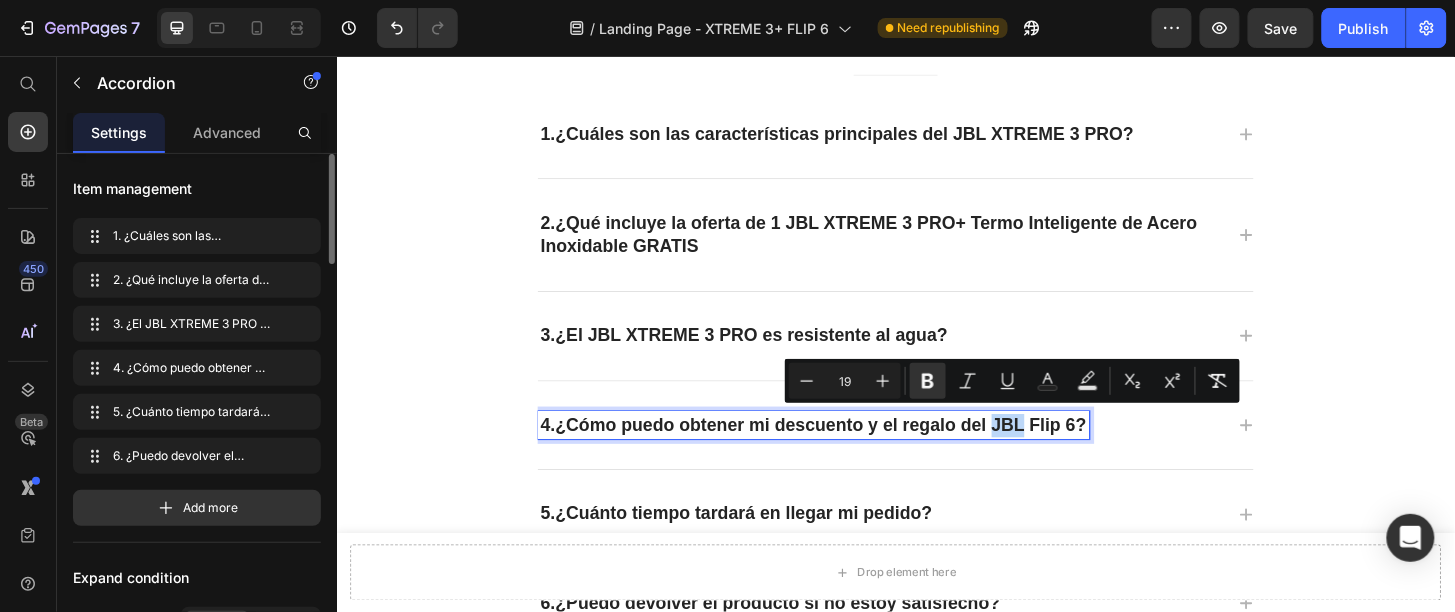 click on "¿Cómo puedo obtener mi descuento y el regalo del JBL Flip 6?" at bounding box center (856, 450) 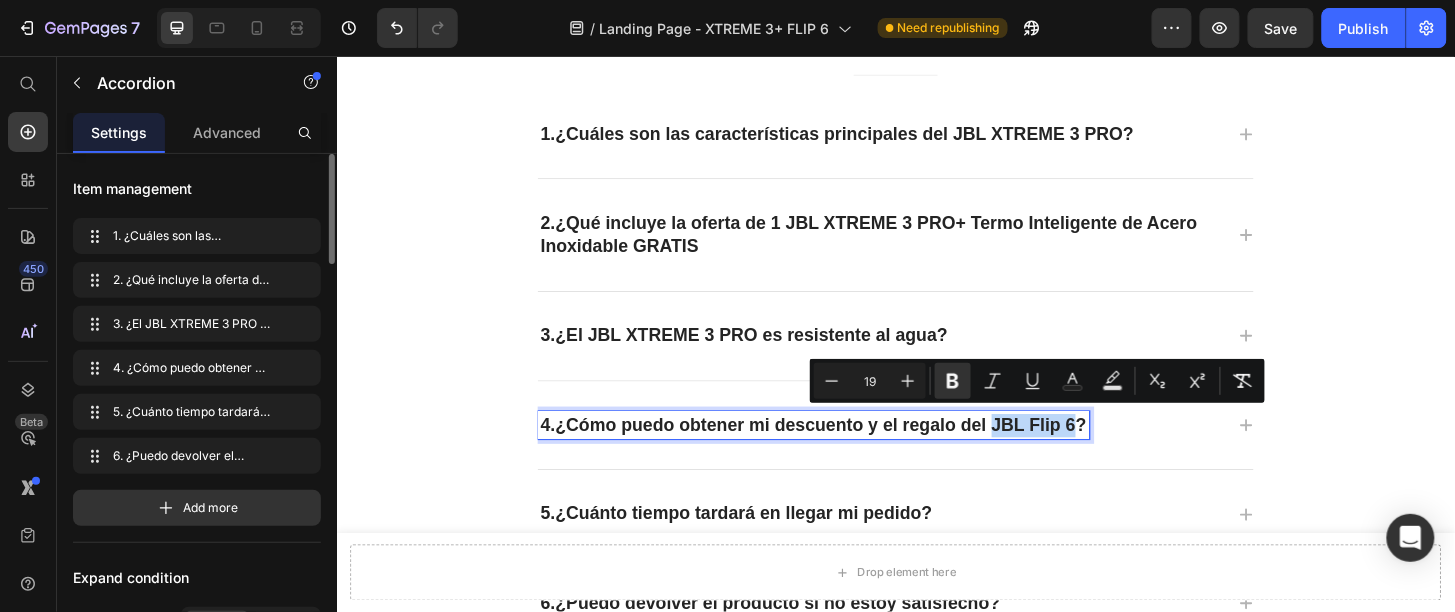 drag, startPoint x: 1028, startPoint y: 437, endPoint x: 1115, endPoint y: 451, distance: 88.11924 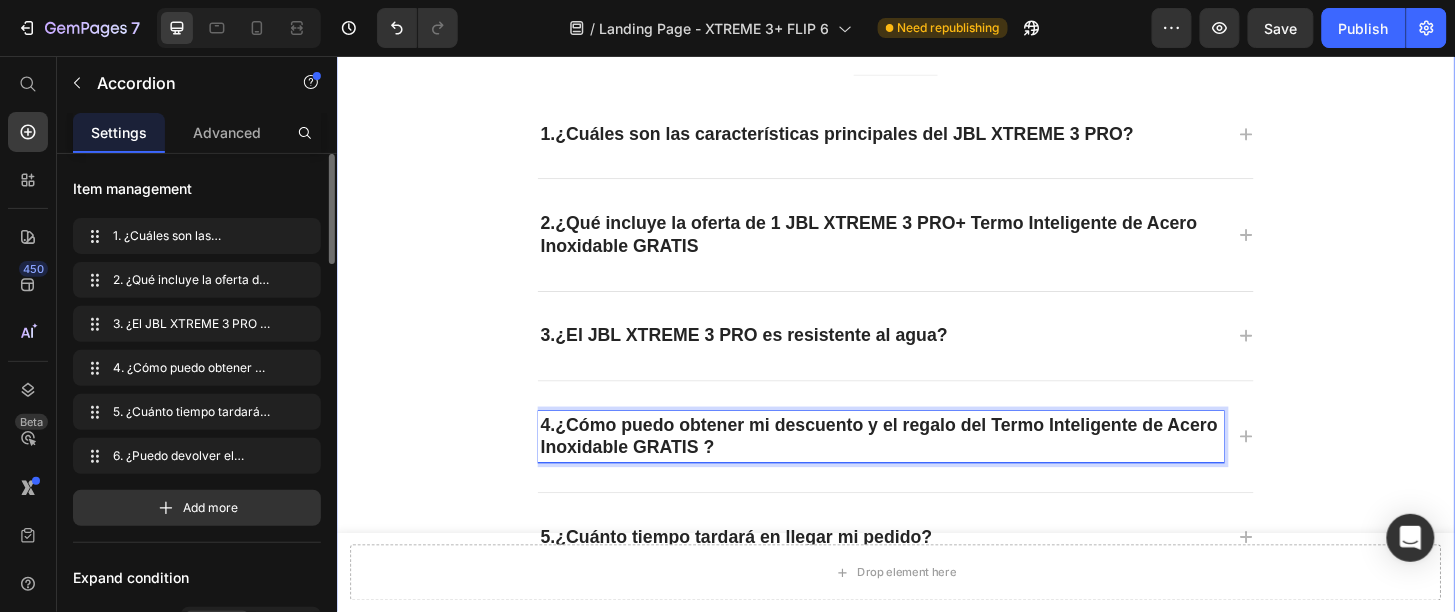 click on "Preguntas Frecuentes . Heading ¿Tienes preguntas? Estamos aquí para ayudarte. Text block                Title Line 1.  ¿Cuáles son las características principales del JBL XTREME 3 PRO? 2.  ¿Qué incluye la oferta de 1 JBL XTREME 3 PRO+ Termo Inteligente de Acero Inoxidable GRATIS  3.  ¿El JBL XTREME 3 PRO es resistente al agua? 4.  ¿Cómo puedo obtener mi descuento y el regalo del Termo Inteligente de Acero Inoxidable GRATIS ? 5.  ¿Cuánto tiempo tardará en llegar mi pedido? 6.  ¿Puedo devolver el producto si no estoy satisfecho? Accordion   0 Row" at bounding box center (936, 336) 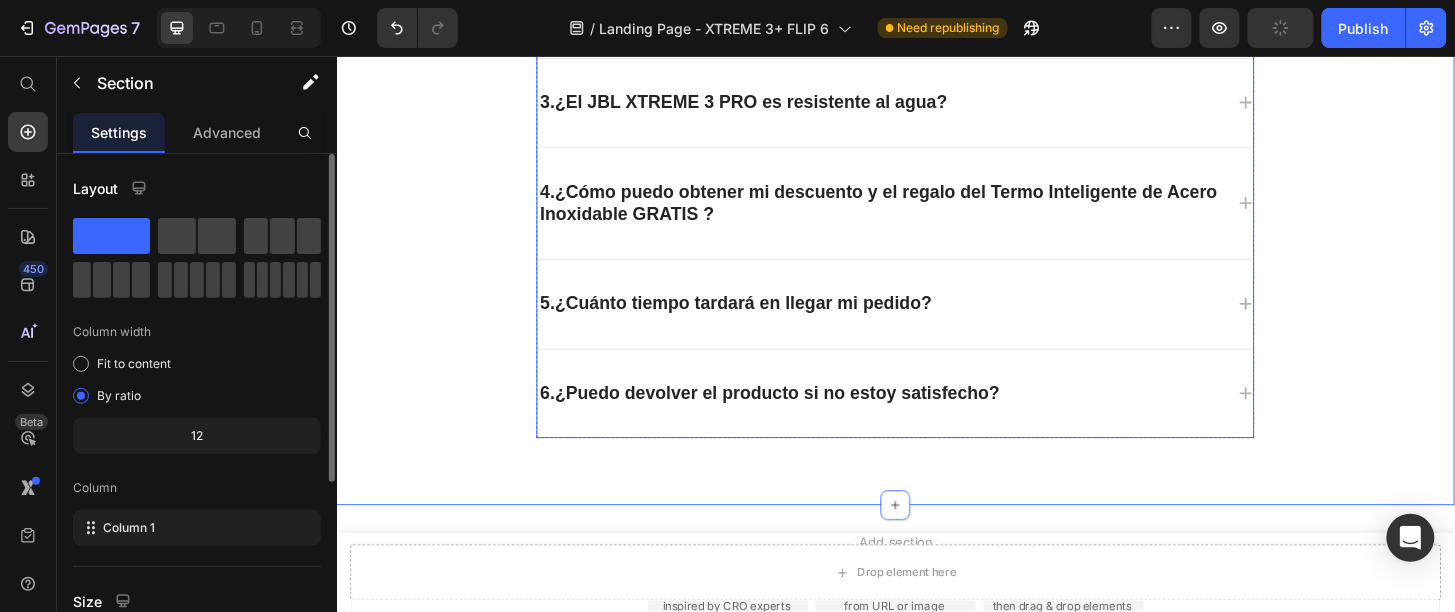 scroll, scrollTop: 7744, scrollLeft: 0, axis: vertical 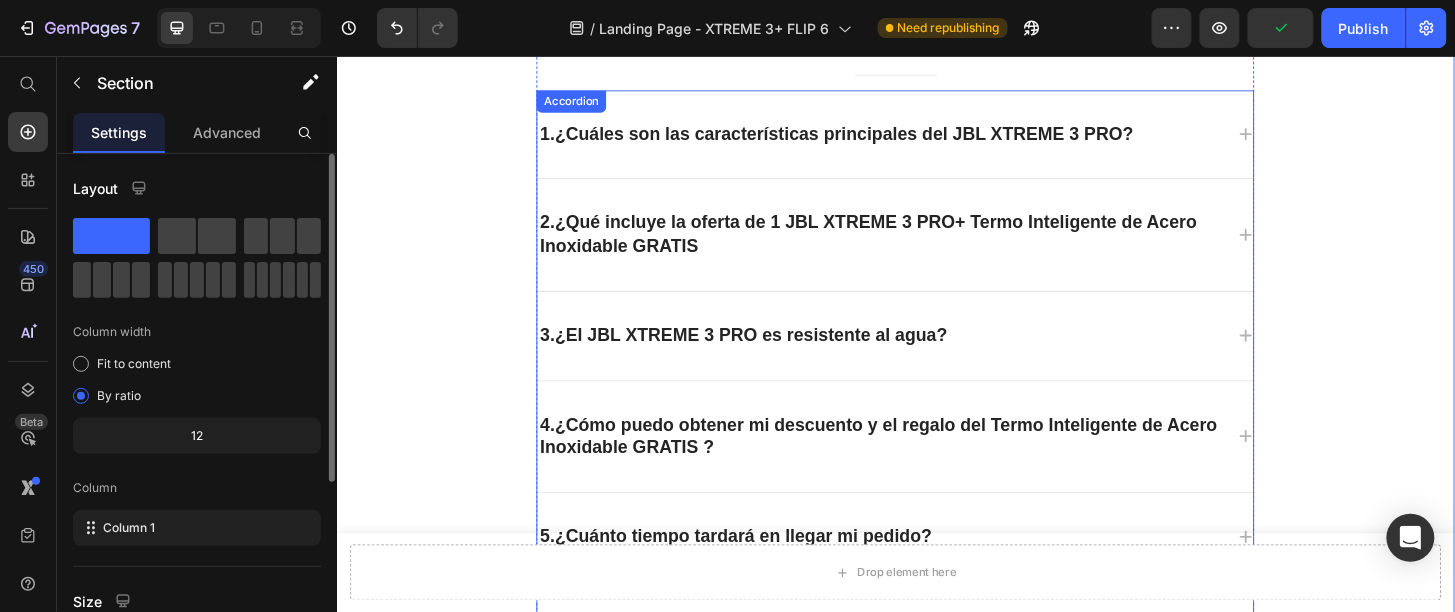 click on "3.  ¿El JBL XTREME 3 PRO es resistente al agua?" at bounding box center (936, 356) 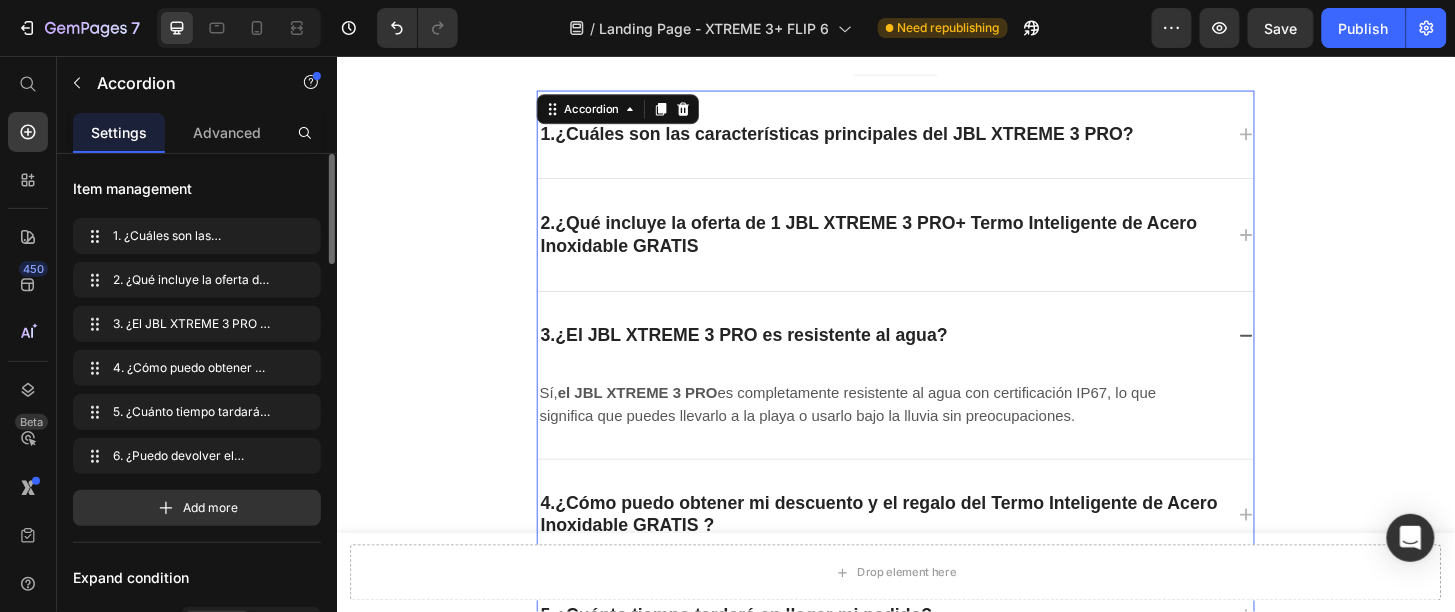 click on "2.  ¿Qué incluye la oferta de 1 JBL XTREME 3 PRO+ Termo Inteligente de Acero Inoxidable GRATIS" at bounding box center (936, 247) 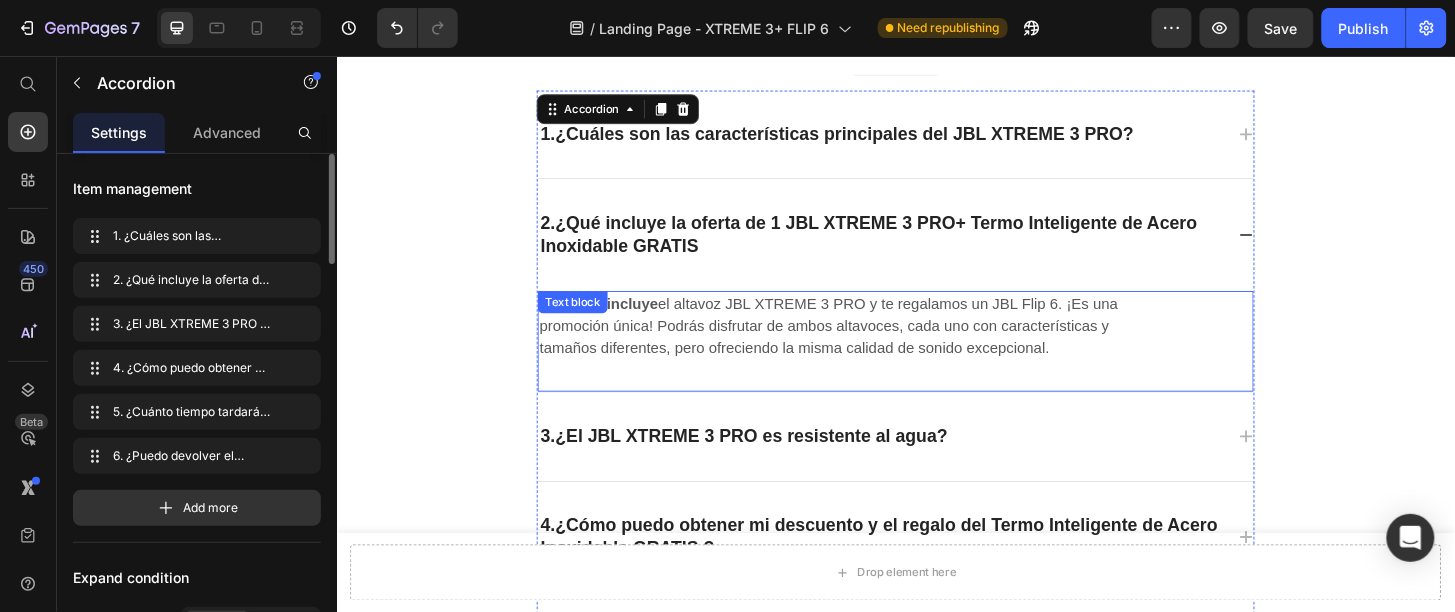 click on "La oferta incluye  el altavoz JBL XTREME 3 PRO y te regalamos un JBL Flip 6. ¡Es una promoción única! Podrás disfrutar de ambos altavoces, cada uno con características y tamaños diferentes, pero ofreciendo la misma calidad de sonido excepcional." at bounding box center (886, 345) 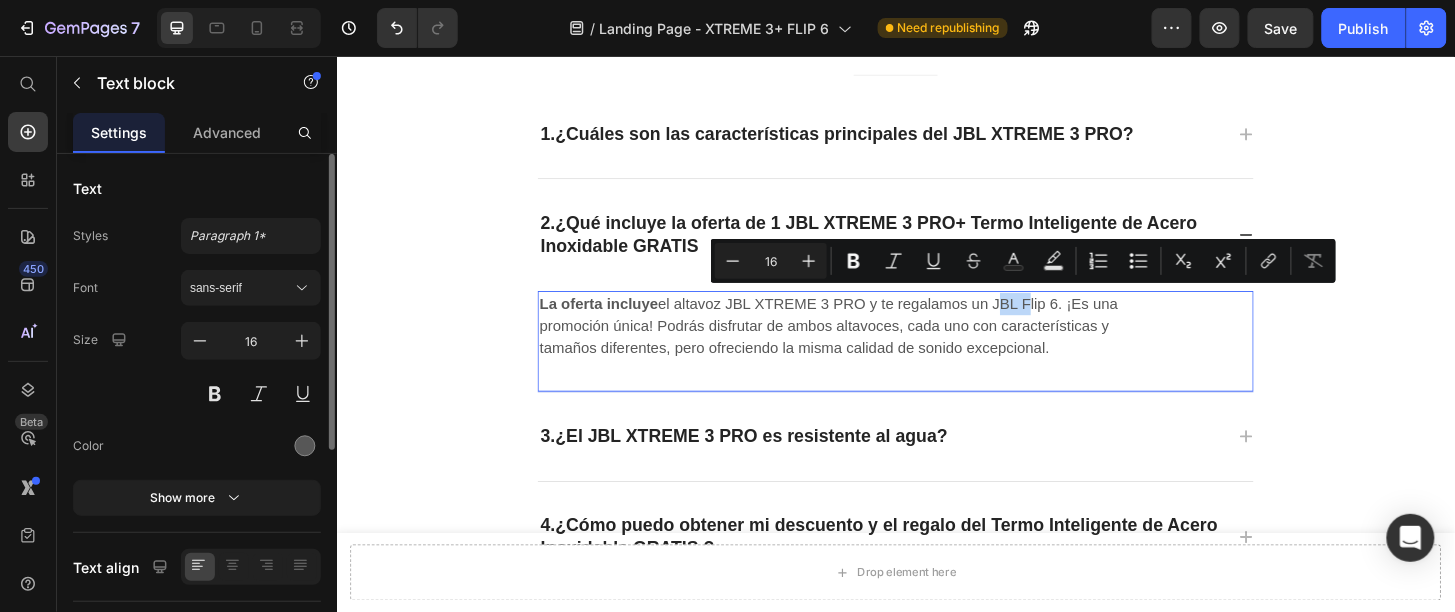 click on "La oferta incluye  el altavoz JBL XTREME 3 PRO y te regalamos un JBL Flip 6. ¡Es una promoción única! Podrás disfrutar de ambos altavoces, cada uno con características y tamaños diferentes, pero ofreciendo la misma calidad de sonido excepcional." at bounding box center (886, 345) 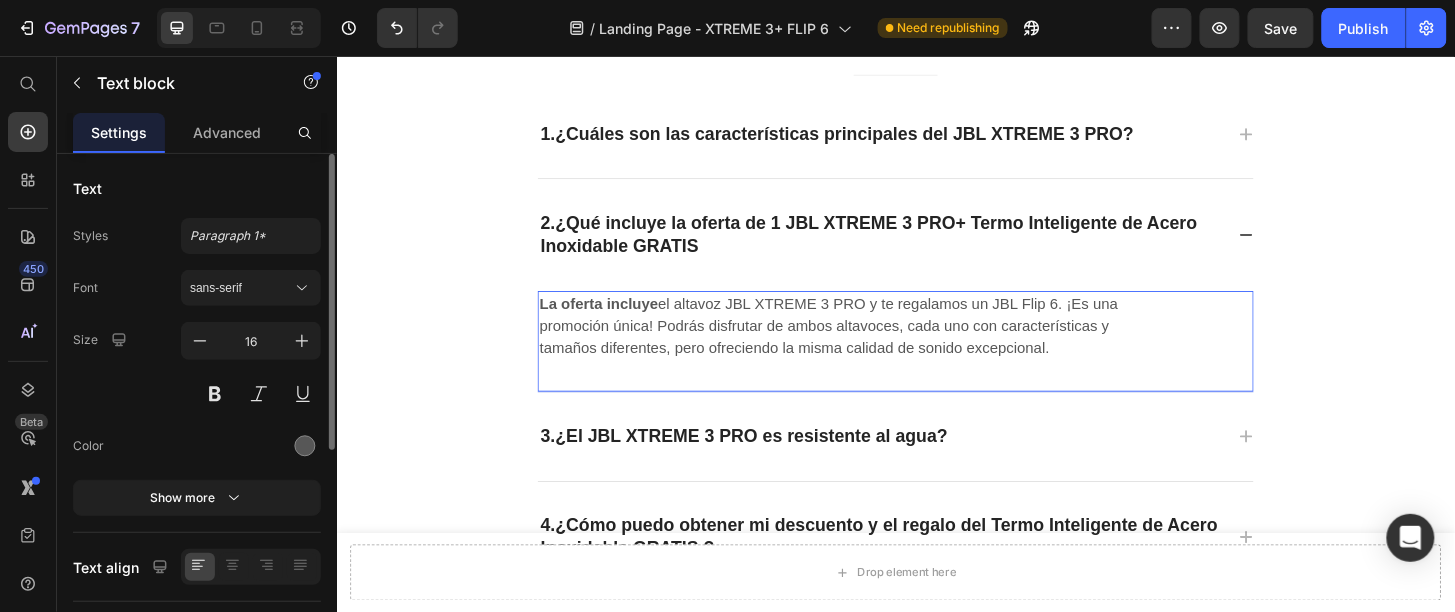 click on "La oferta incluye  el altavoz JBL XTREME 3 PRO y te regalamos un JBL Flip 6. ¡Es una promoción única! Podrás disfrutar de ambos altavoces, cada uno con características y tamaños diferentes, pero ofreciendo la misma calidad de sonido excepcional." at bounding box center [886, 345] 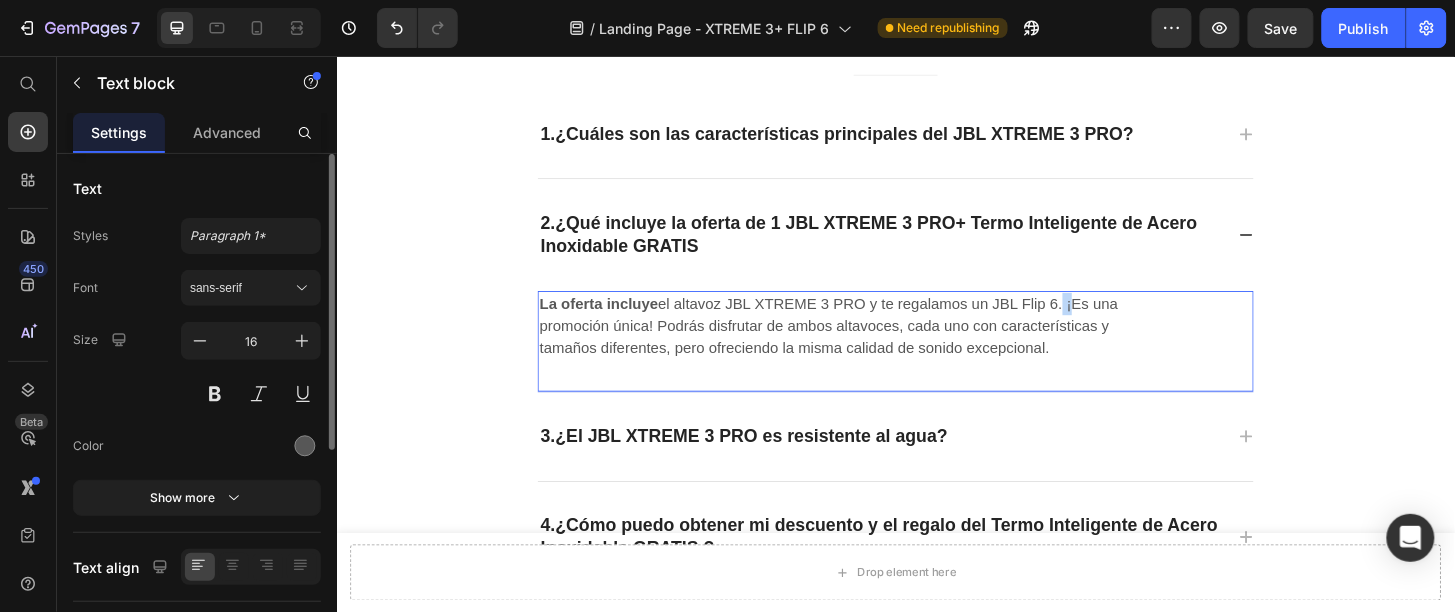 click on "La oferta incluye  el altavoz JBL XTREME 3 PRO y te regalamos un JBL Flip 6. ¡Es una promoción única! Podrás disfrutar de ambos altavoces, cada uno con características y tamaños diferentes, pero ofreciendo la misma calidad de sonido excepcional." at bounding box center (886, 345) 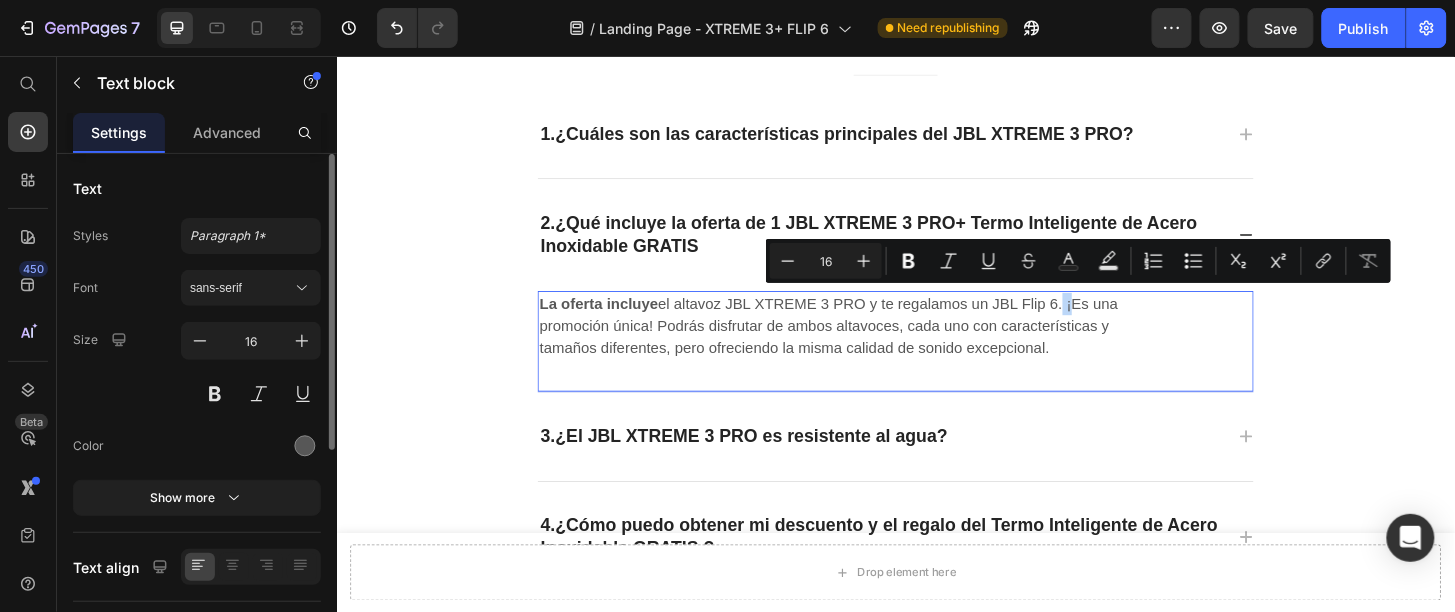 click on "La oferta incluye  el altavoz JBL XTREME 3 PRO y te regalamos un JBL Flip 6. ¡Es una promoción única! Podrás disfrutar de ambos altavoces, cada uno con características y tamaños diferentes, pero ofreciendo la misma calidad de sonido excepcional." at bounding box center [886, 345] 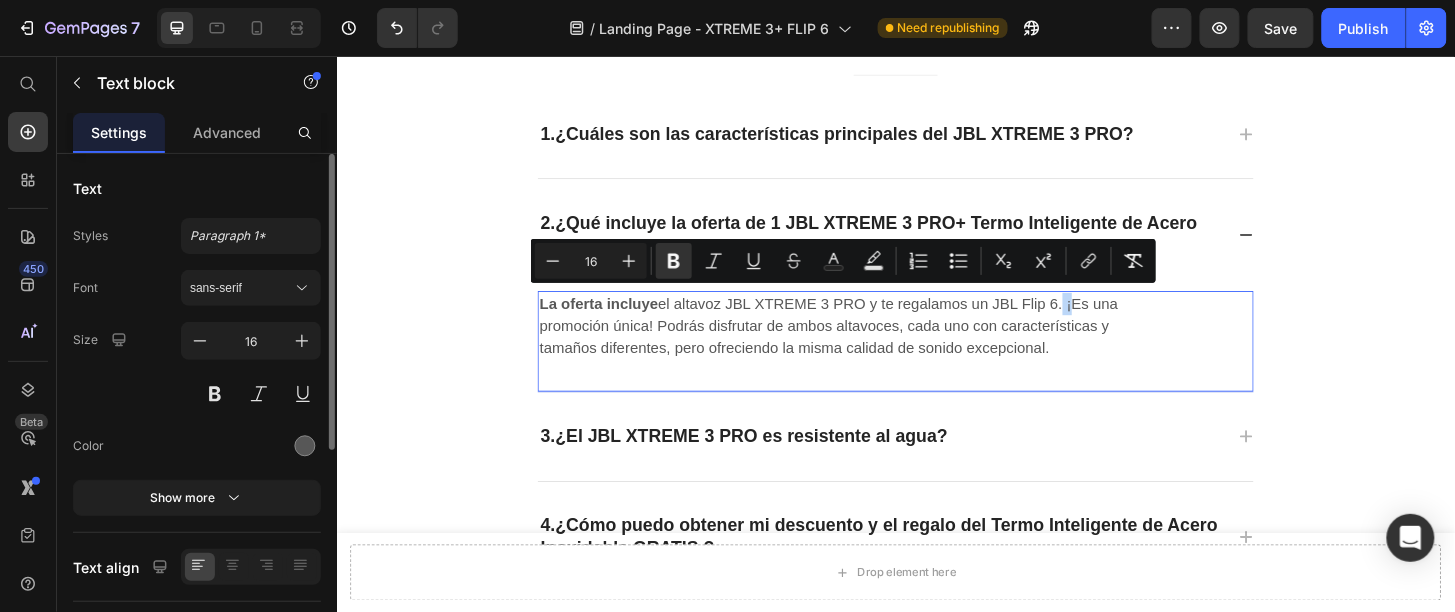 drag, startPoint x: 547, startPoint y: 310, endPoint x: 1104, endPoint y: 361, distance: 559.32996 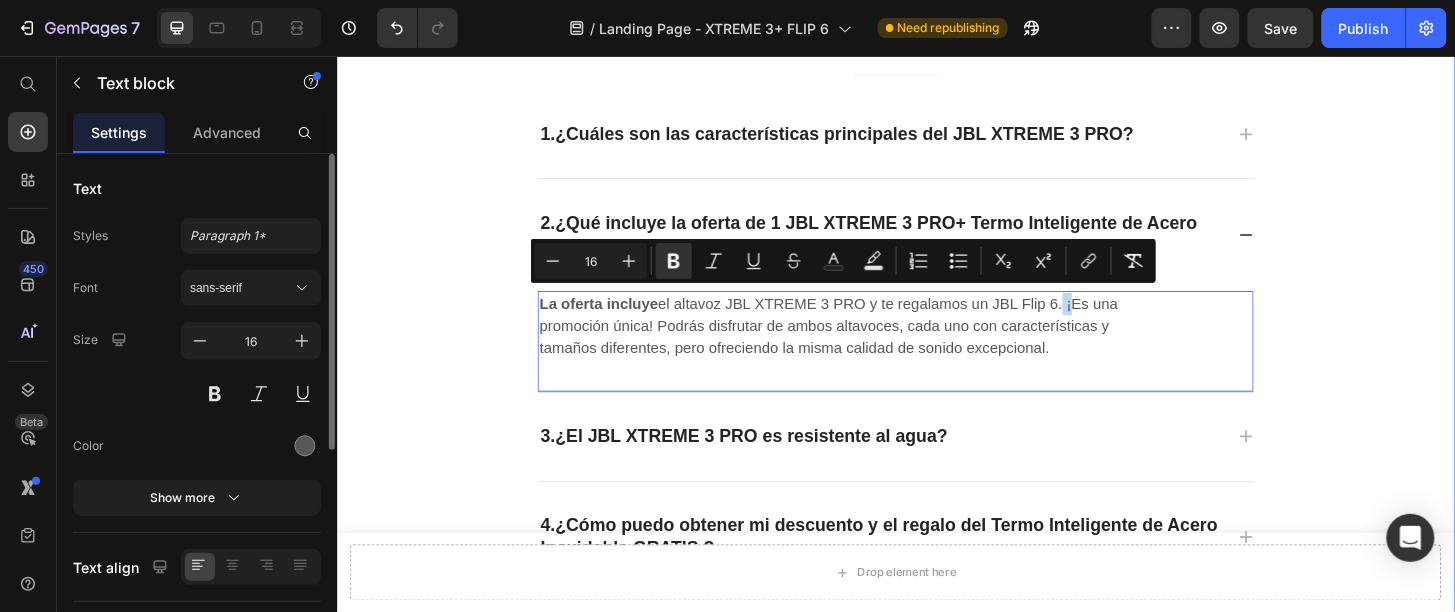 click on "Preguntas Frecuentes . Heading ¿Tienes preguntas? Estamos aquí para ayudarte. Text block                Title Line 1.  ¿Cuáles son las características principales del JBL XTREME 3 PRO? 2.  ¿Qué incluye la oferta de 1 JBL XTREME 3 PRO+ Termo Inteligente de Acero Inoxidable GRATIS  La oferta incluye  el altavoz JBL XTREME 3 PRO y te regalamos un JBL Flip 6. ¡Es una promoción única! Podrás disfrutar de ambos altavoces, cada uno con características y tamaños diferentes, pero ofreciendo la misma calidad de sonido excepcional. Text block   0 3.  ¿El JBL XTREME 3 PRO es resistente al agua? 4.  ¿Cómo puedo obtener mi descuento y el regalo del Termo Inteligente de Acero Inoxidable GRATIS ? 5.  ¿Cuánto tiempo tardará en llegar mi pedido? 6.  ¿Puedo devolver el producto si no estoy satisfecho? Accordion Row" at bounding box center [936, 390] 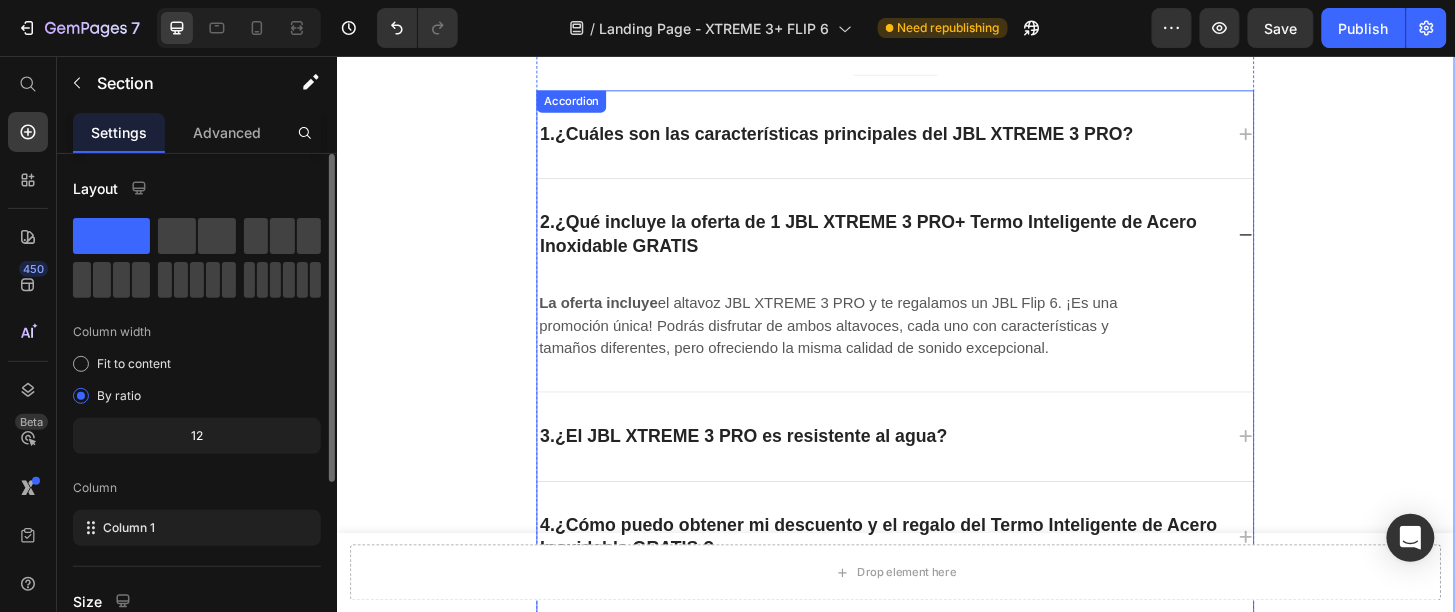 click on "¿Qué incluye la oferta de 1 JBL XTREME 3 PRO+ Termo Inteligente de Acero Inoxidable GRATIS" at bounding box center [907, 246] 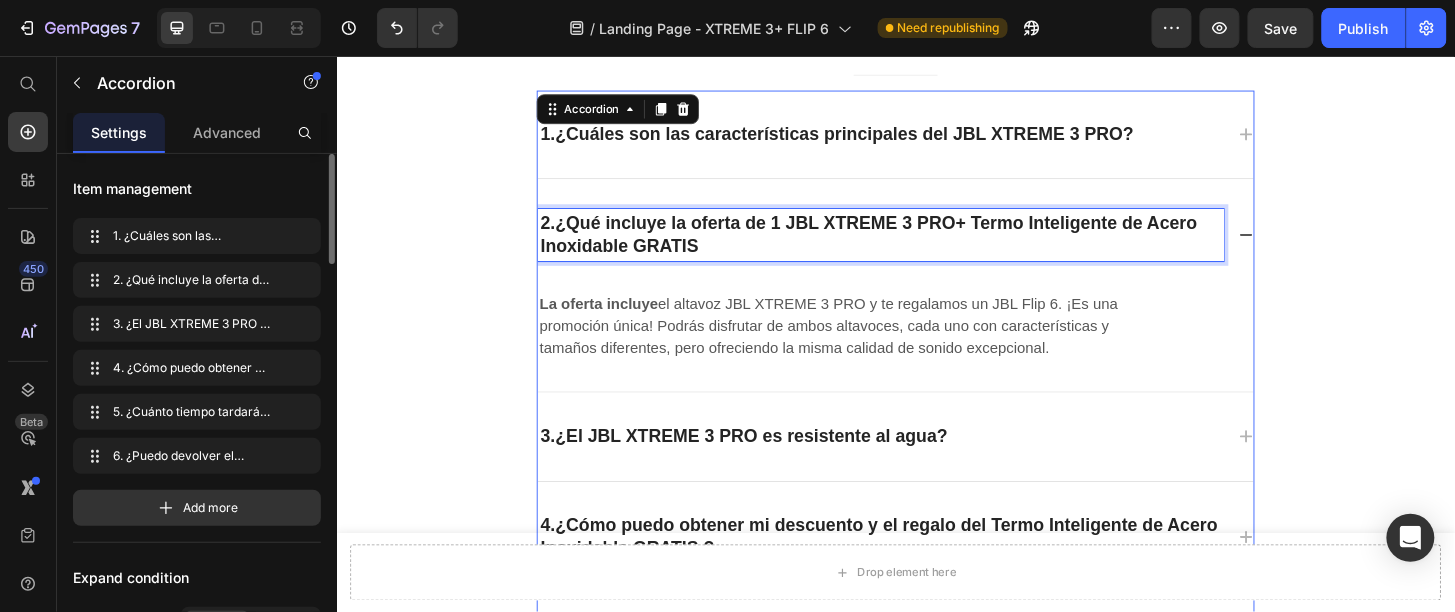 click on "¿Qué incluye la oferta de 1 JBL XTREME 3 PRO+ Termo Inteligente de Acero Inoxidable GRATIS" at bounding box center (907, 246) 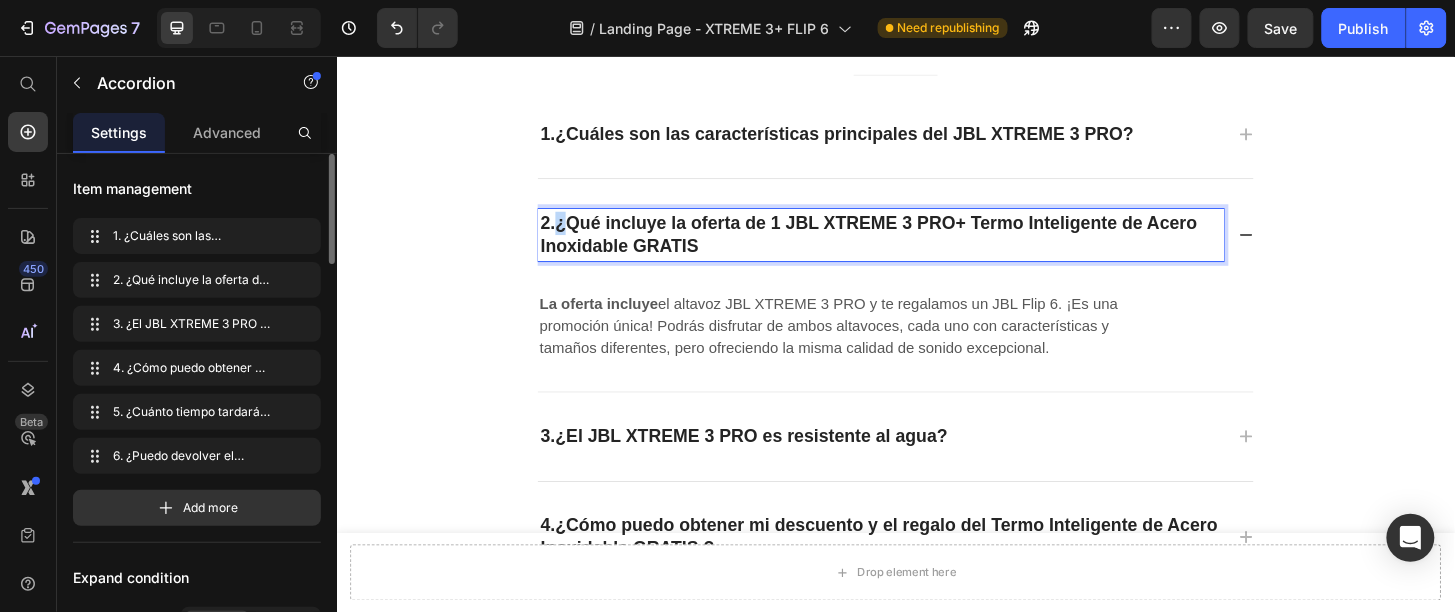 click on "¿Qué incluye la oferta de 1 JBL XTREME 3 PRO+ Termo Inteligente de Acero Inoxidable GRATIS" at bounding box center (907, 246) 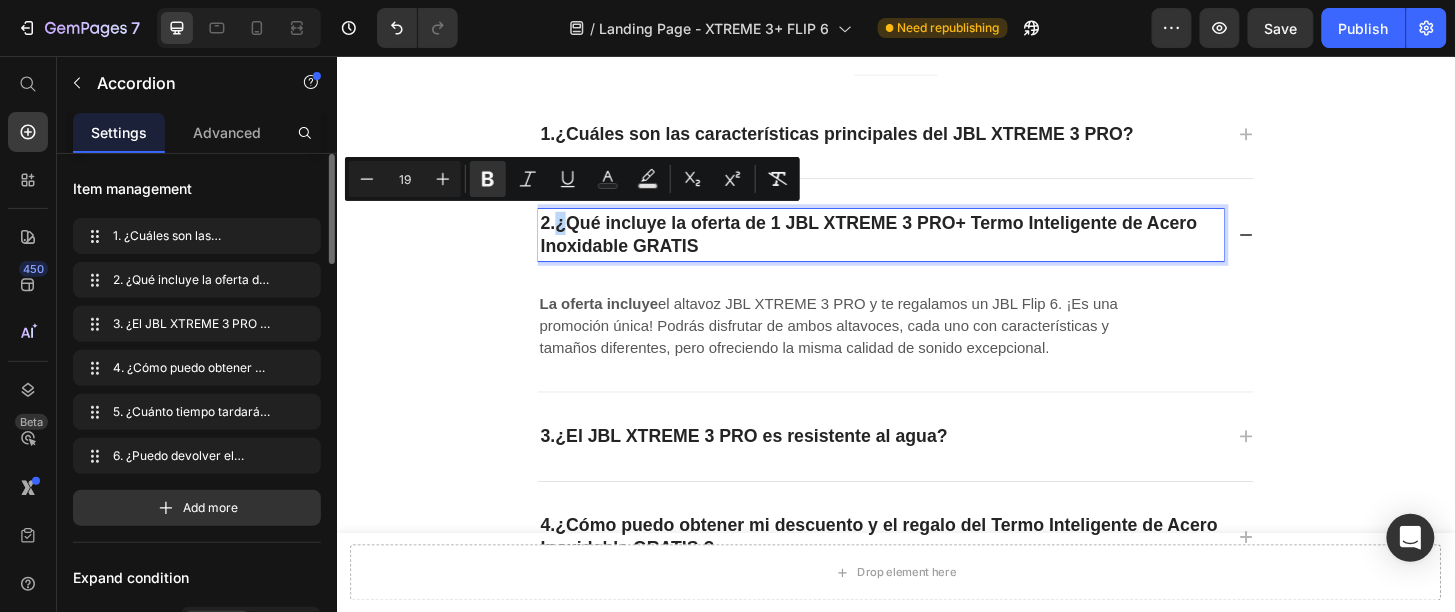 click on "¿Qué incluye la oferta de 1 JBL XTREME 3 PRO+ Termo Inteligente de Acero Inoxidable GRATIS" at bounding box center [907, 246] 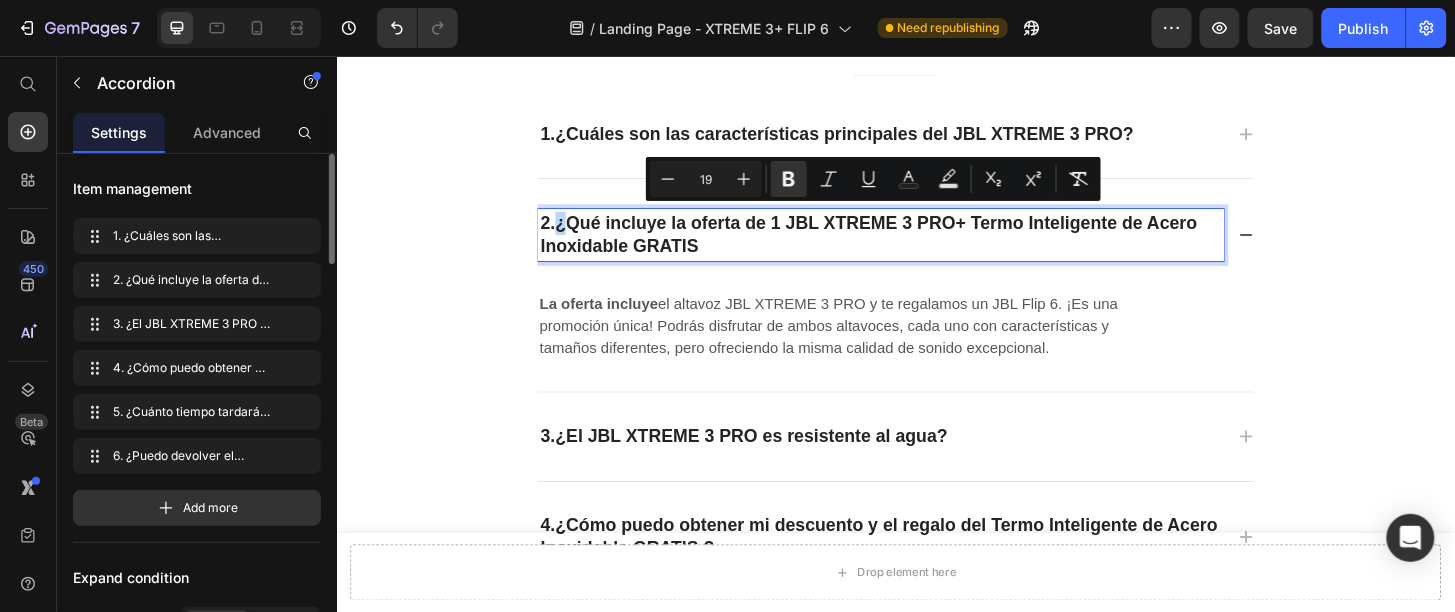 drag, startPoint x: 570, startPoint y: 227, endPoint x: 727, endPoint y: 258, distance: 160.03125 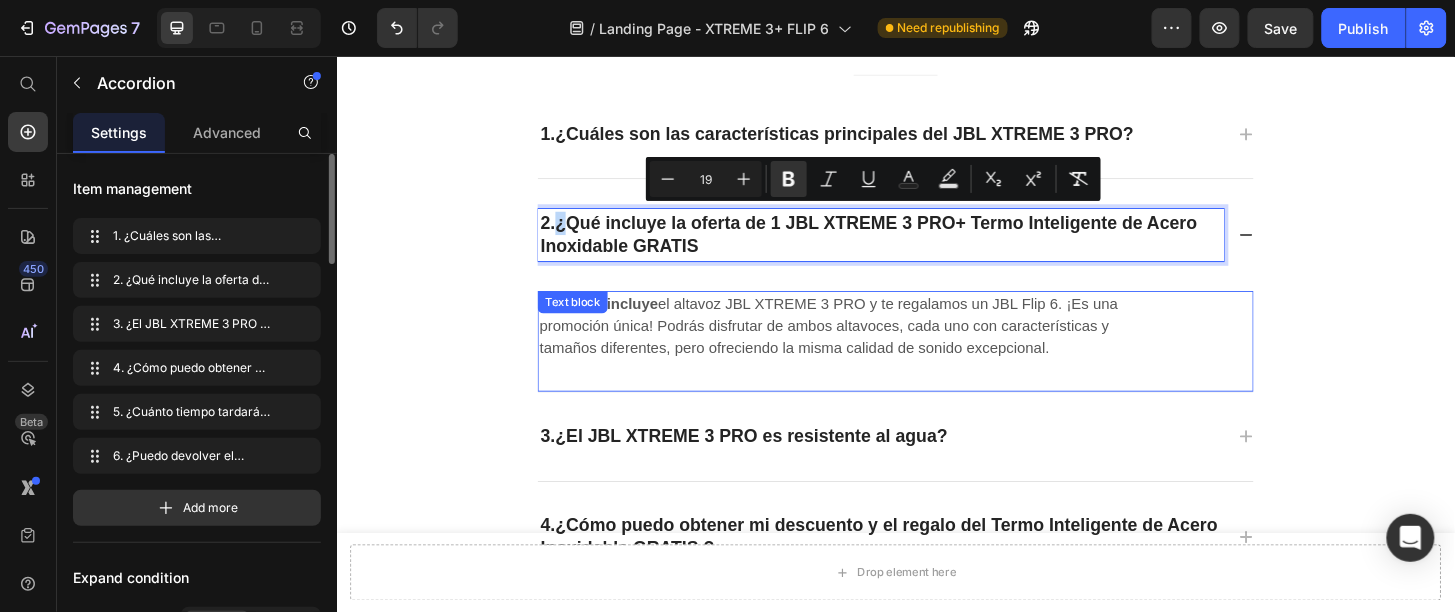 click on "La oferta incluye  el altavoz JBL XTREME 3 PRO y te regalamos un JBL Flip 6. ¡Es una promoción única! Podrás disfrutar de ambos altavoces, cada uno con características y tamaños diferentes, pero ofreciendo la misma calidad de sonido excepcional." at bounding box center (886, 345) 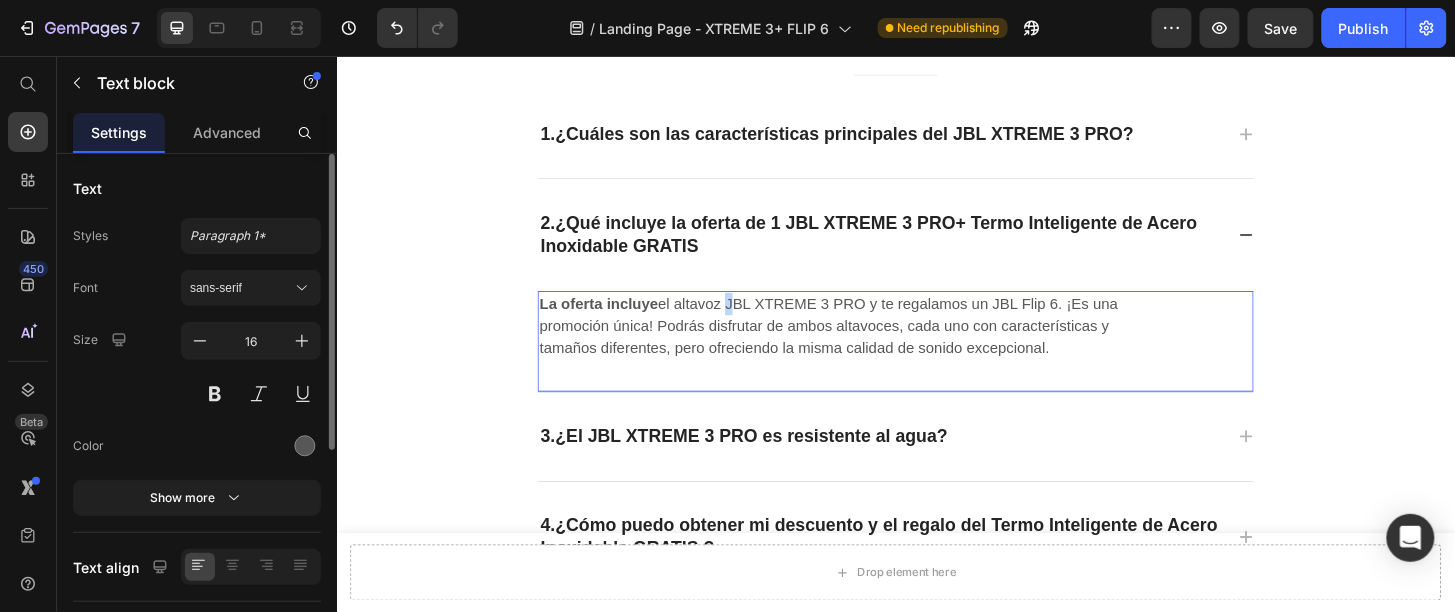 click on "La oferta incluye  el altavoz JBL XTREME 3 PRO y te regalamos un JBL Flip 6. ¡Es una promoción única! Podrás disfrutar de ambos altavoces, cada uno con características y tamaños diferentes, pero ofreciendo la misma calidad de sonido excepcional." at bounding box center [886, 345] 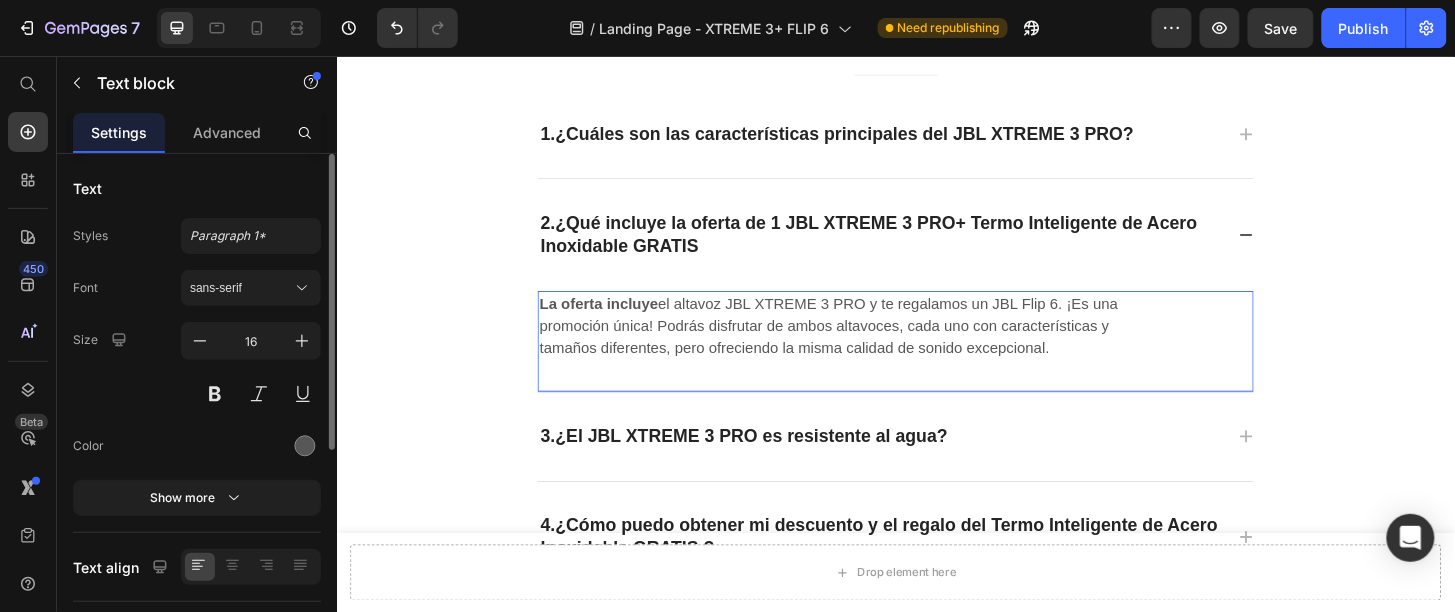click on "La oferta incluye  el altavoz JBL XTREME 3 PRO y te regalamos un JBL Flip 6. ¡Es una promoción única! Podrás disfrutar de ambos altavoces, cada uno con características y tamaños diferentes, pero ofreciendo la misma calidad de sonido excepcional." at bounding box center (886, 345) 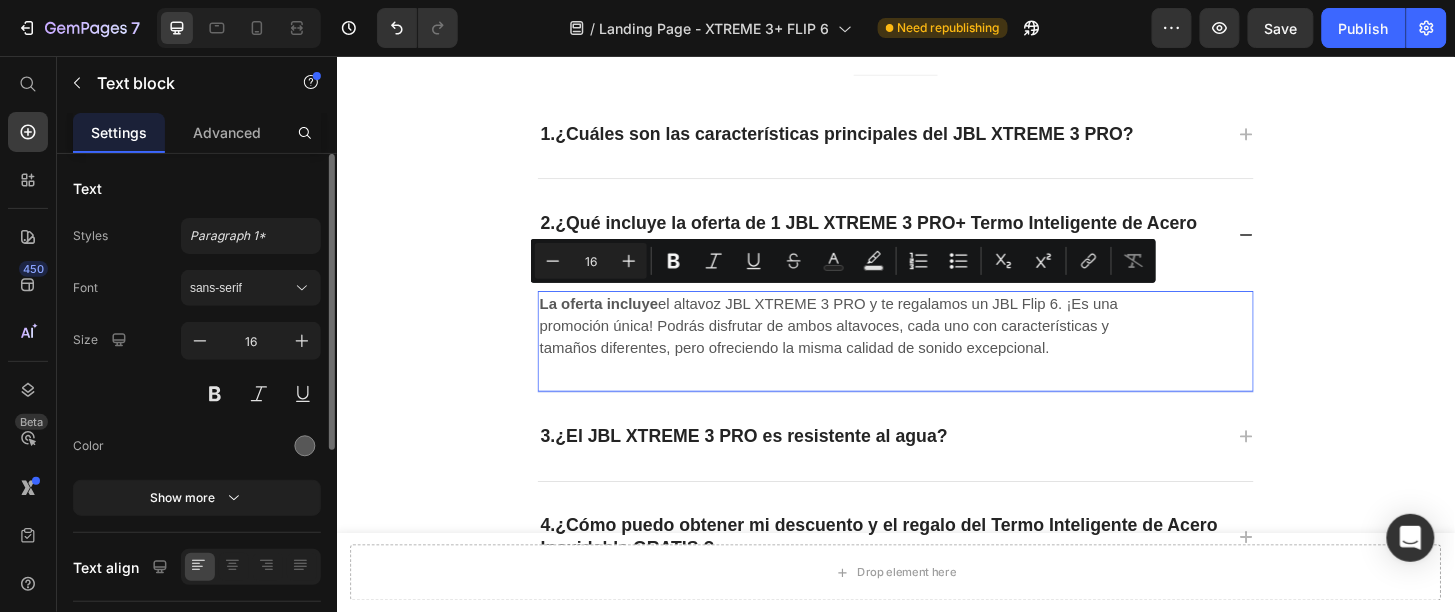 drag, startPoint x: 675, startPoint y: 316, endPoint x: 1149, endPoint y: 404, distance: 482.09958 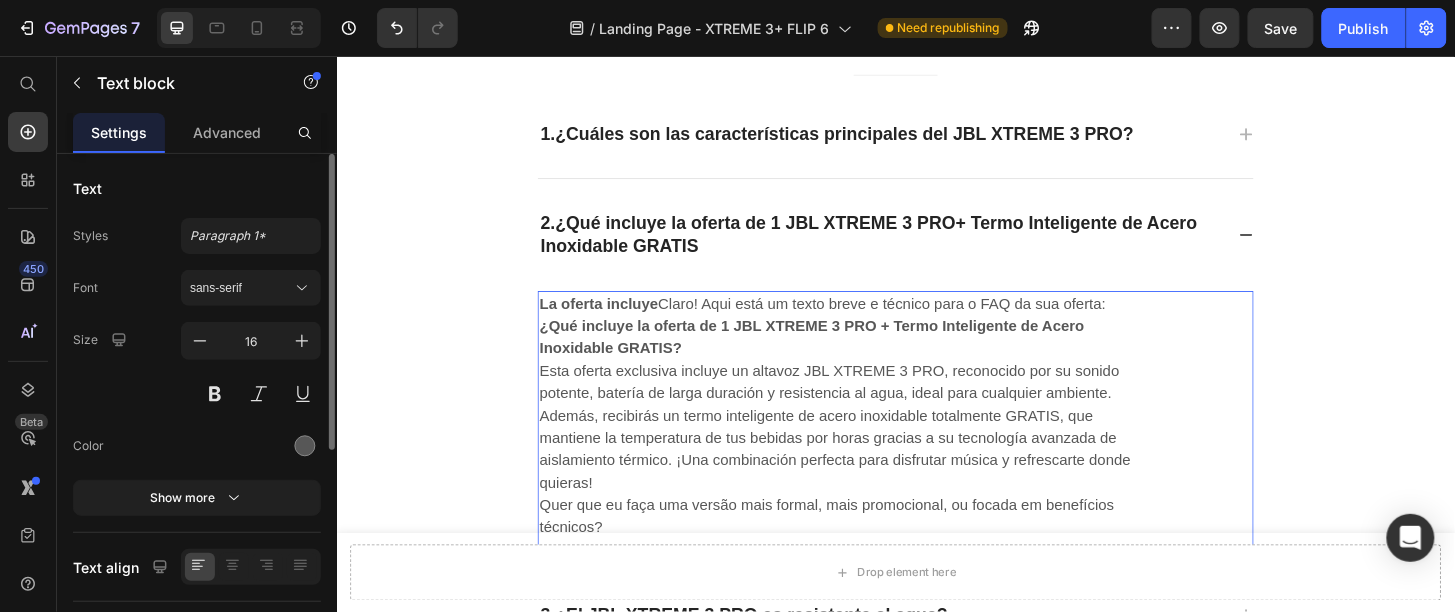 click on "La oferta incluye Claro! Aqui está um texto breve e técnico para o FAQ da sua oferta:" at bounding box center (886, 321) 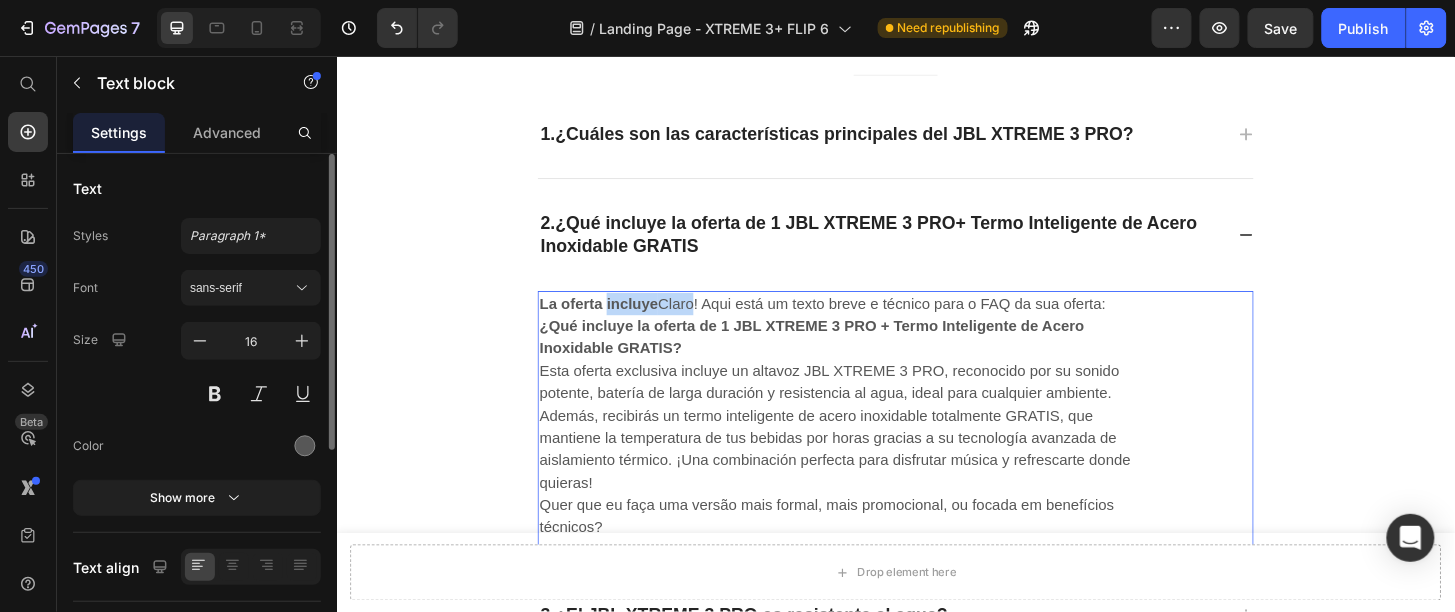 click on "La oferta incluye Claro! Aqui está um texto breve e técnico para o FAQ da sua oferta:" at bounding box center [886, 321] 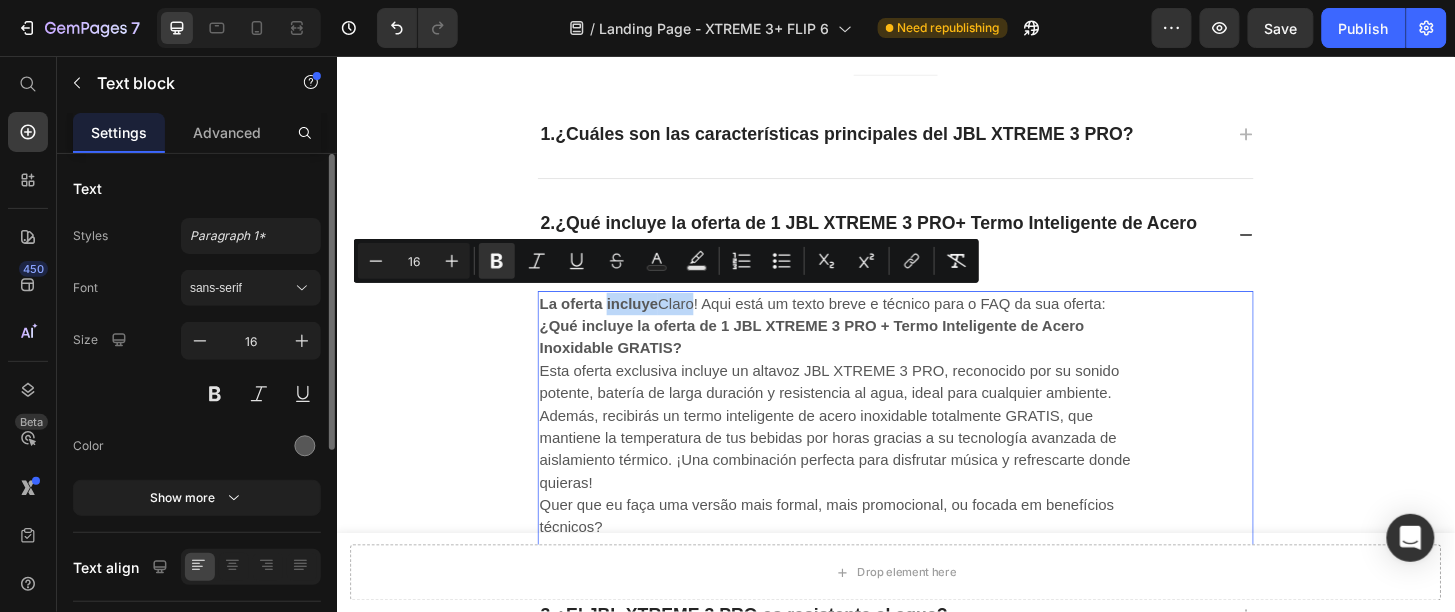 click on "La oferta incluye Claro! Aqui está um texto breve e técnico para o FAQ da sua oferta:" at bounding box center (886, 321) 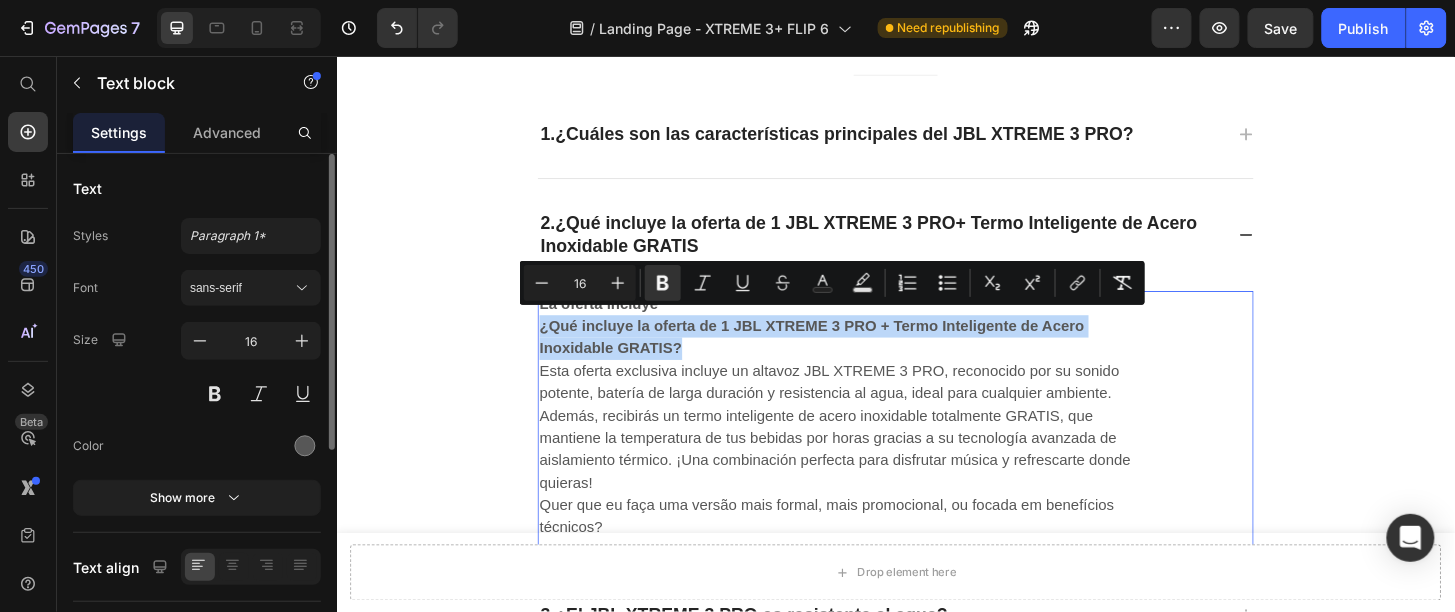drag, startPoint x: 694, startPoint y: 357, endPoint x: 547, endPoint y: 345, distance: 147.48898 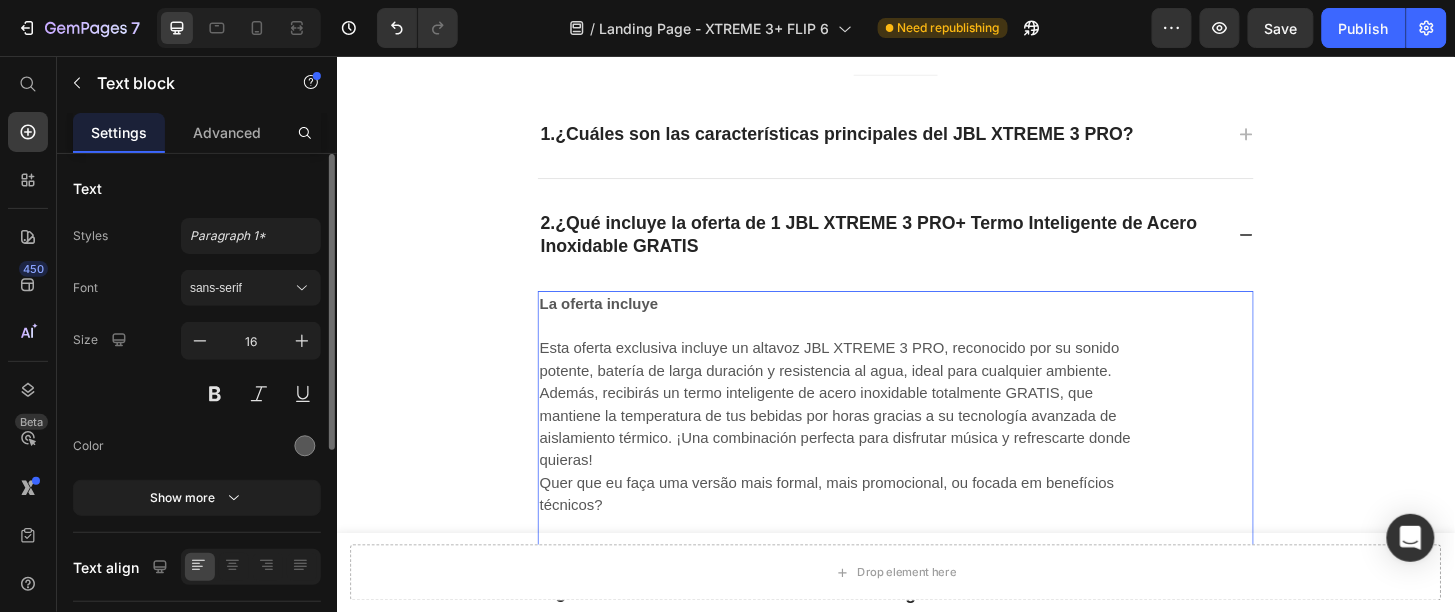 click at bounding box center (886, 345) 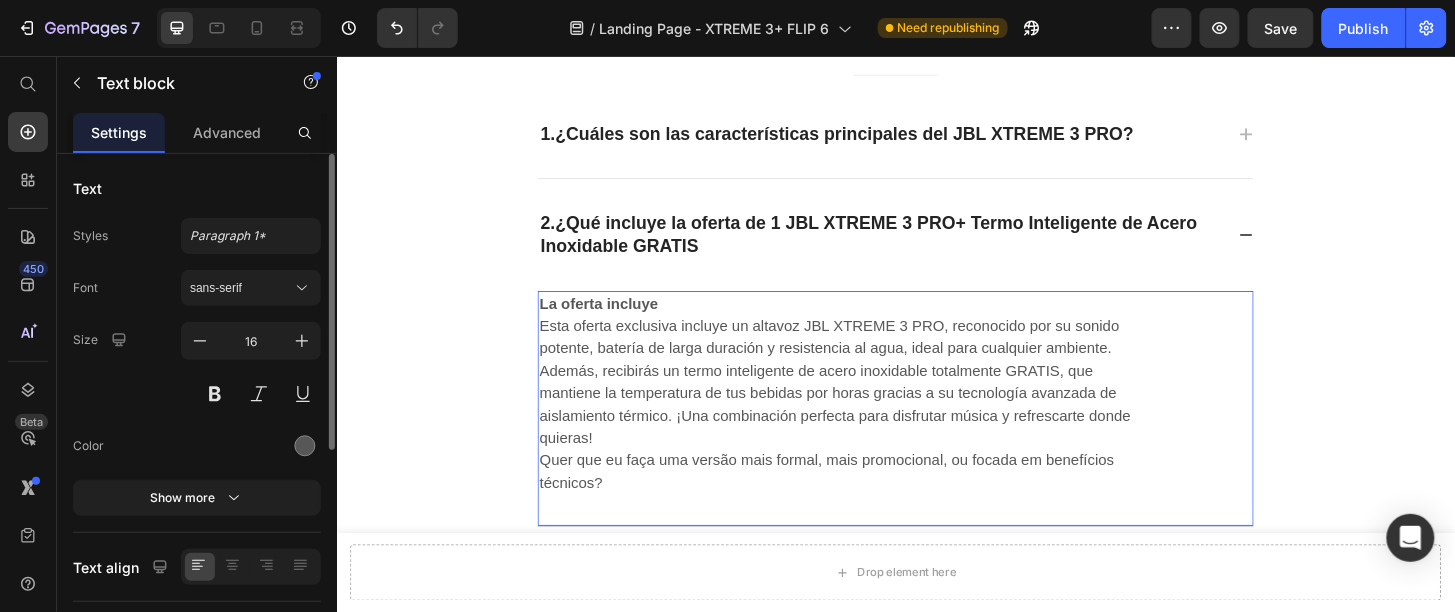 click on "Esta oferta exclusiva incluye un altavoz JBL XTREME 3 PRO, reconocido por su sonido potente, batería de larga duración y resistencia al agua, ideal para cualquier ambiente. Además, recibirás un termo inteligente de acero inoxidable totalmente GRATIS, que mantiene la temperatura de tus bebidas por horas gracias a su tecnología avanzada de aislamiento térmico. ¡Una combinación perfecta para disfrutar música y refrescarte donde quieras!" at bounding box center [886, 405] 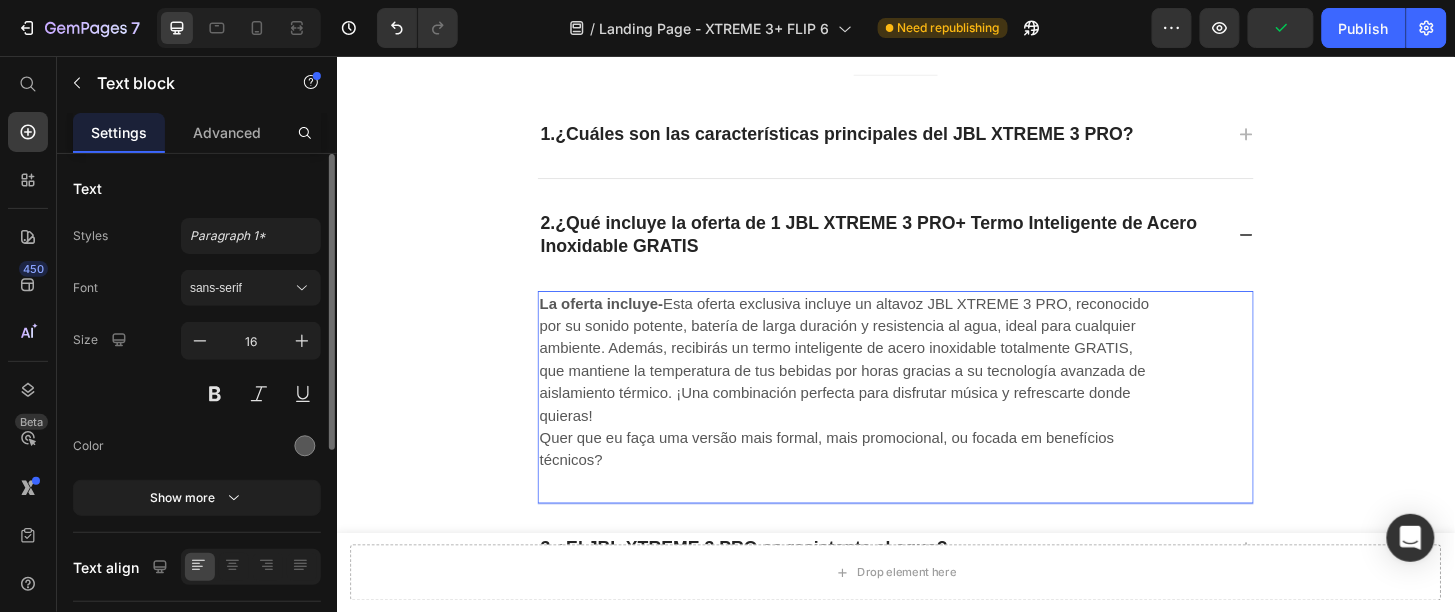 click on "La oferta incluye  Esta oferta exclusiva incluye un altavoz JBL XTREME 3 PRO, reconocido por su sonido potente, batería de larga duración y resistencia al agua, ideal para cualquier ambiente. Además, recibirás un termo inteligente de acero inoxidable totalmente GRATIS, que mantiene la temperatura de tus bebidas por horas gracias a su tecnología avanzada de aislamiento térmico. ¡Una combinación perfecta para disfrutar música y refrescarte donde quieras! Quer que eu faça uma versão mais formal, mais promocional, ou focada em benefícios técnicos? Text block   0" at bounding box center [936, 421] 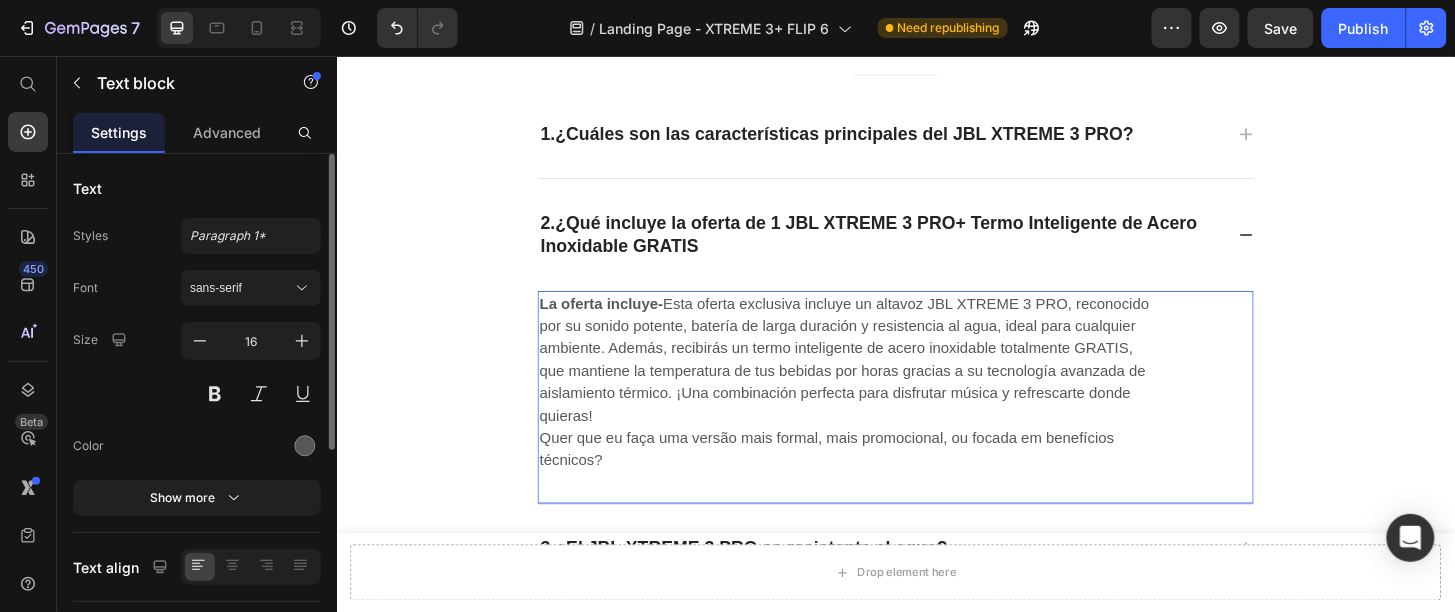 click on "Quer que eu faça uma versão mais formal, mais promocional, ou focada em benefícios técnicos?" at bounding box center [886, 477] 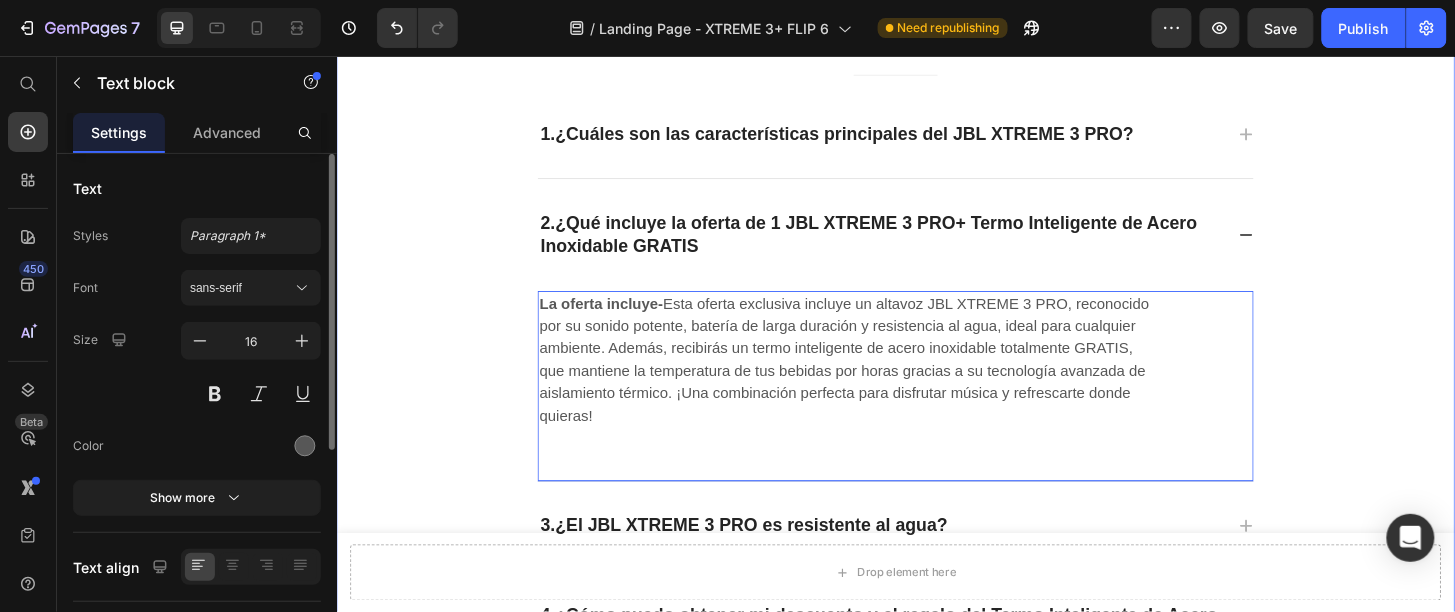 click on "Preguntas Frecuentes . Heading ¿Tienes preguntas? Estamos aquí para ayudarte. Text block                Title Line 1.  ¿Cuáles son las características principales del JBL XTREME 3 PRO? 2.  ¿Qué incluye la oferta de 1 JBL XTREME 3 PRO+ Termo Inteligente de Acero Inoxidable GRATIS  La oferta incluye-  Esta oferta exclusiva incluye un altavoz JBL XTREME 3 PRO, reconocido por su sonido potente, batería de larga duración y resistencia al agua, ideal para cualquier ambiente. Además, recibirás un termo inteligente de acero inoxidable totalmente GRATIS, que mantiene la temperatura de tus bebidas por horas gracias a su tecnología avanzada de aislamiento térmico. ¡Una combinación perfecta para disfrutar música y refrescarte donde quieras! Text block   0 3.  ¿El JBL XTREME 3 PRO es resistente al agua? 4.  ¿Cómo puedo obtener mi descuento y el regalo del Termo Inteligente de Acero Inoxidable GRATIS ? 5.  ¿Cuánto tiempo tardará en llegar mi pedido? 6.  Accordion   0 Row" at bounding box center [936, 438] 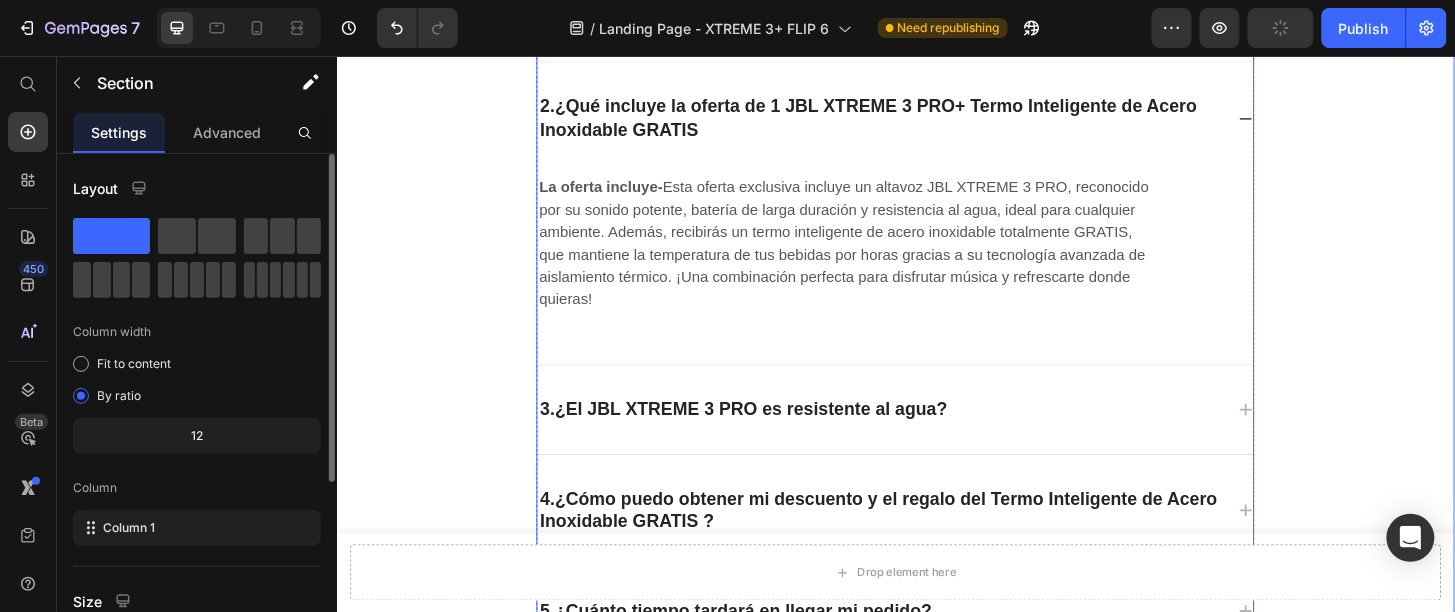 scroll, scrollTop: 7994, scrollLeft: 0, axis: vertical 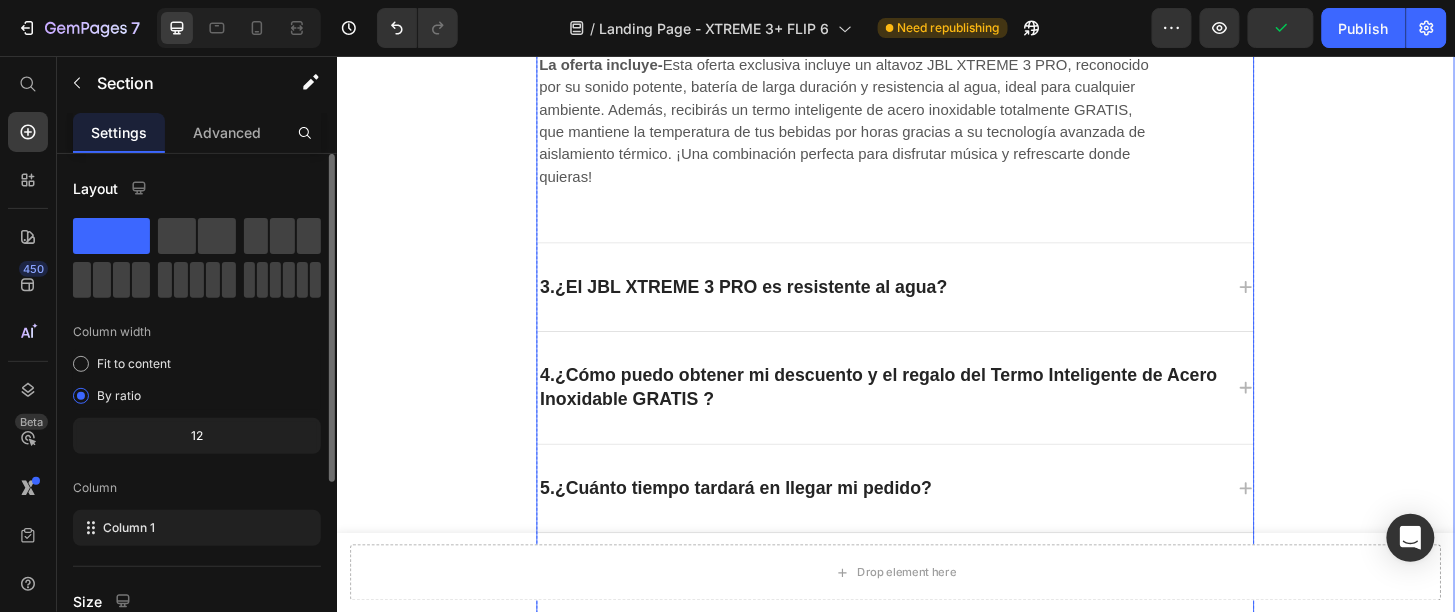 click 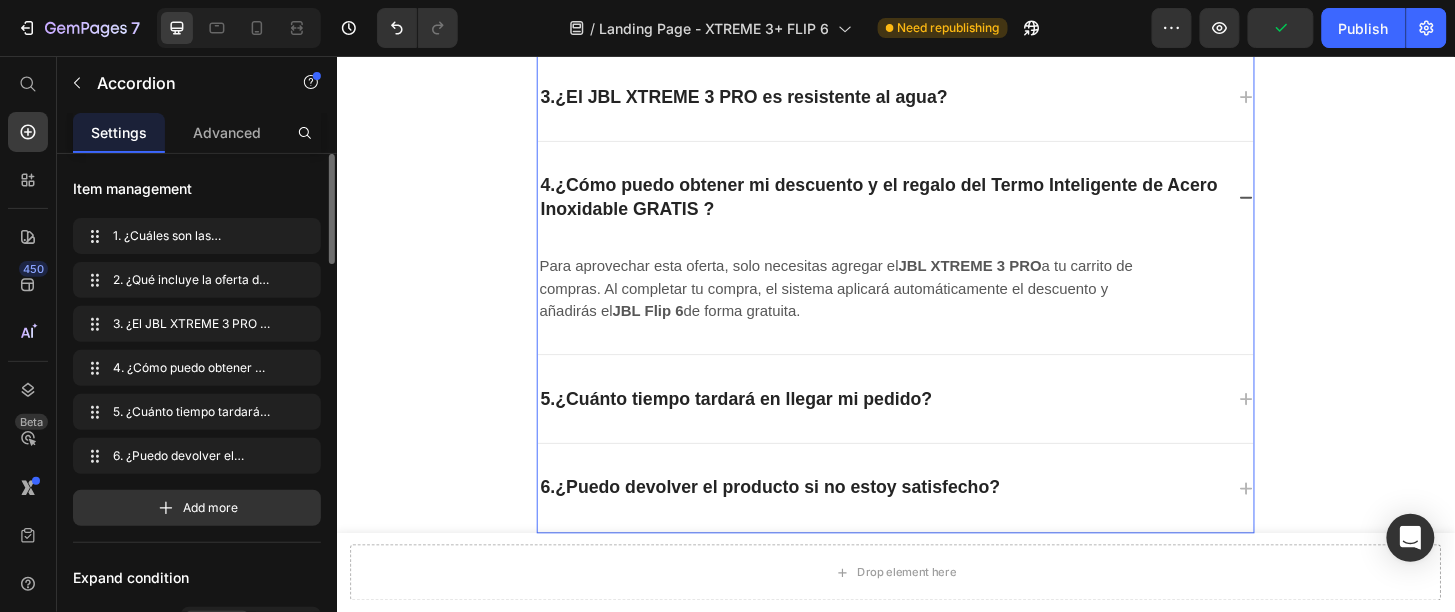 scroll, scrollTop: 7995, scrollLeft: 0, axis: vertical 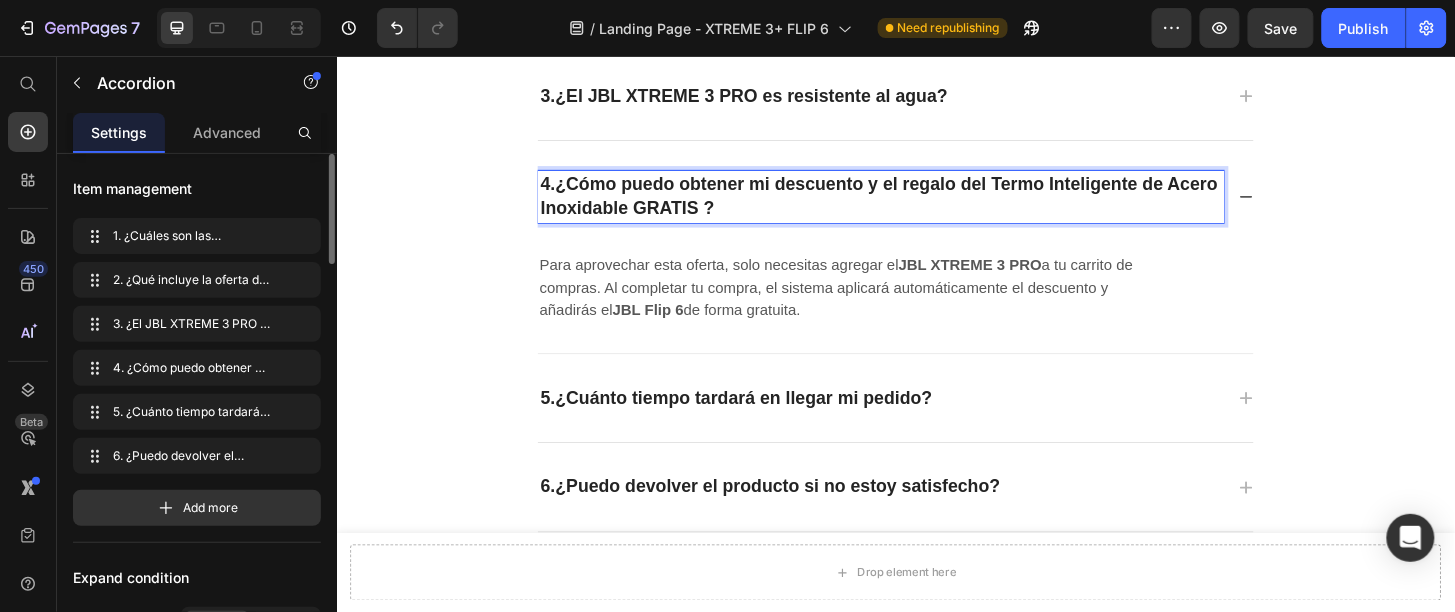 click on "4.  ¿Cómo puedo obtener mi descuento y el regalo del Termo Inteligente de Acero Inoxidable GRATIS ?" at bounding box center [920, 205] 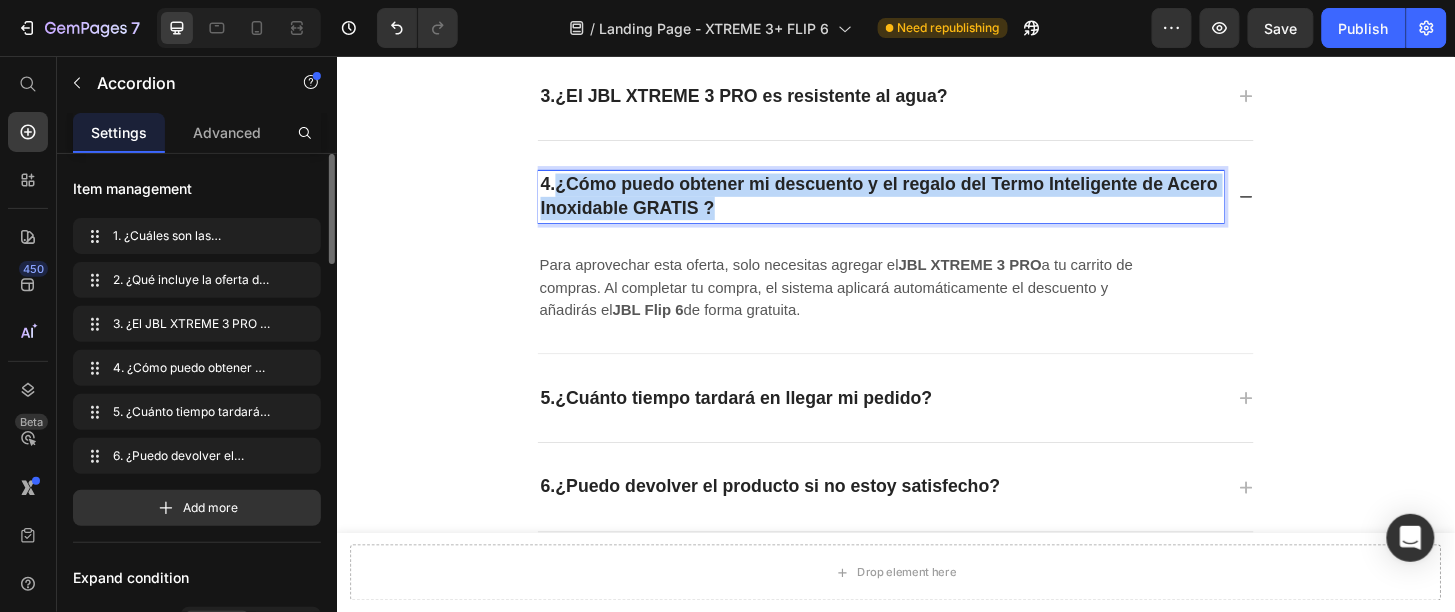 drag, startPoint x: 743, startPoint y: 222, endPoint x: 568, endPoint y: 186, distance: 178.66449 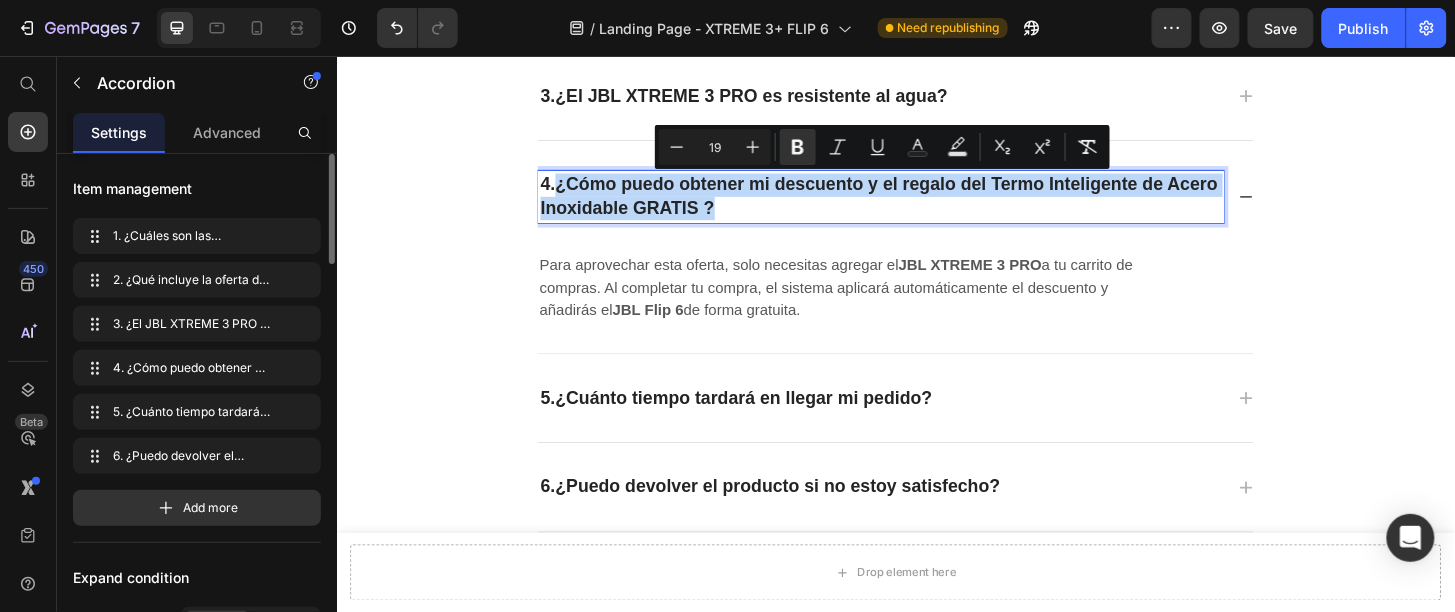 copy on "¿Cómo puedo obtener mi descuento y el regalo del Termo Inteligente de Acero Inoxidable GRATIS ?" 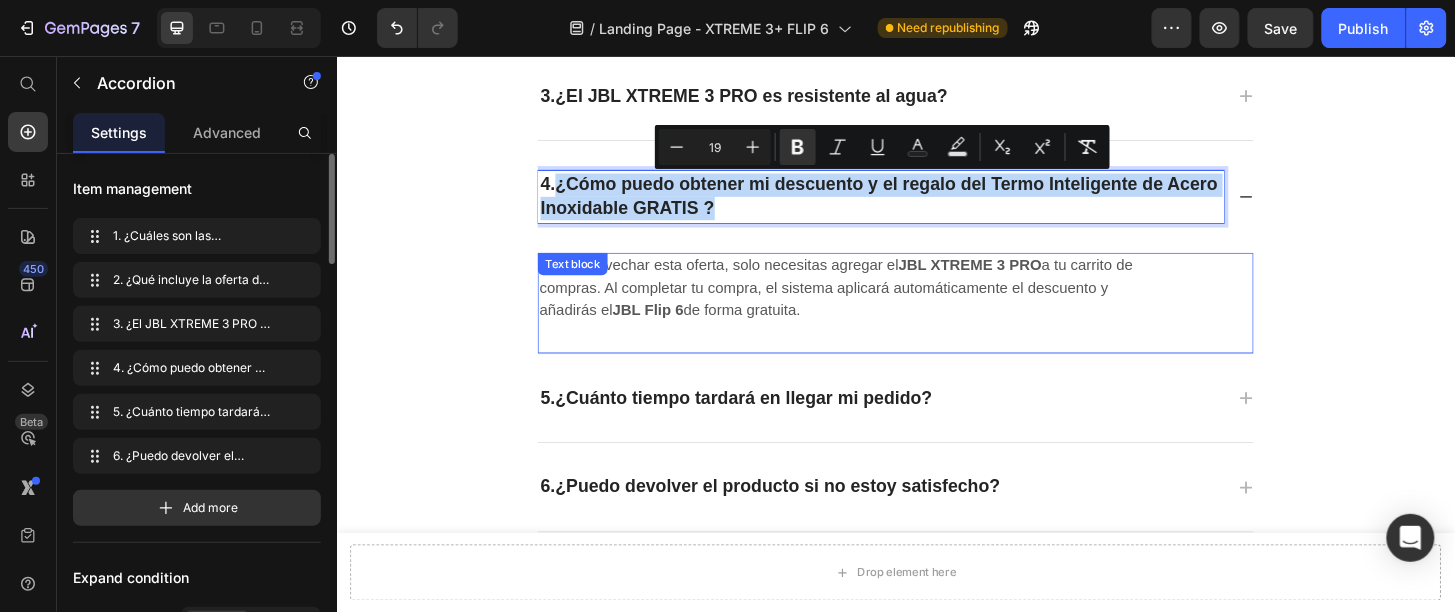 click on "Para aprovechar esta oferta, solo necesitas agregar el  JBL XTREME 3 PRO  a tu carrito de compras. Al completar tu compra, el sistema aplicará automáticamente el descuento y añadirás el  JBL Flip 6  de forma gratuita." at bounding box center [886, 304] 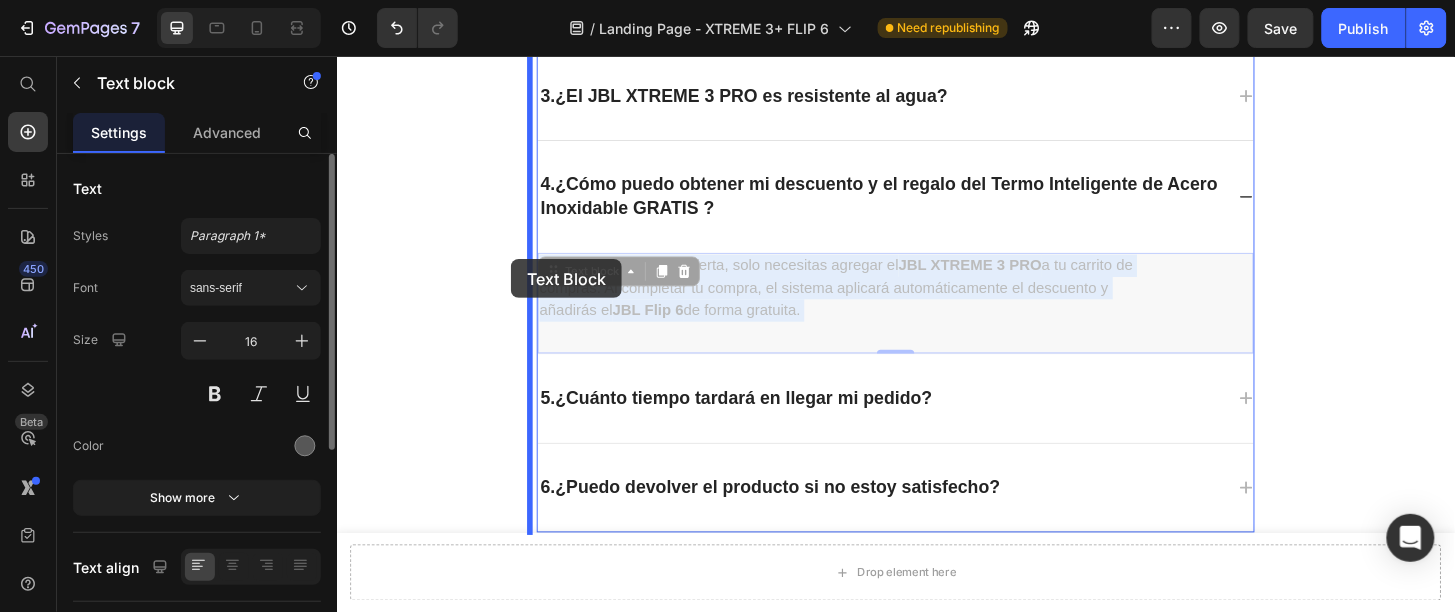 drag, startPoint x: 849, startPoint y: 327, endPoint x: 521, endPoint y: 273, distance: 332.4154 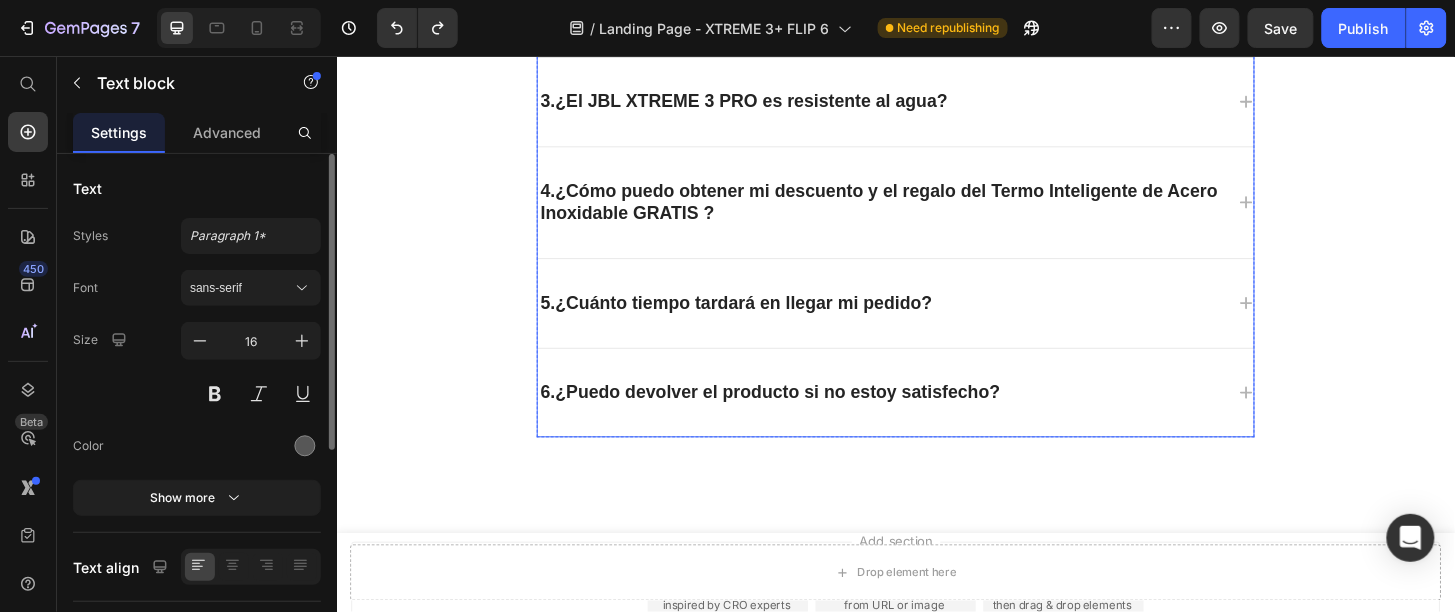click on "4.  ¿Cómo puedo obtener mi descuento y el regalo del Termo Inteligente de Acero Inoxidable GRATIS ?" at bounding box center [920, 212] 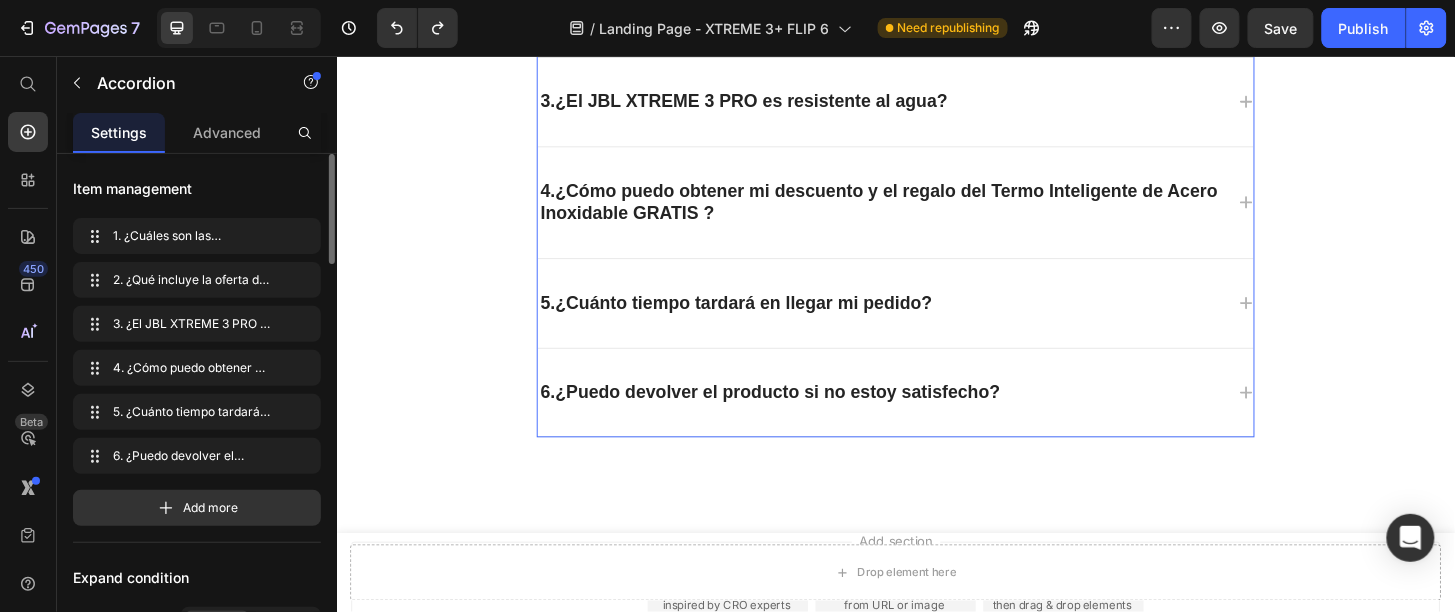 scroll, scrollTop: 7870, scrollLeft: 0, axis: vertical 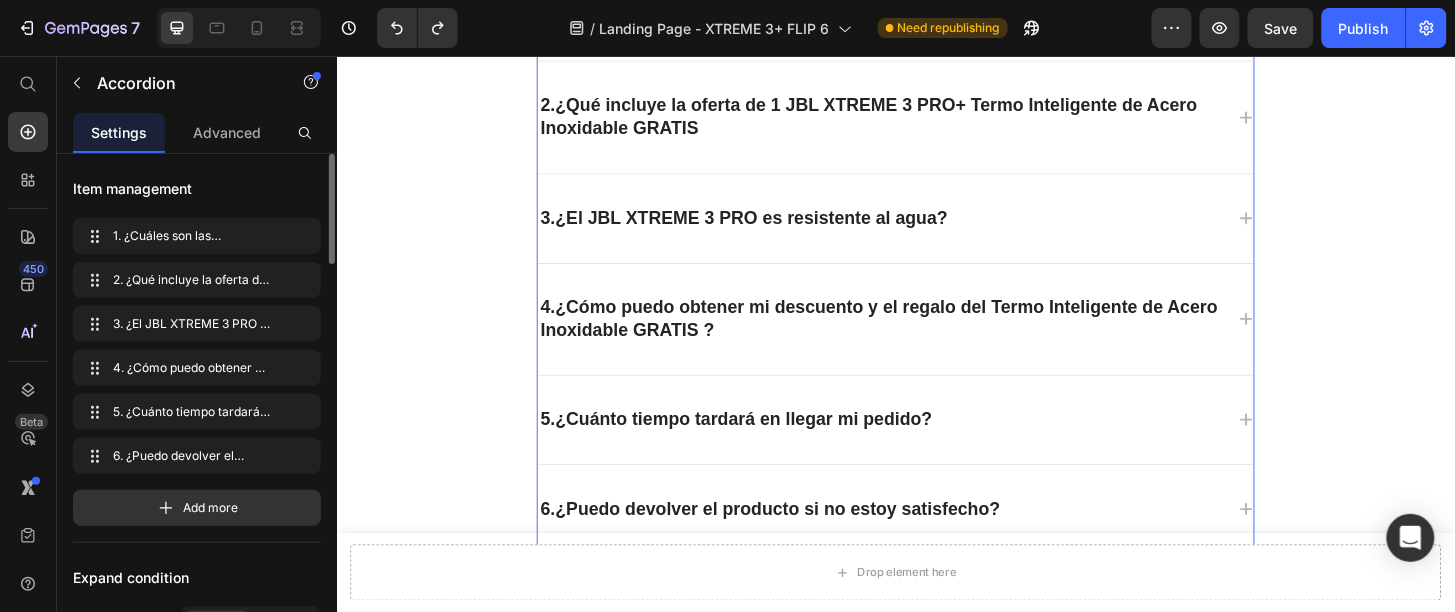 click 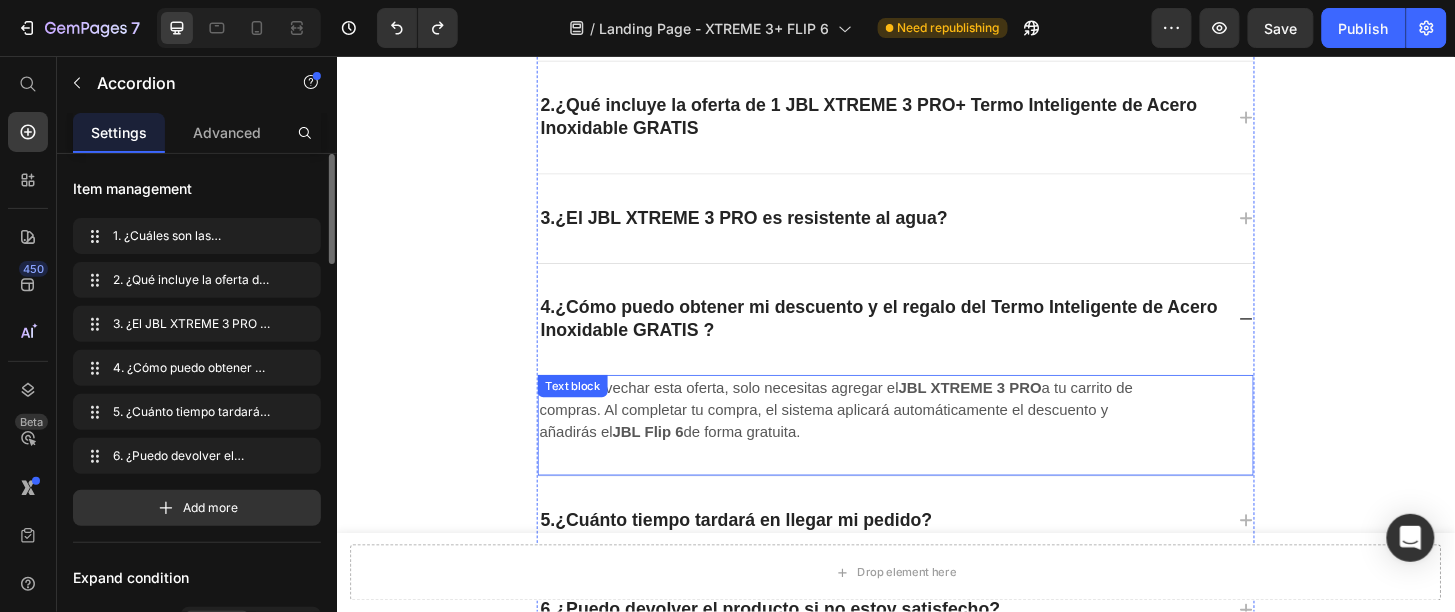 click on "Para aprovechar esta oferta, solo necesitas agregar el  JBL XTREME 3 PRO  a tu carrito de compras. Al completar tu compra, el sistema aplicará automáticamente el descuento y añadirás el  JBL Flip 6  de forma gratuita." at bounding box center [886, 435] 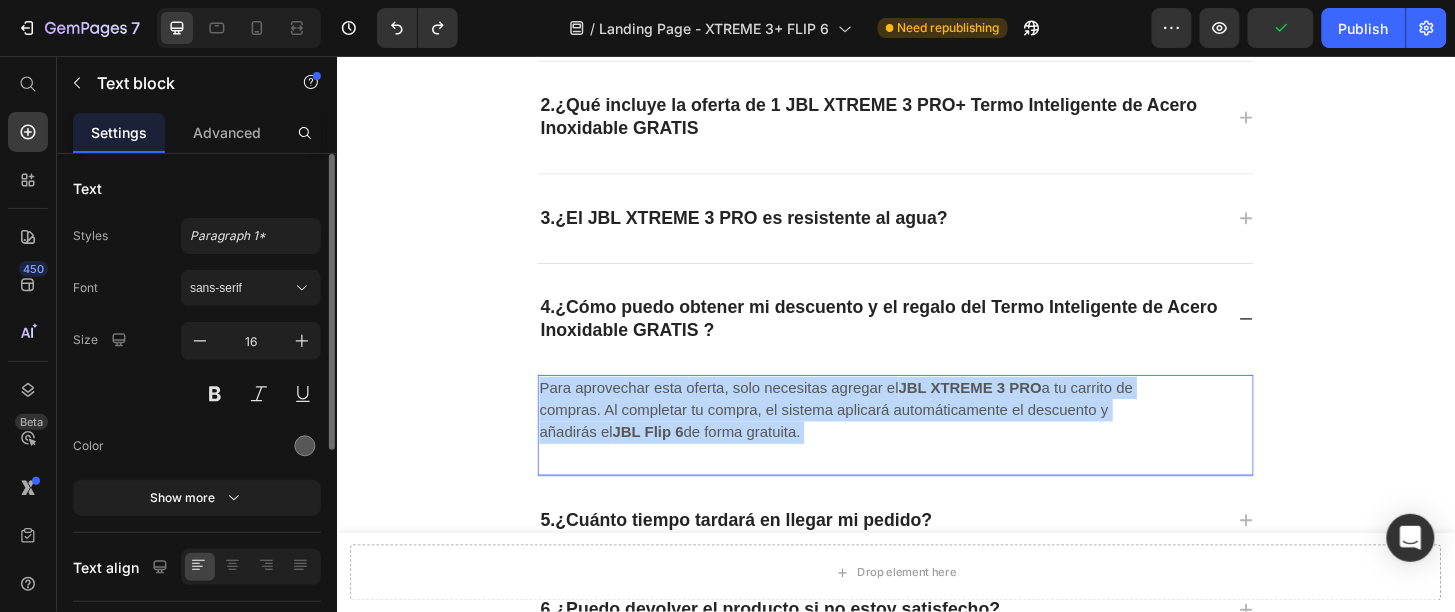 drag, startPoint x: 846, startPoint y: 454, endPoint x: 832, endPoint y: 448, distance: 15.231546 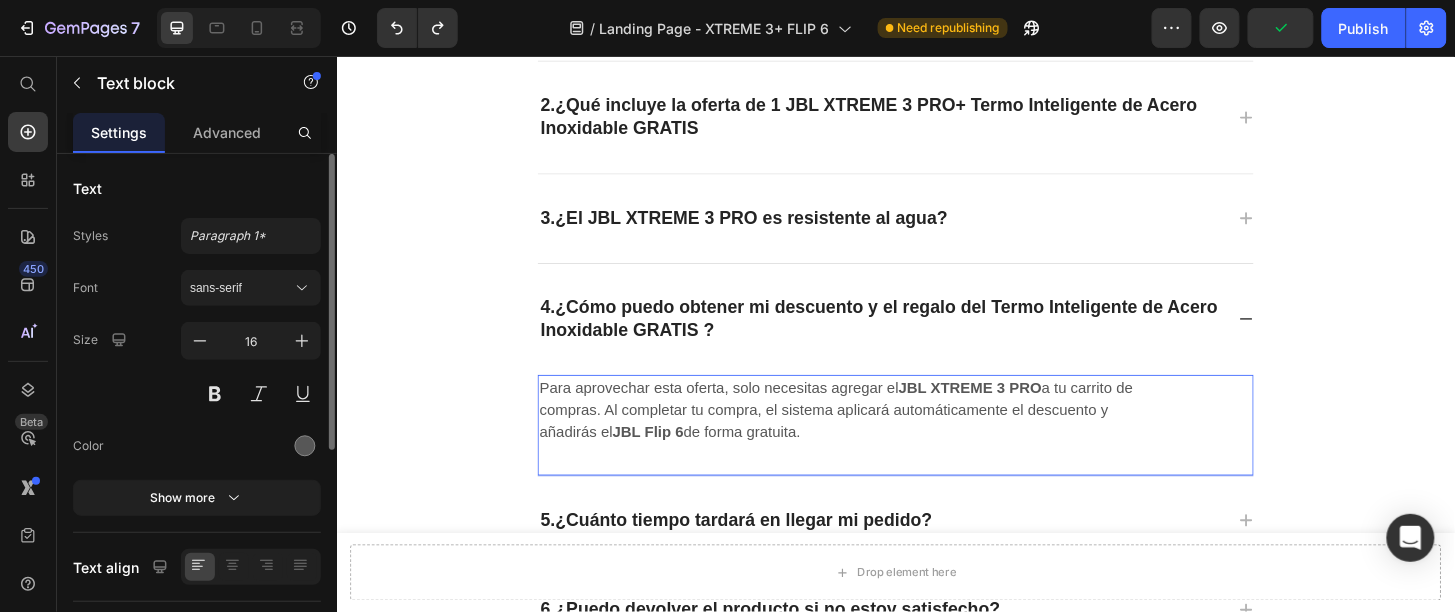click on "Para aprovechar esta oferta, solo necesitas agregar el  JBL XTREME 3 PRO  a tu carrito de compras. Al completar tu compra, el sistema aplicará automáticamente el descuento y añadirás el  JBL Flip 6  de forma gratuita." at bounding box center [886, 435] 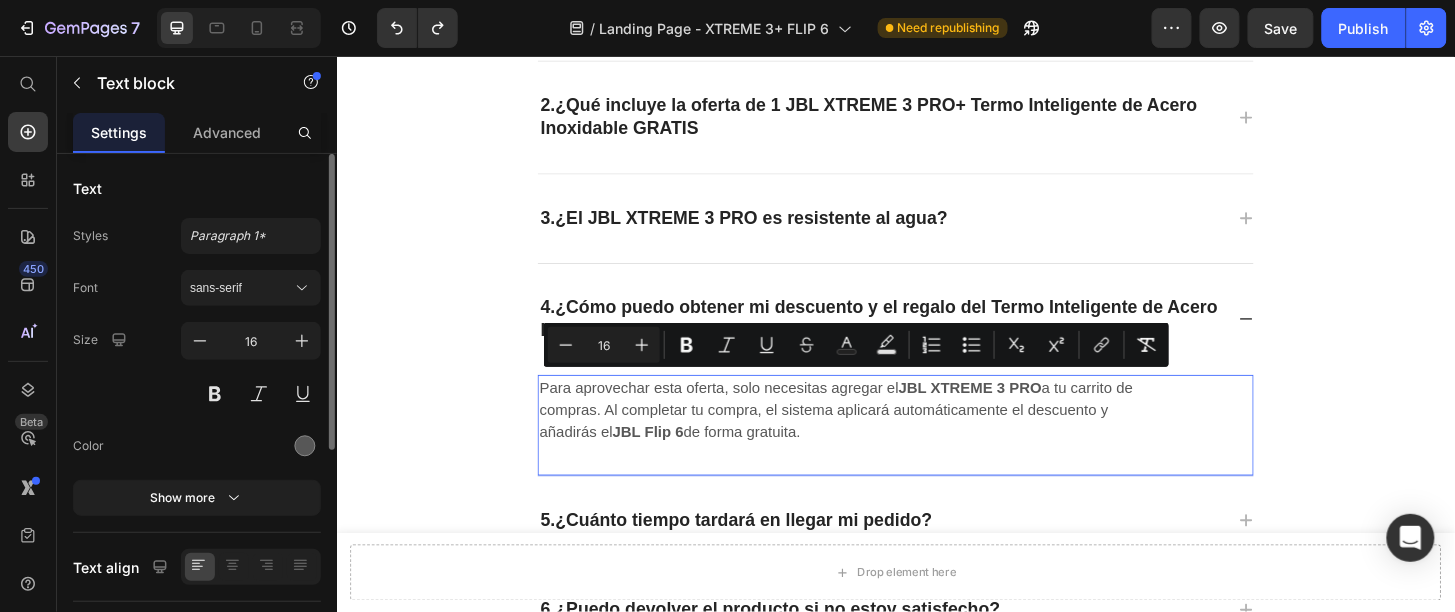 drag, startPoint x: 842, startPoint y: 449, endPoint x: 543, endPoint y: 409, distance: 301.66373 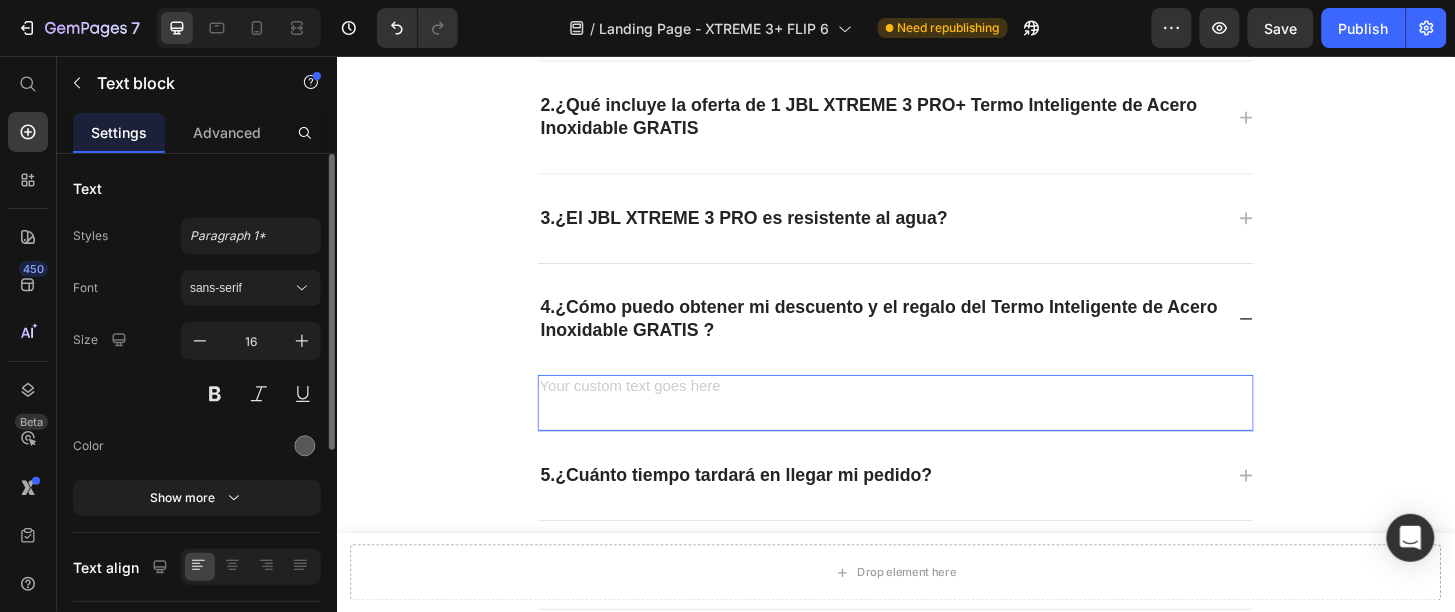 click at bounding box center (886, 411) 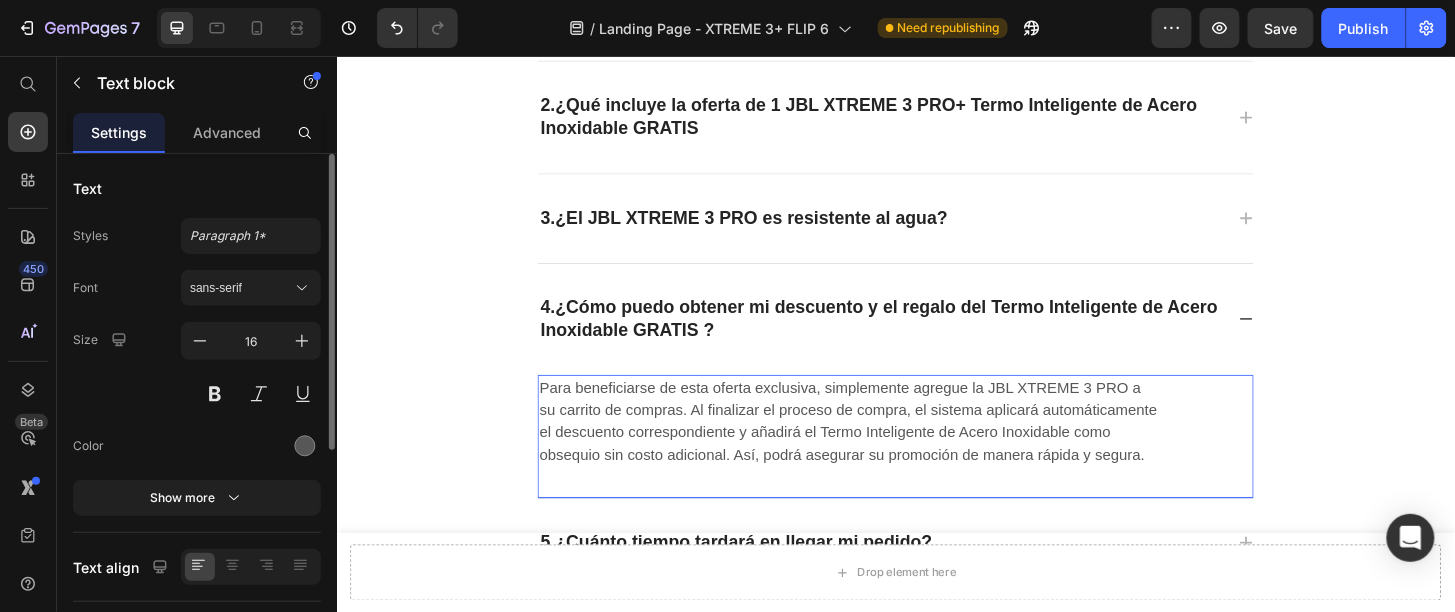 click on "Preguntas Frecuentes . Heading ¿Tienes preguntas? Estamos aquí para ayudarte. Text block                Title Line 1.  ¿Cuáles son las características principales del JBL XTREME 3 PRO? 2.  ¿Qué incluye la oferta de 1 JBL XTREME 3 PRO+ Termo Inteligente de Acero Inoxidable GRATIS  3.  ¿El JBL XTREME 3 PRO es resistente al agua? 4.  ¿Cómo puedo obtener mi descuento y el regalo del Termo Inteligente de Acero Inoxidable GRATIS ? Para beneficiarse de esta oferta exclusiva, simplemente agregue la JBL XTREME 3 PRO a su carrito de compras. Al finalizar el proceso de compra, el sistema aplicará automáticamente el descuento correspondiente y añadirá el Termo Inteligente de Acero Inoxidable como obsequio sin costo adicional. Así, podrá asegurar su promoción de manera rápida y segura. Text block   0 5.  ¿Cuánto tiempo tardará en llegar mi pedido? 6.  ¿Puedo devolver el producto si no estoy satisfecho? Accordion Row" at bounding box center (936, 276) 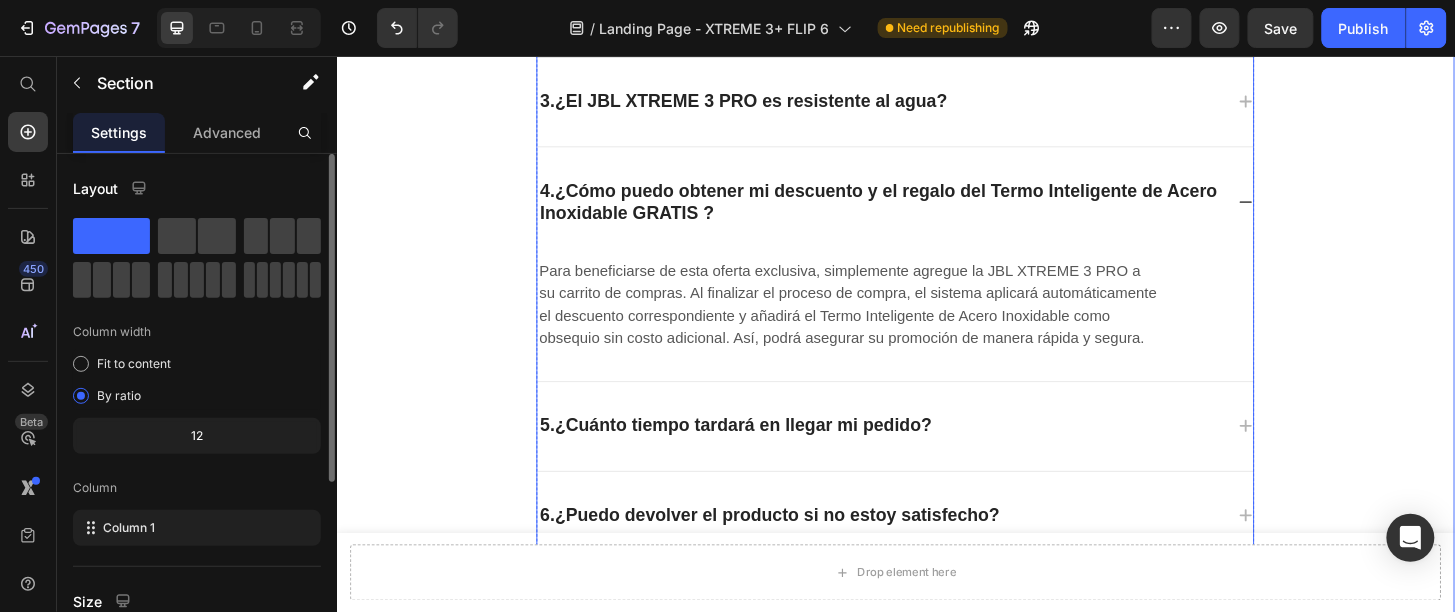 scroll, scrollTop: 7620, scrollLeft: 0, axis: vertical 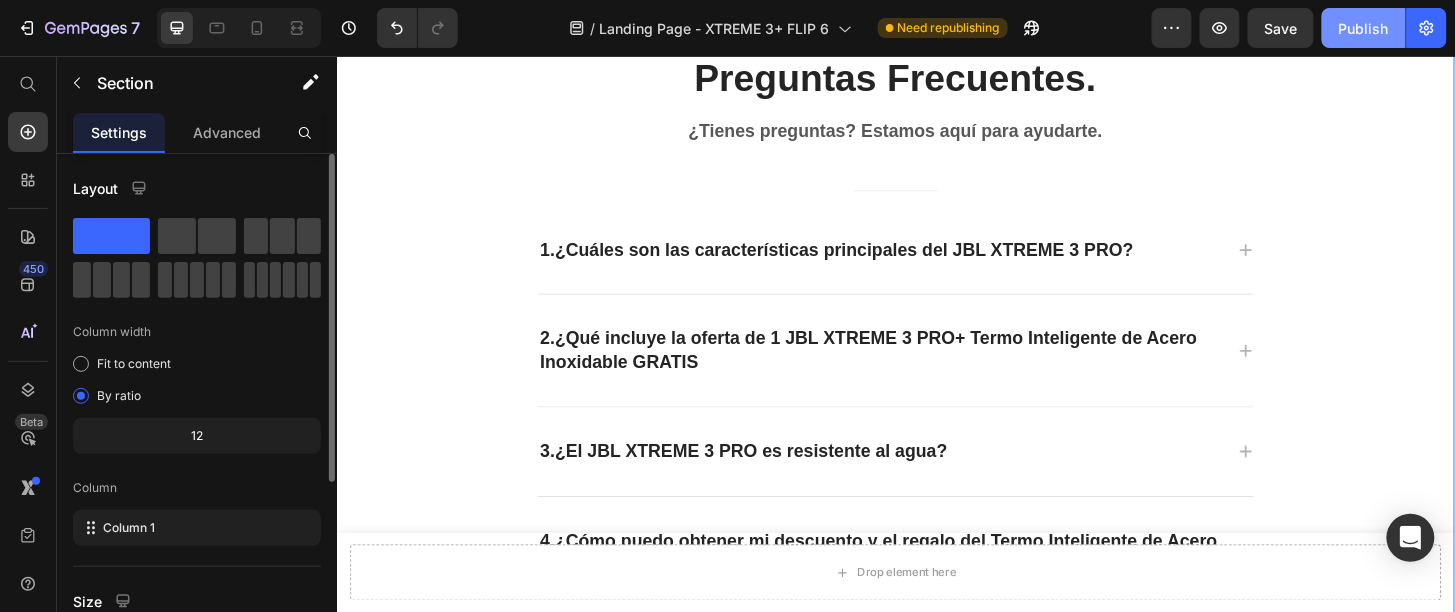 click on "Publish" at bounding box center (1364, 28) 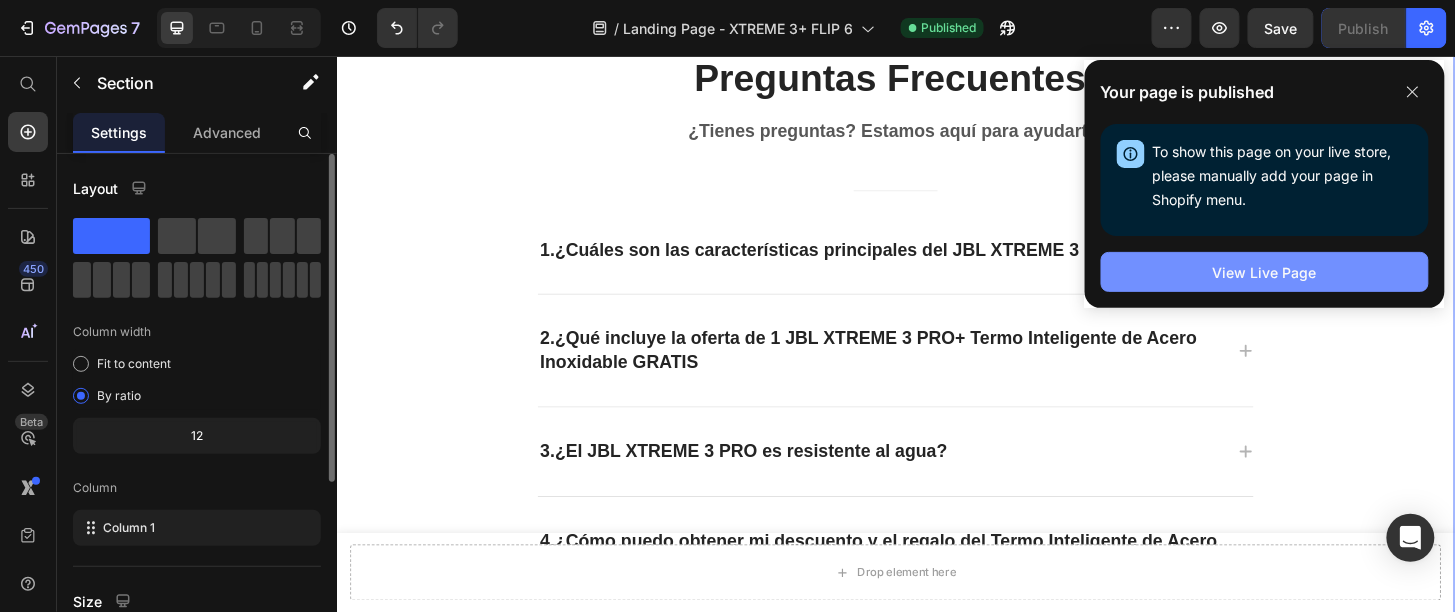 click on "View Live Page" at bounding box center (1265, 272) 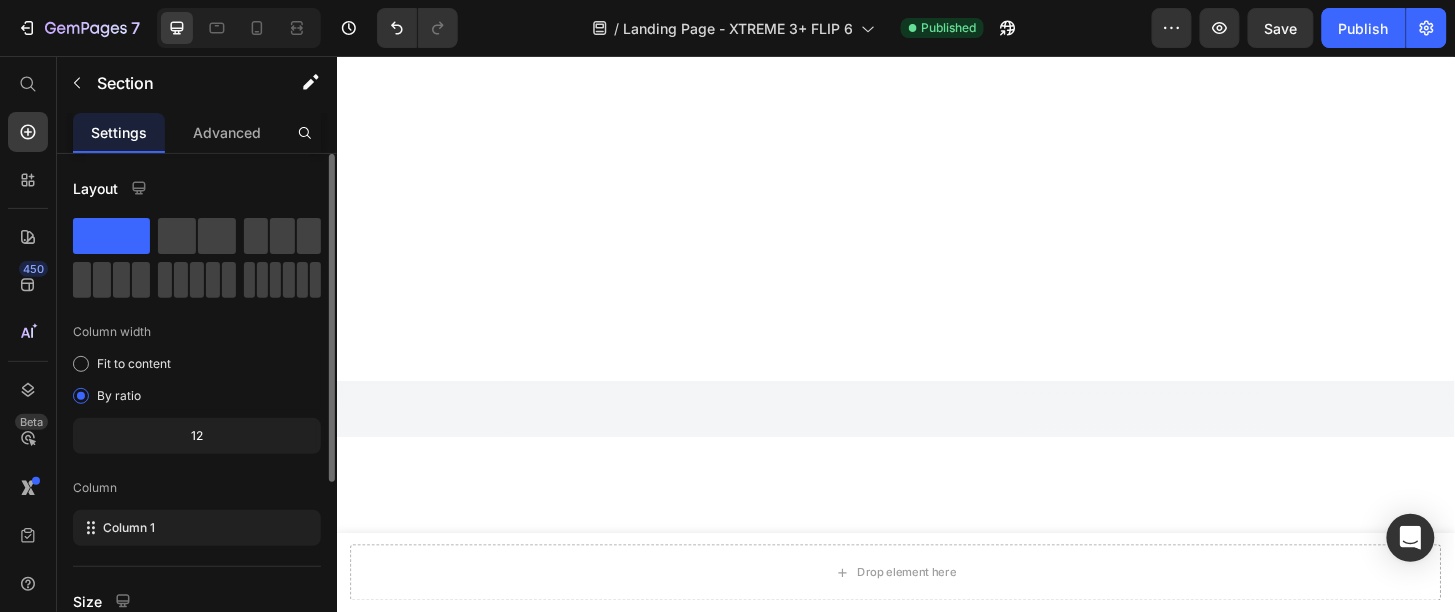 scroll, scrollTop: 0, scrollLeft: 0, axis: both 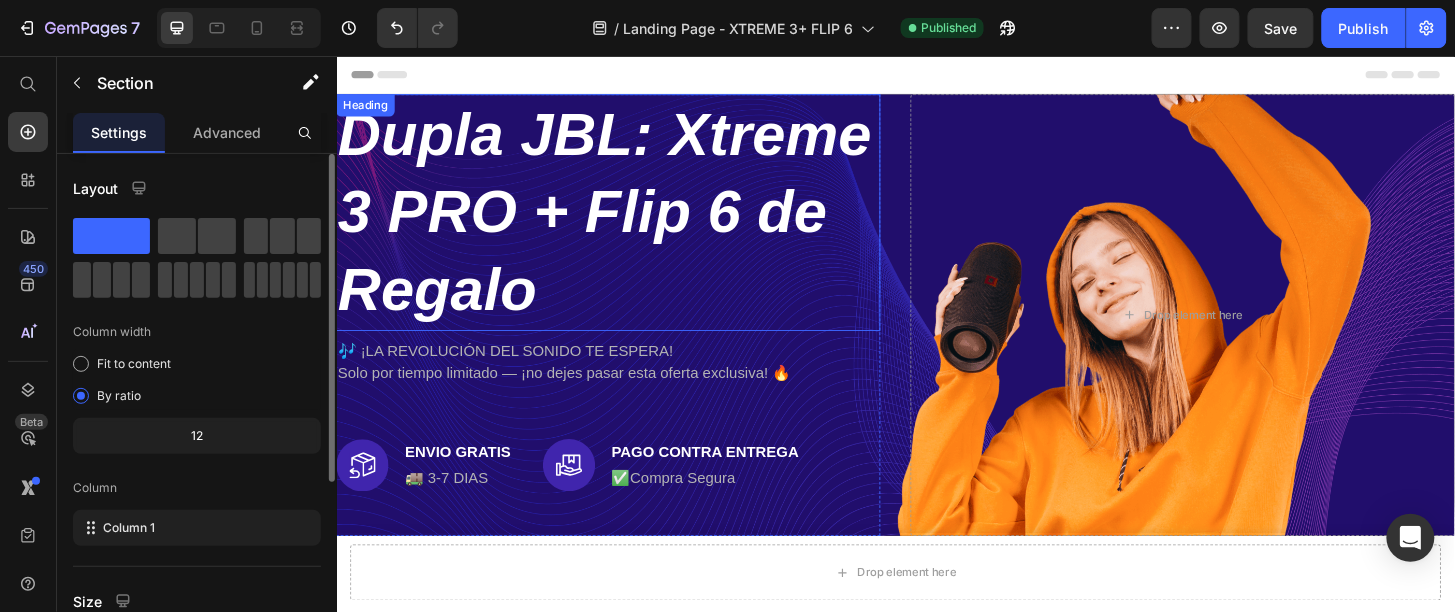 click on "Dupla JBL: Xtreme 3 PRO + Flip 6 de Regalo" at bounding box center (624, 222) 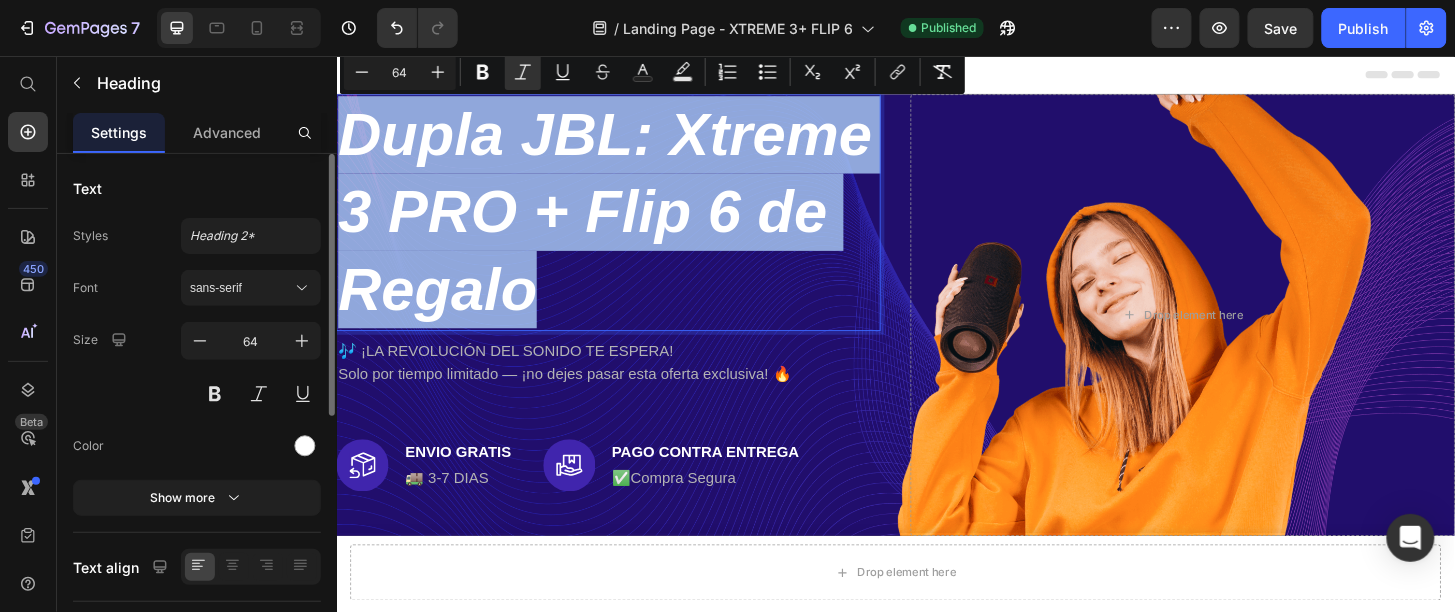 drag, startPoint x: 356, startPoint y: 137, endPoint x: 539, endPoint y: 286, distance: 235.98729 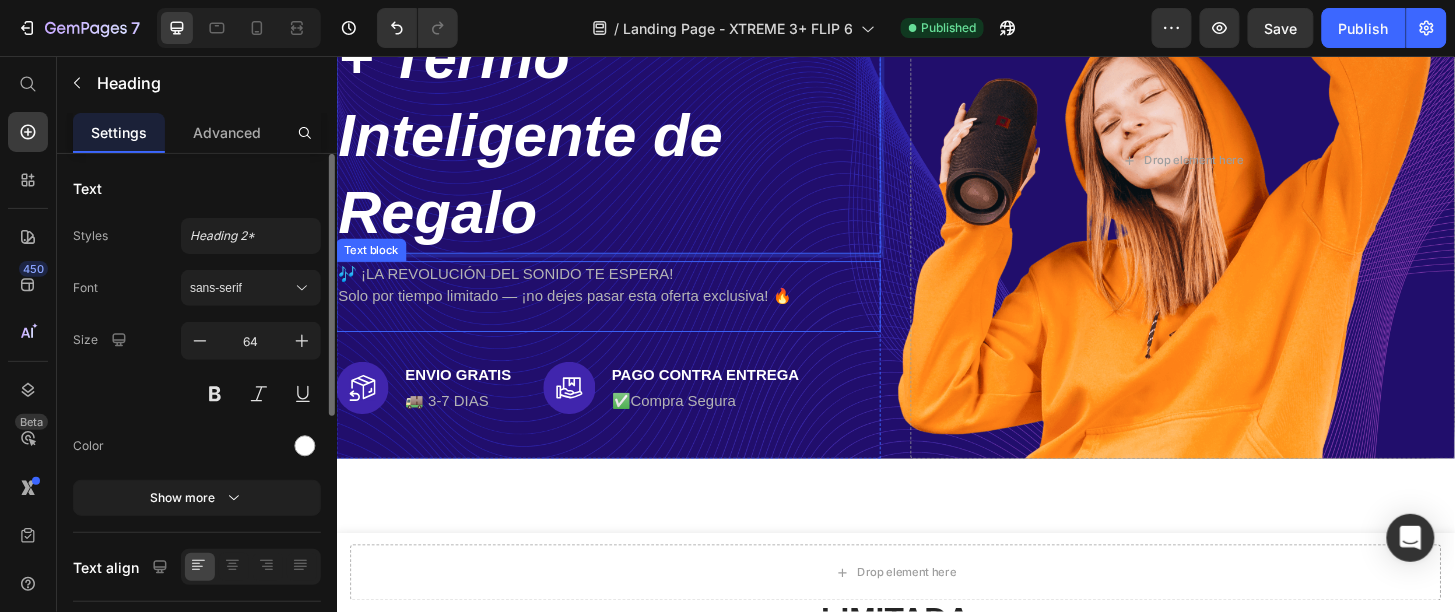 scroll, scrollTop: 0, scrollLeft: 0, axis: both 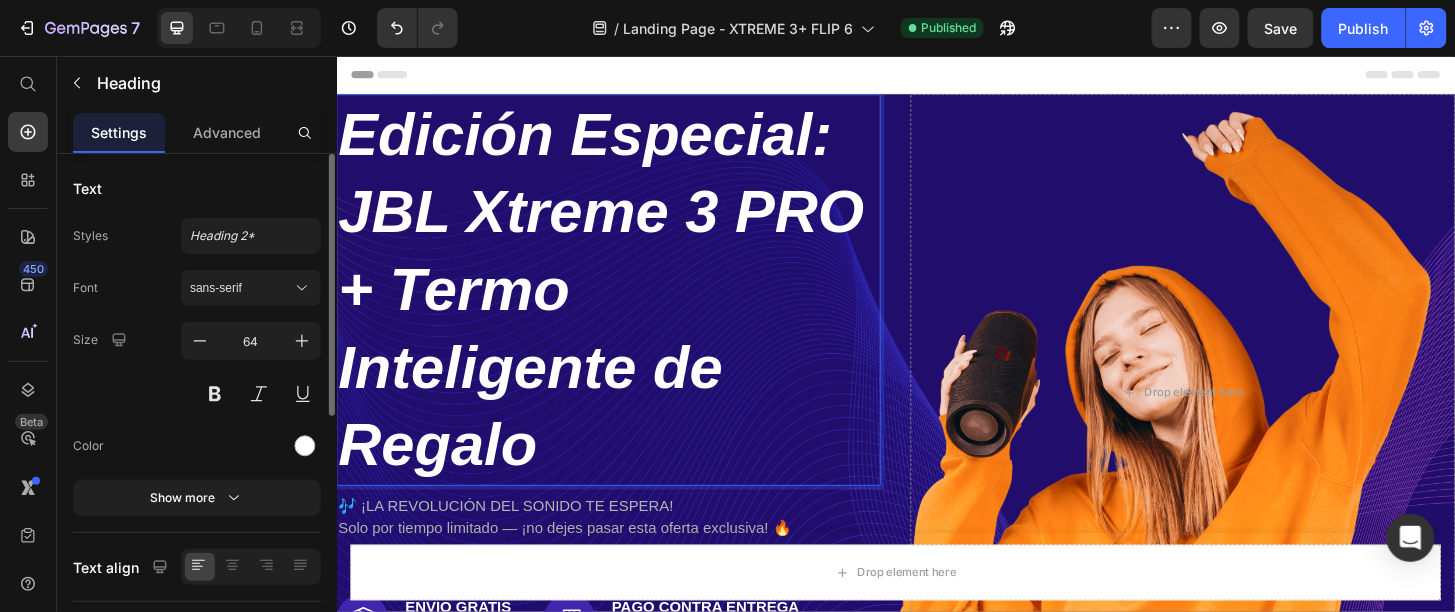 click on "Header" at bounding box center [936, 75] 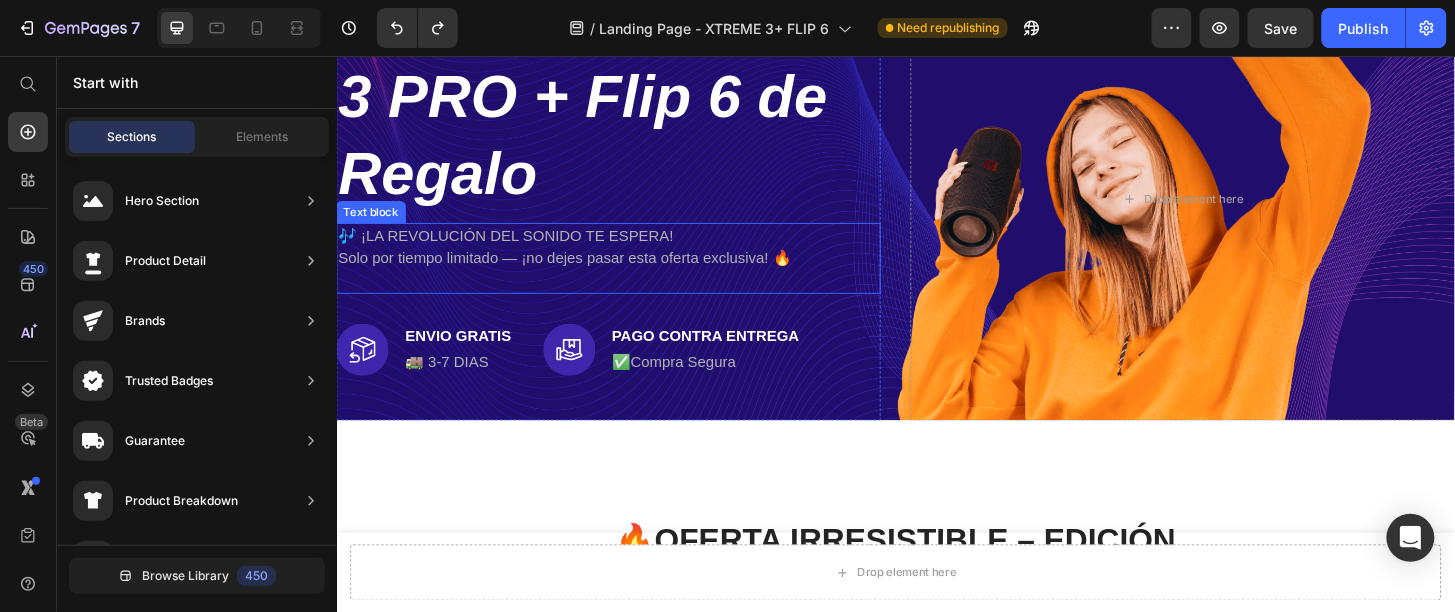 scroll, scrollTop: 0, scrollLeft: 0, axis: both 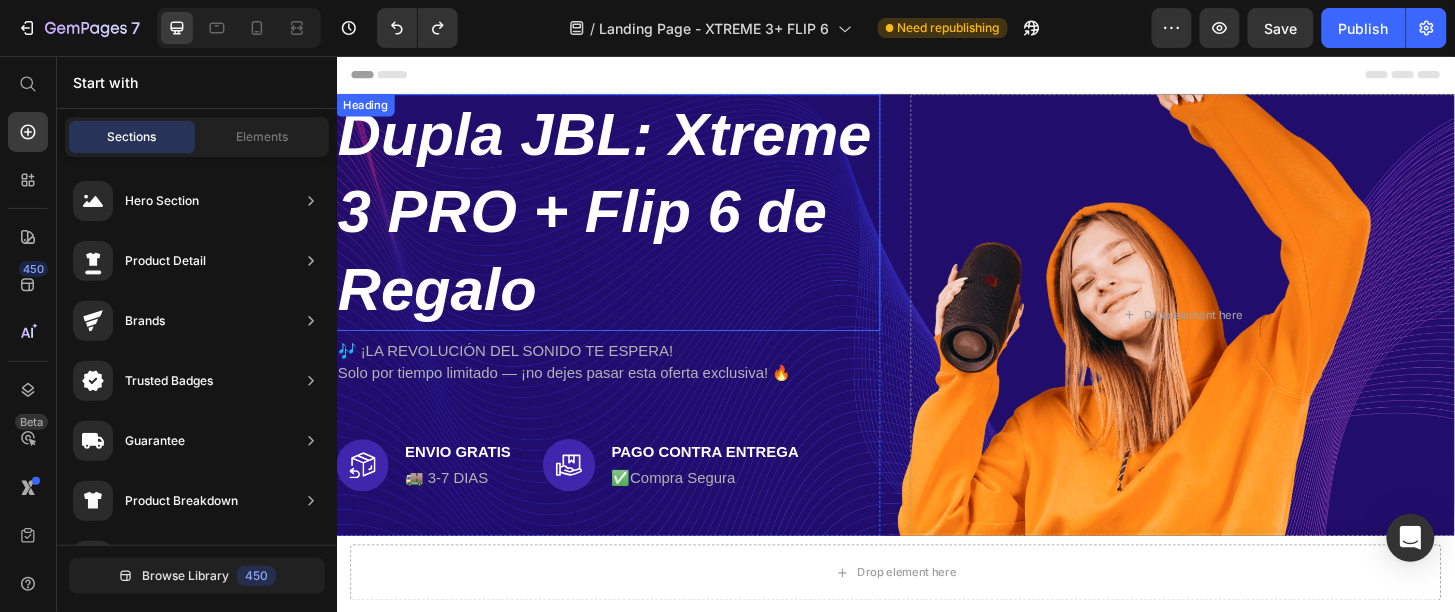 click on "Dupla JBL: Xtreme 3 PRO + Flip 6 de Regalo" at bounding box center [624, 222] 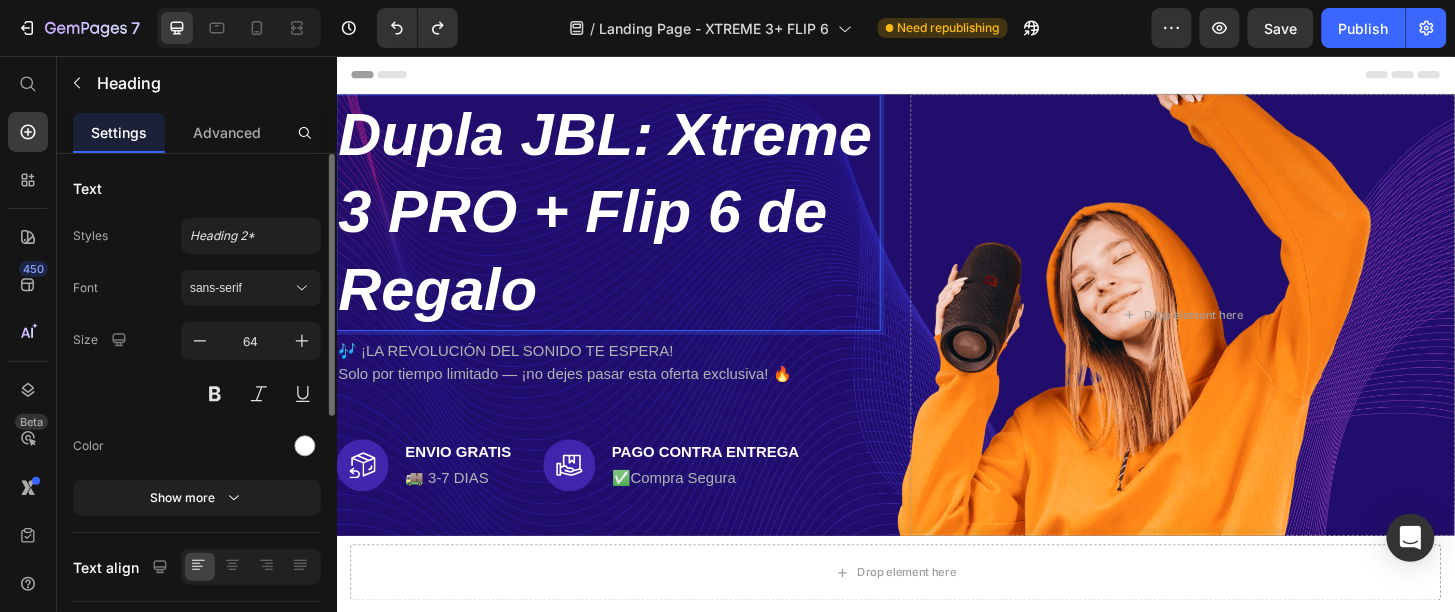 click on "Dupla JBL: Xtreme 3 PRO + Flip 6 de Regalo" at bounding box center [624, 222] 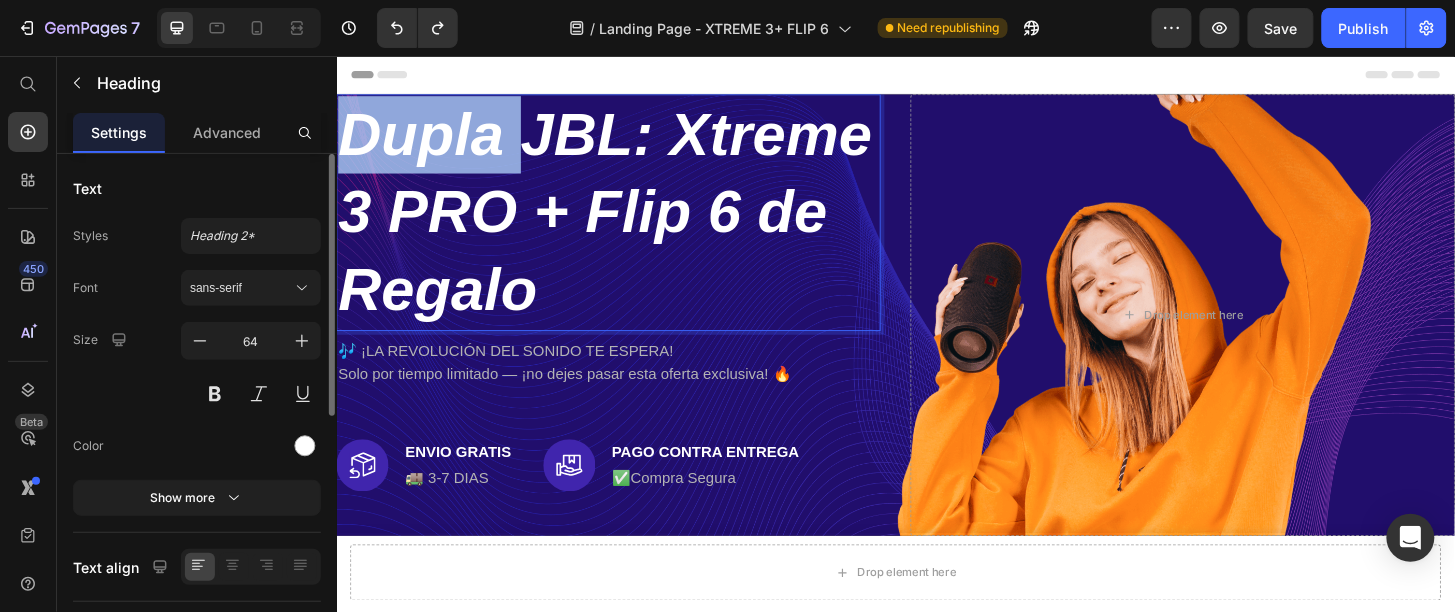 click on "Dupla JBL: Xtreme 3 PRO + Flip 6 de Regalo" at bounding box center (624, 222) 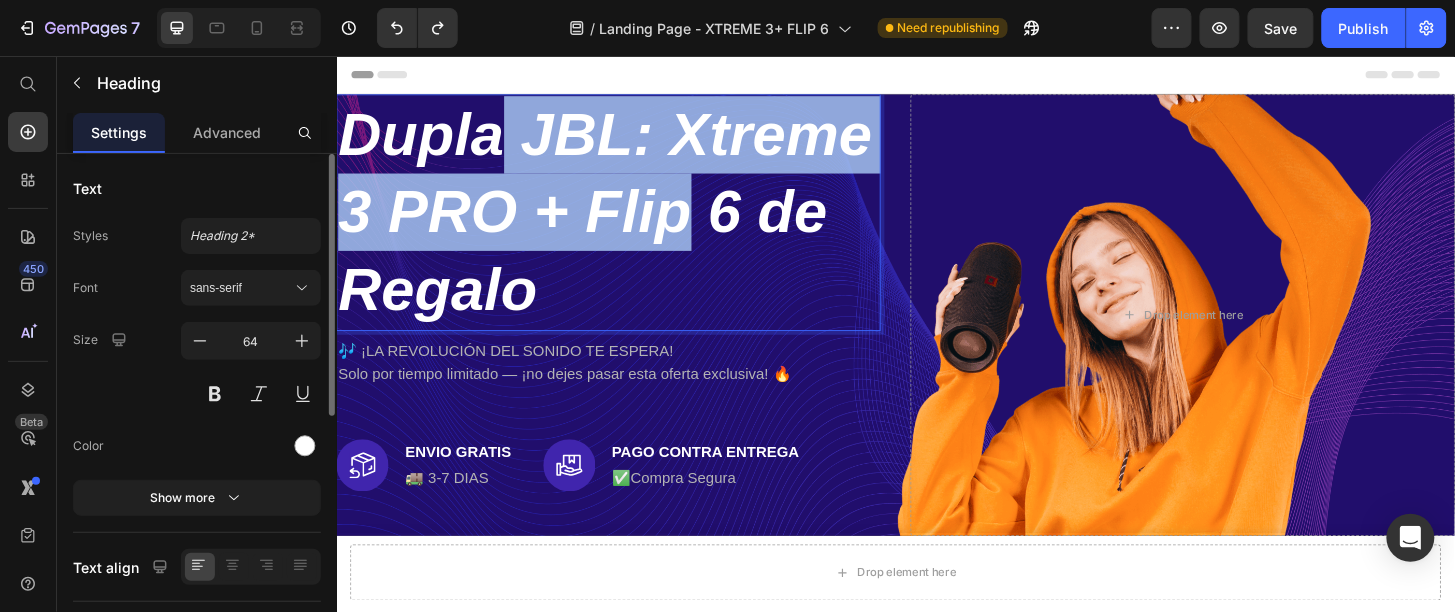 drag, startPoint x: 508, startPoint y: 163, endPoint x: 598, endPoint y: 204, distance: 98.89894 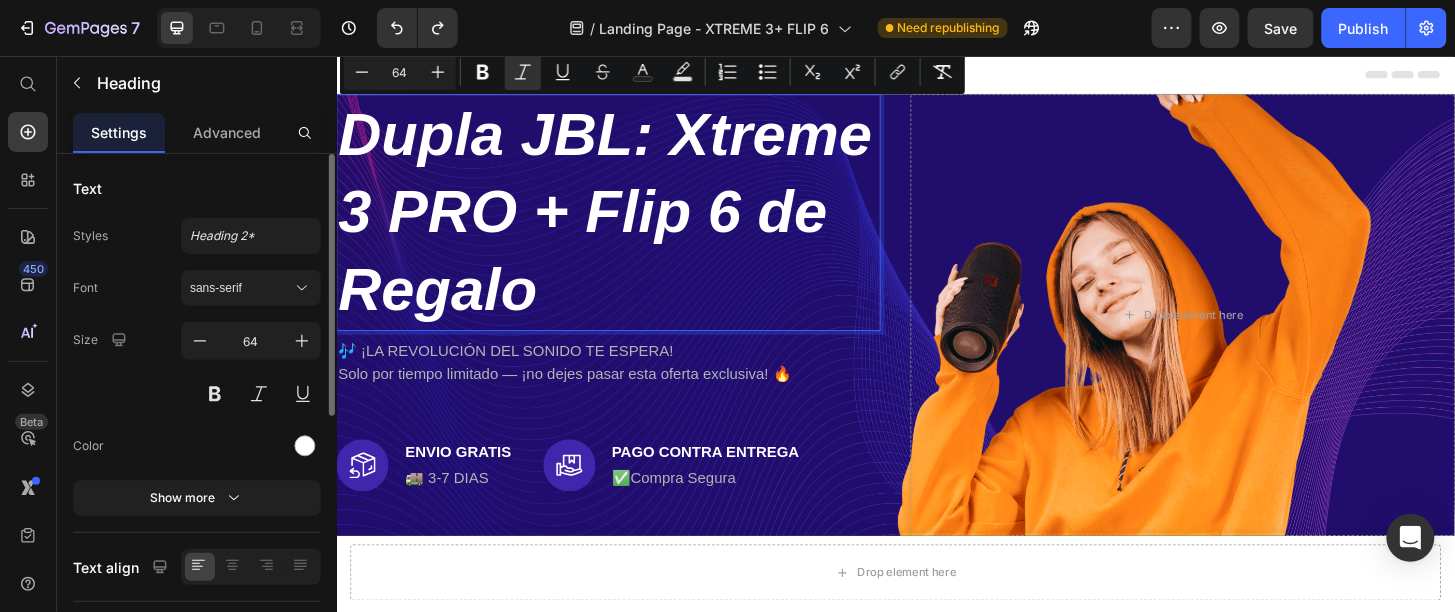 click on "Dupla JBL: Xtreme 3 PRO + Flip 6 de Regalo" at bounding box center (628, 223) 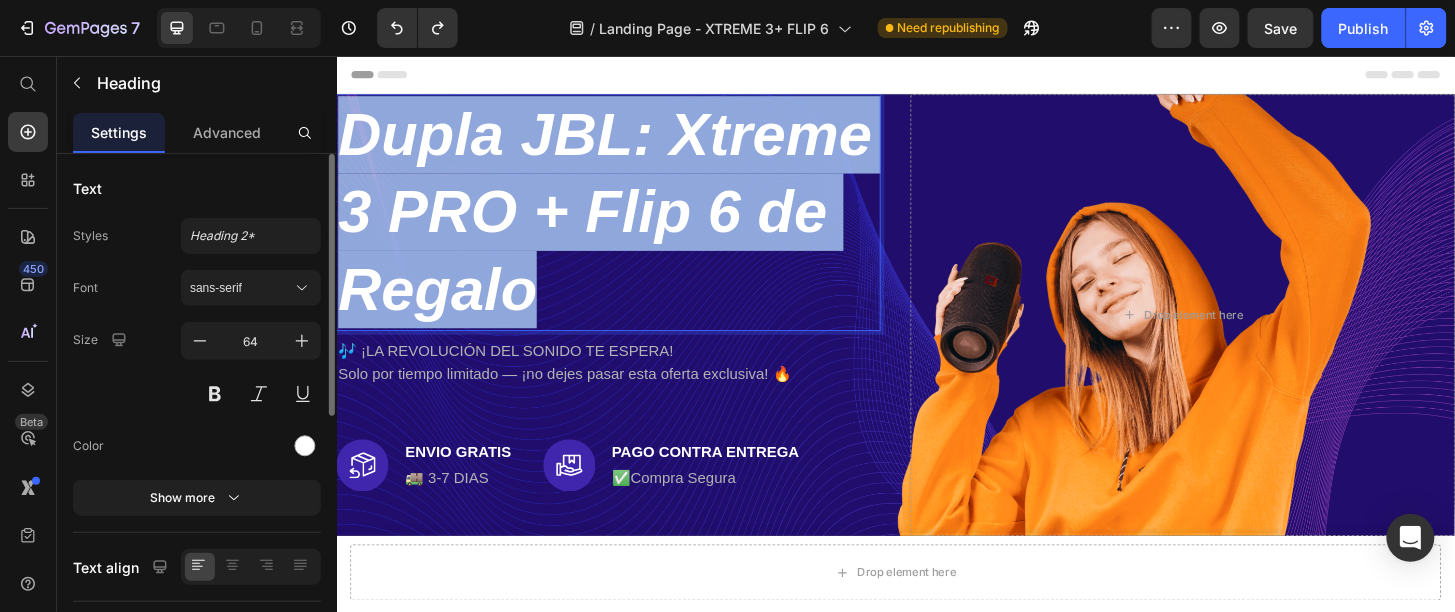 drag, startPoint x: 580, startPoint y: 299, endPoint x: 378, endPoint y: 142, distance: 255.83784 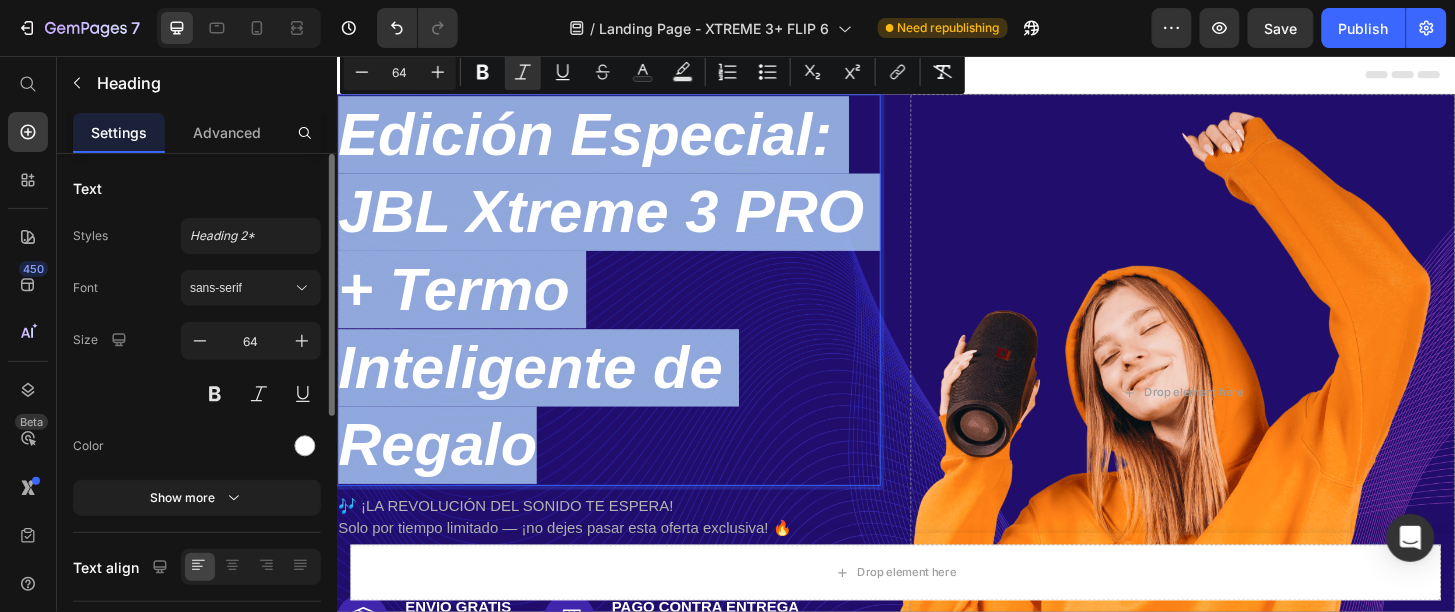drag, startPoint x: 598, startPoint y: 479, endPoint x: 359, endPoint y: 147, distance: 409.07825 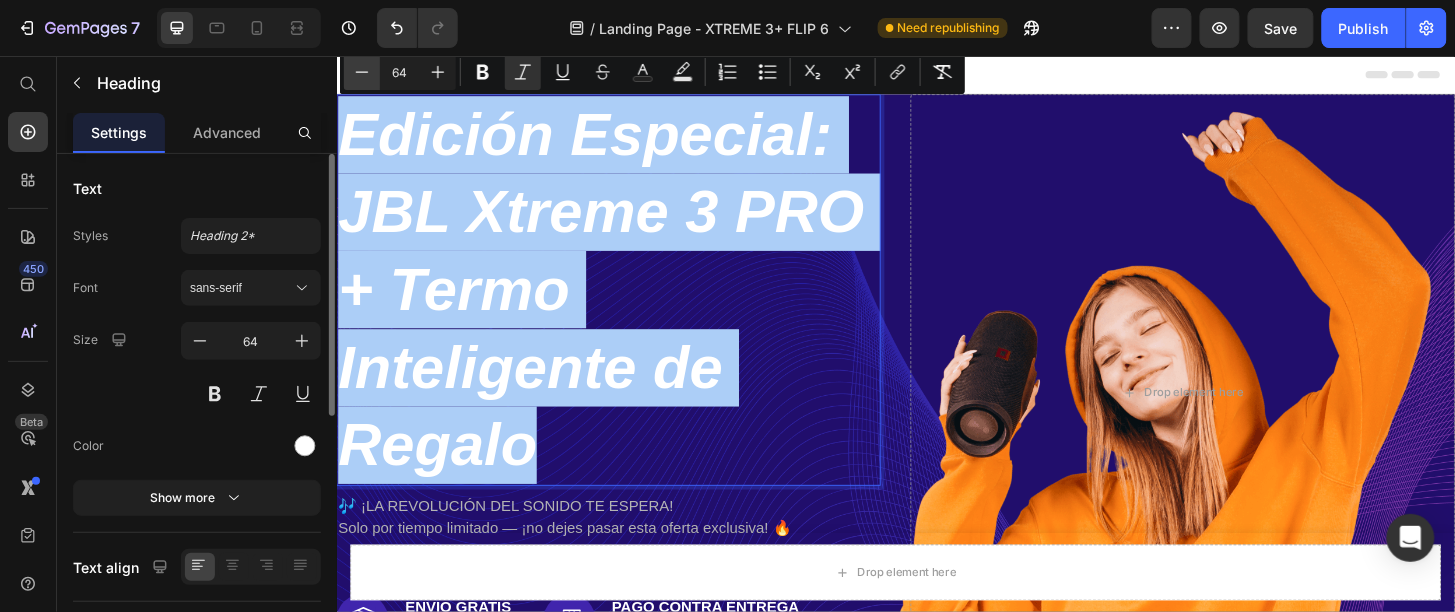 click 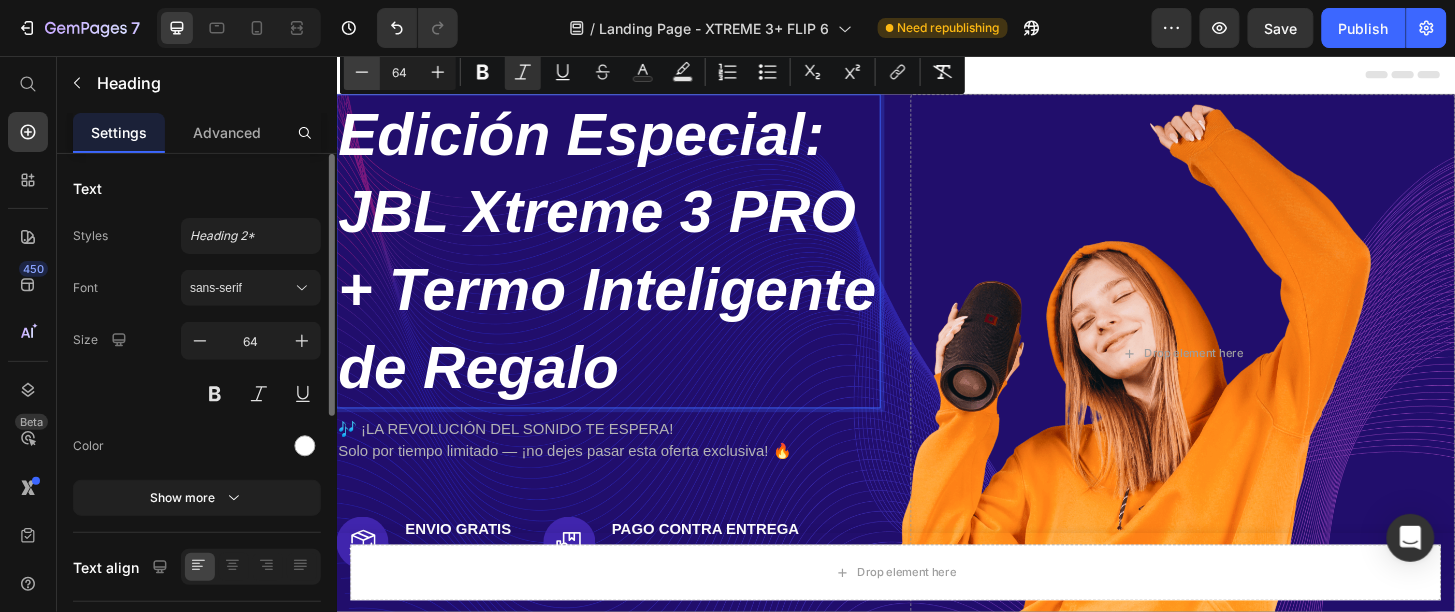 click 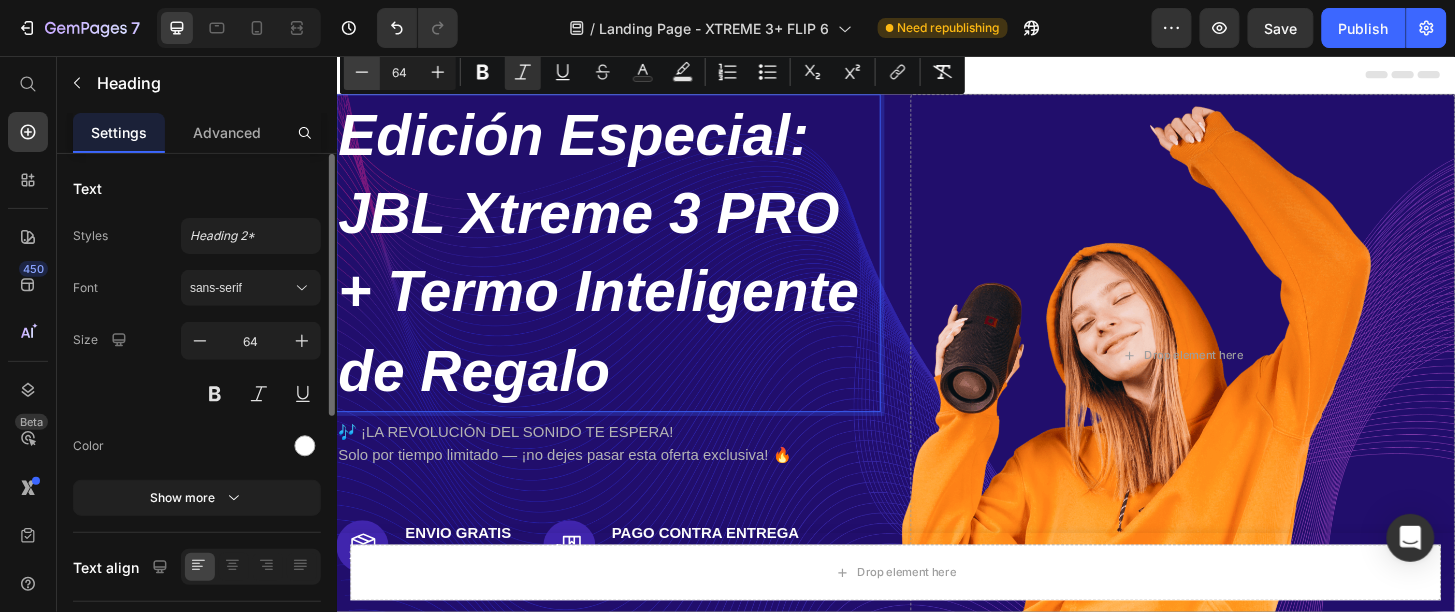 click 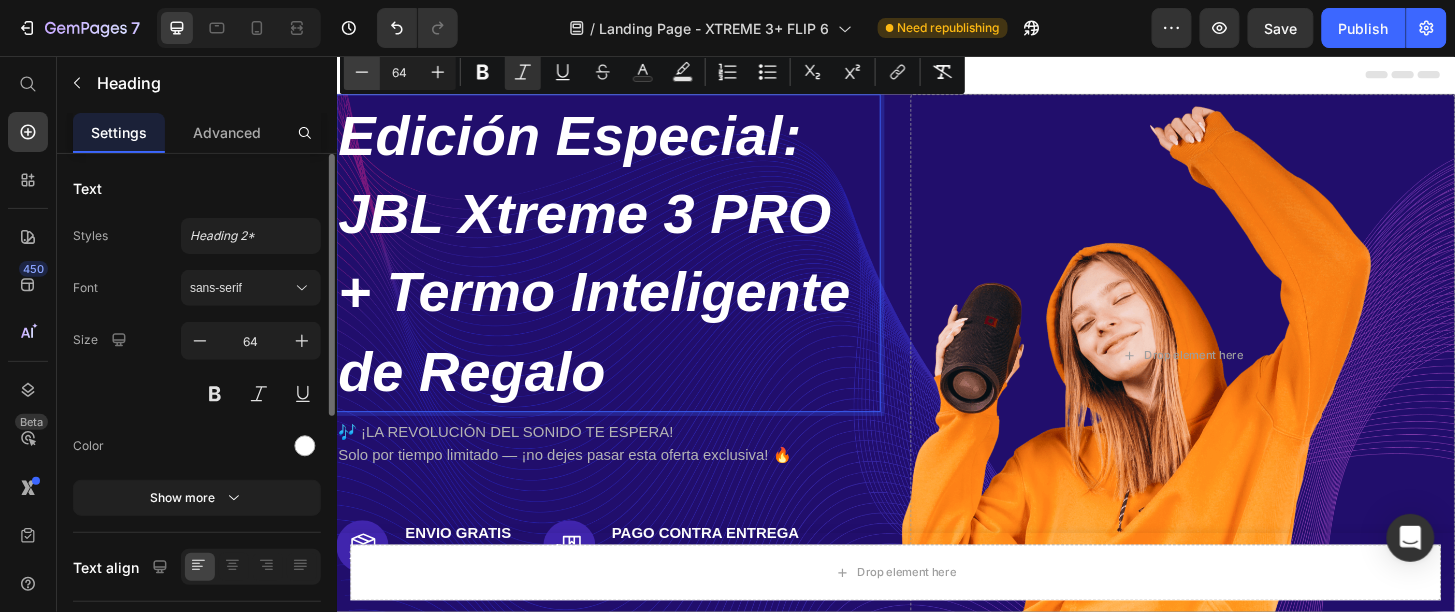 click 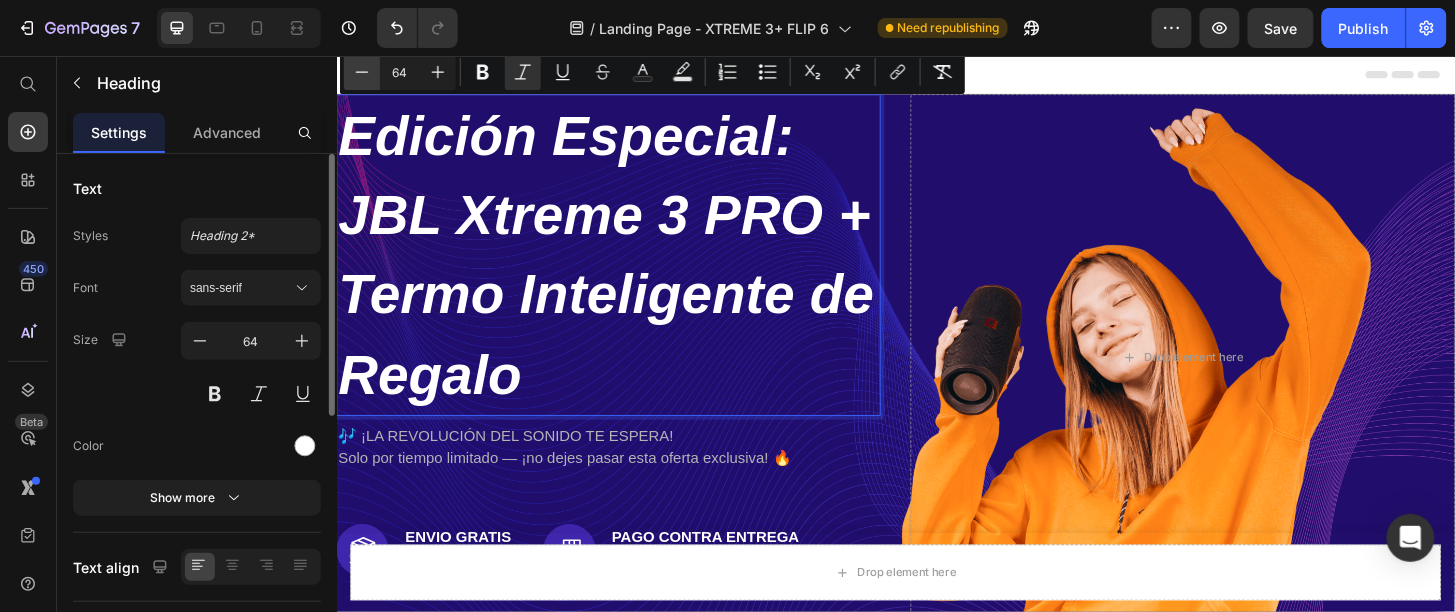 click 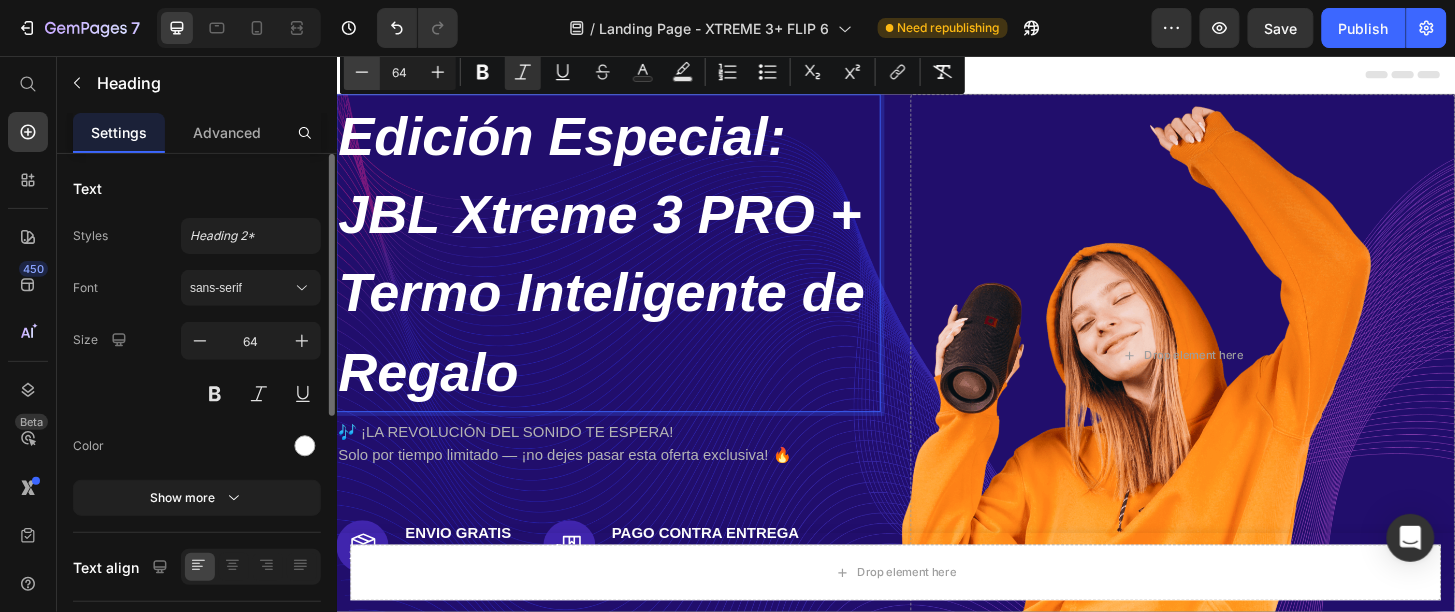 click 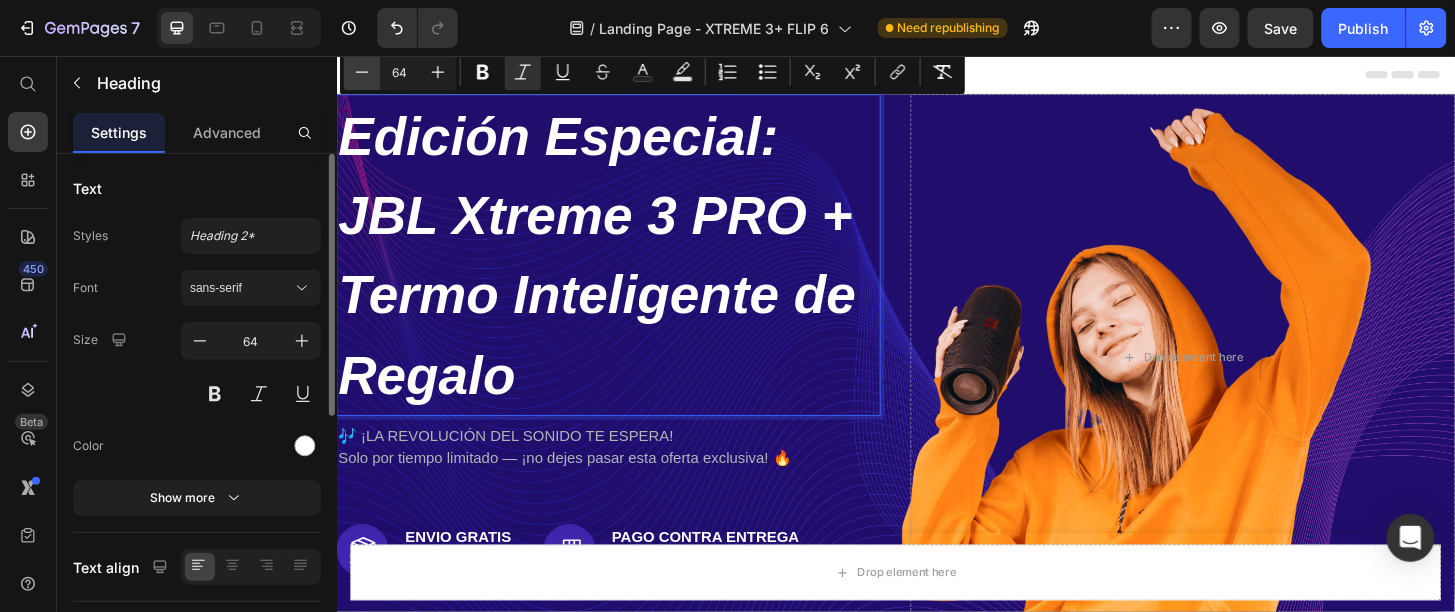 click 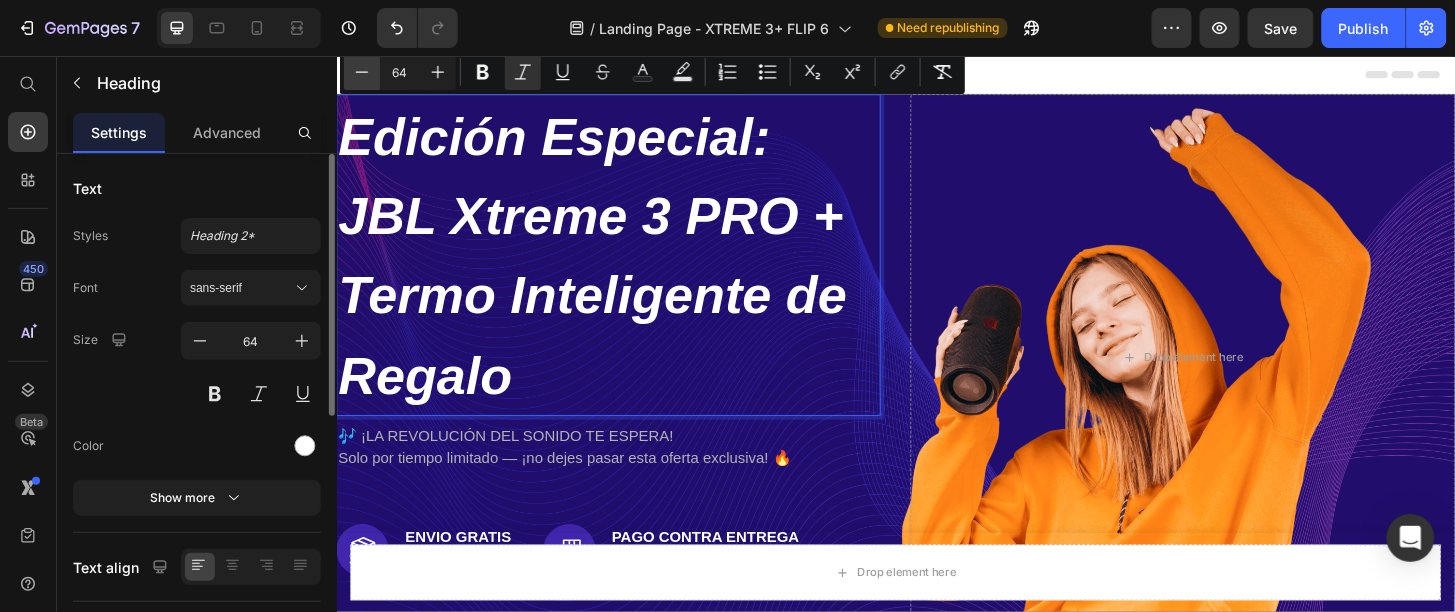 click 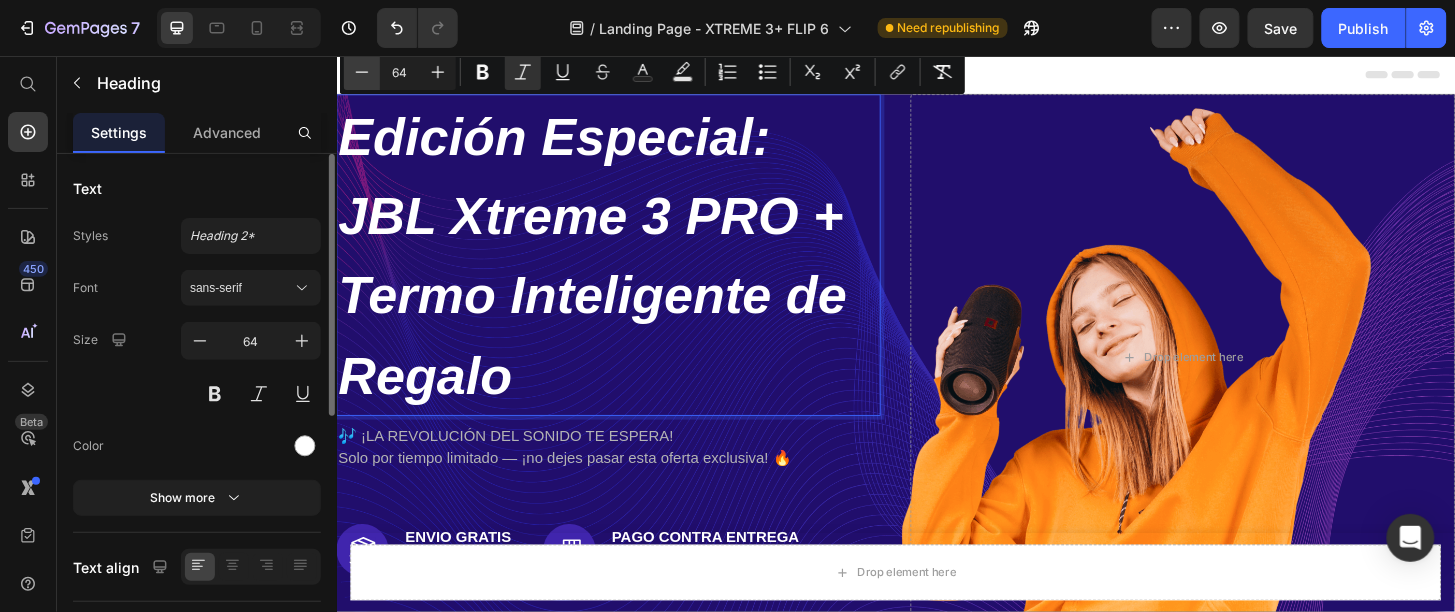 click 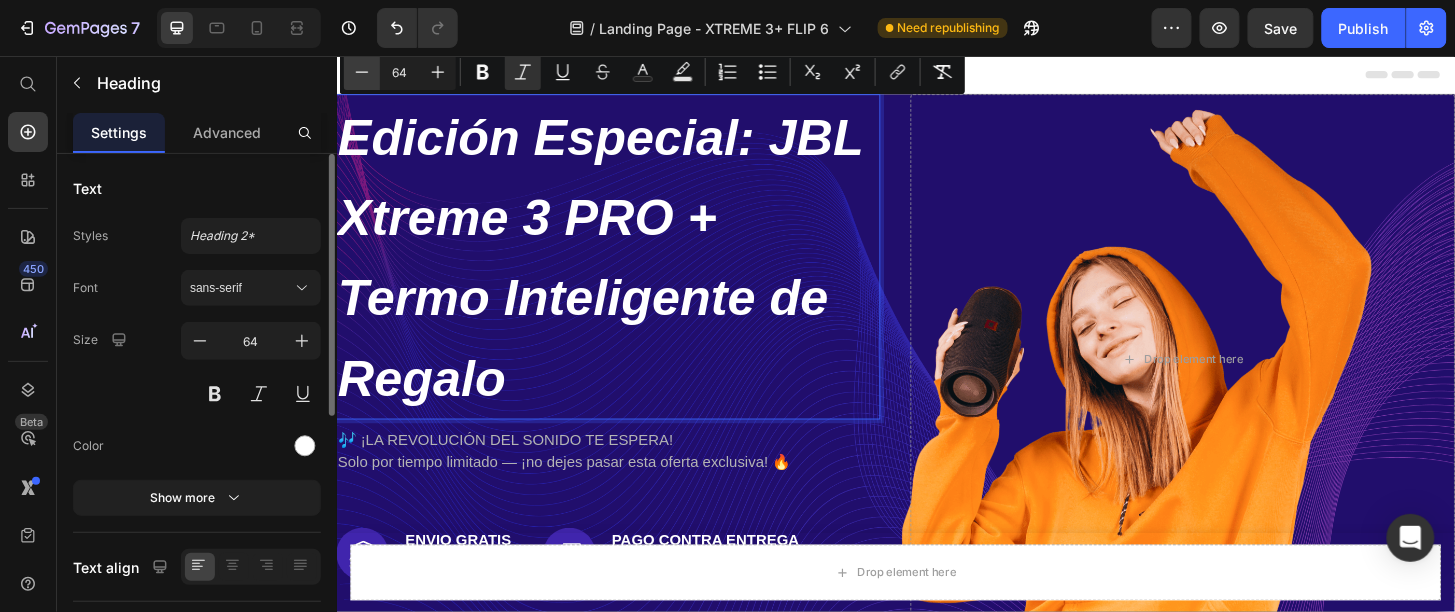click 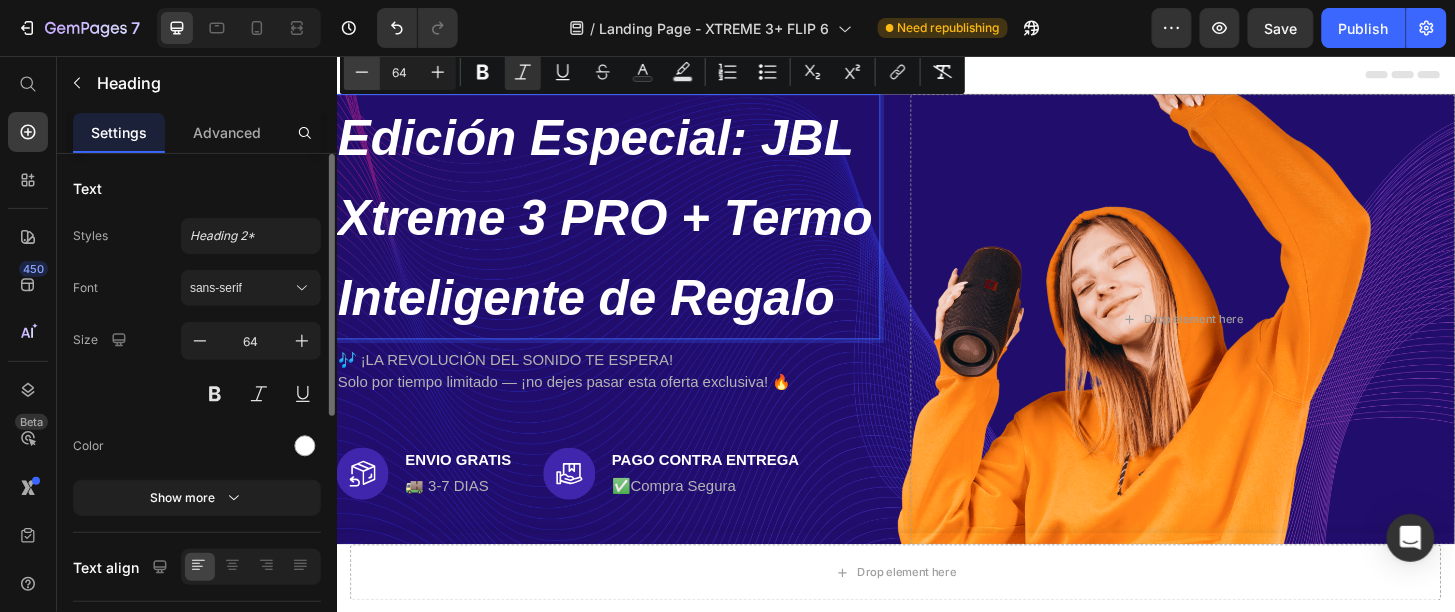 click 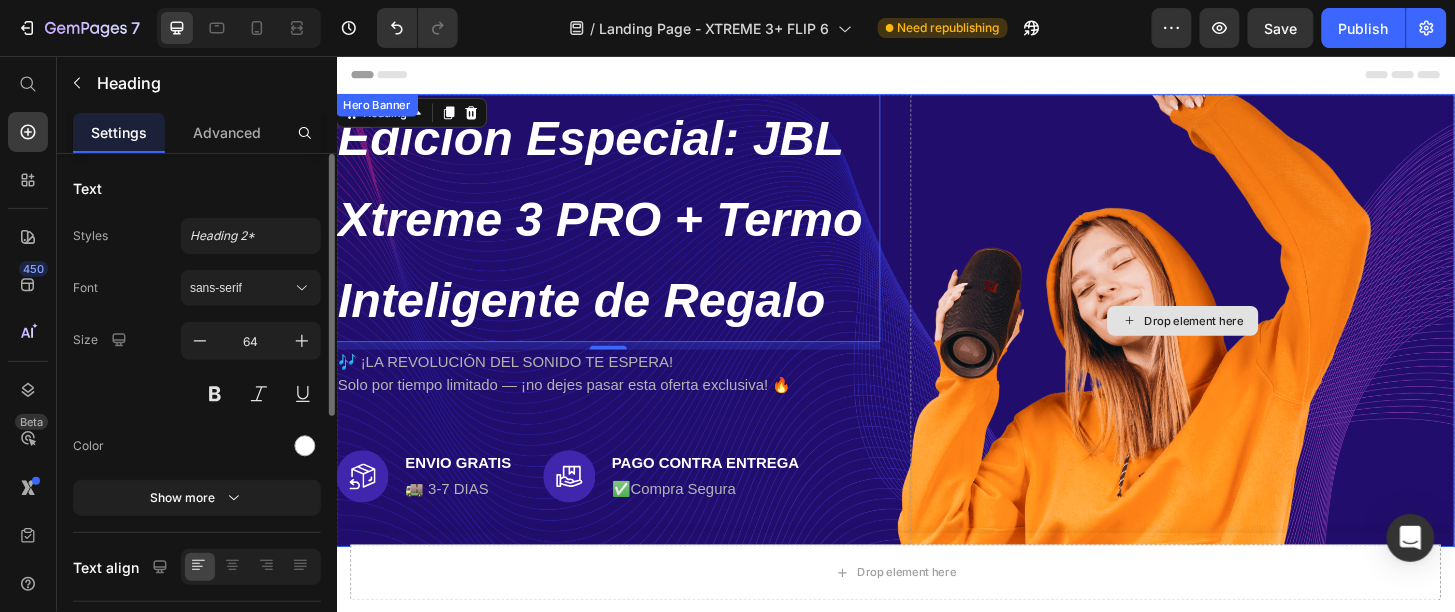click on "Drop element here" at bounding box center [1244, 339] 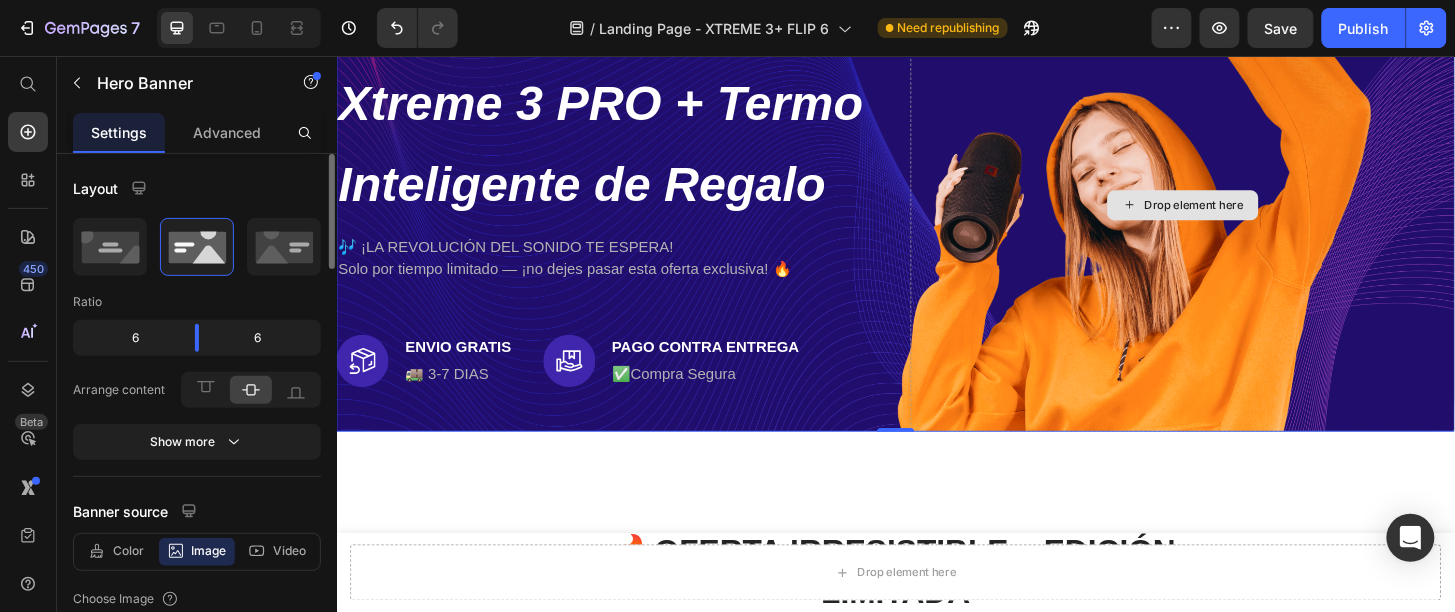 scroll, scrollTop: 0, scrollLeft: 0, axis: both 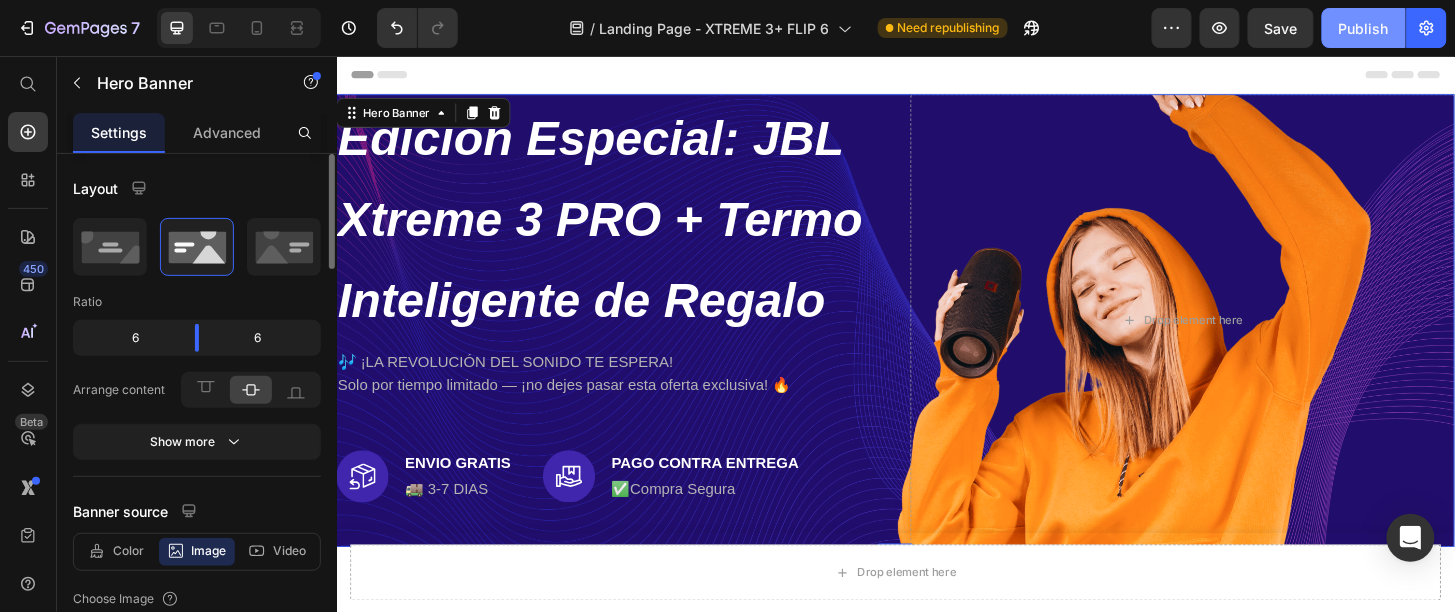 click on "Publish" at bounding box center [1364, 28] 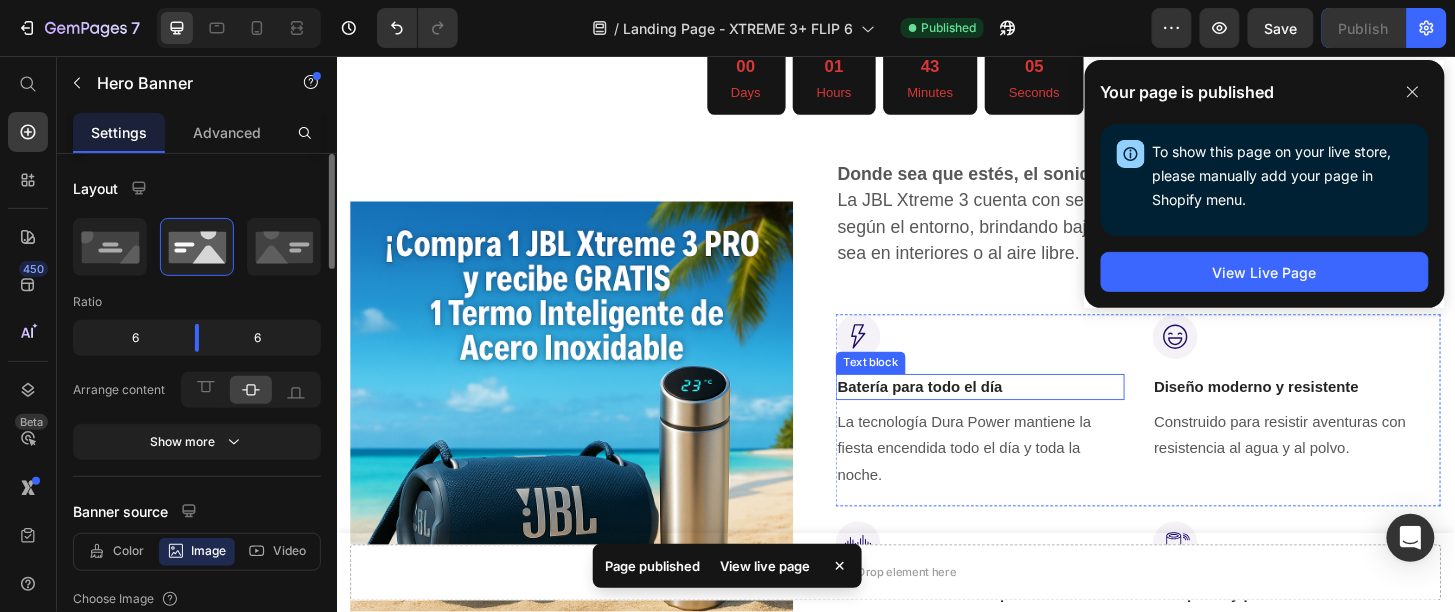 scroll, scrollTop: 874, scrollLeft: 0, axis: vertical 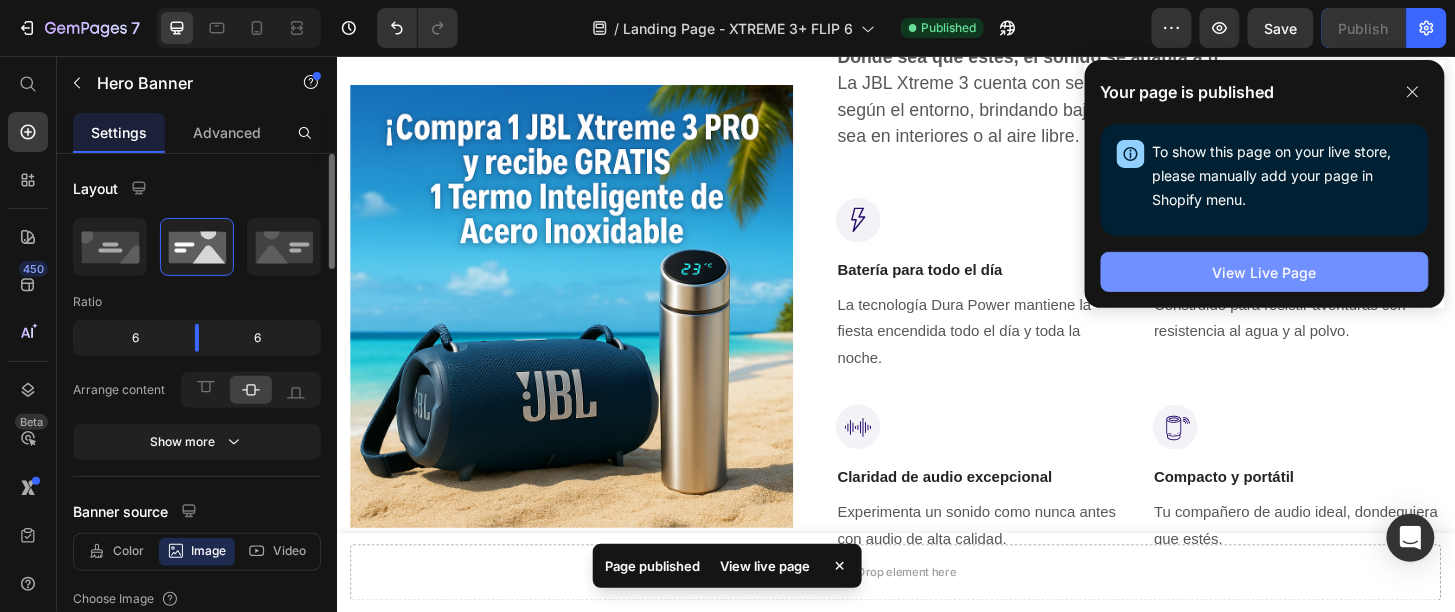 click on "View Live Page" at bounding box center [1265, 272] 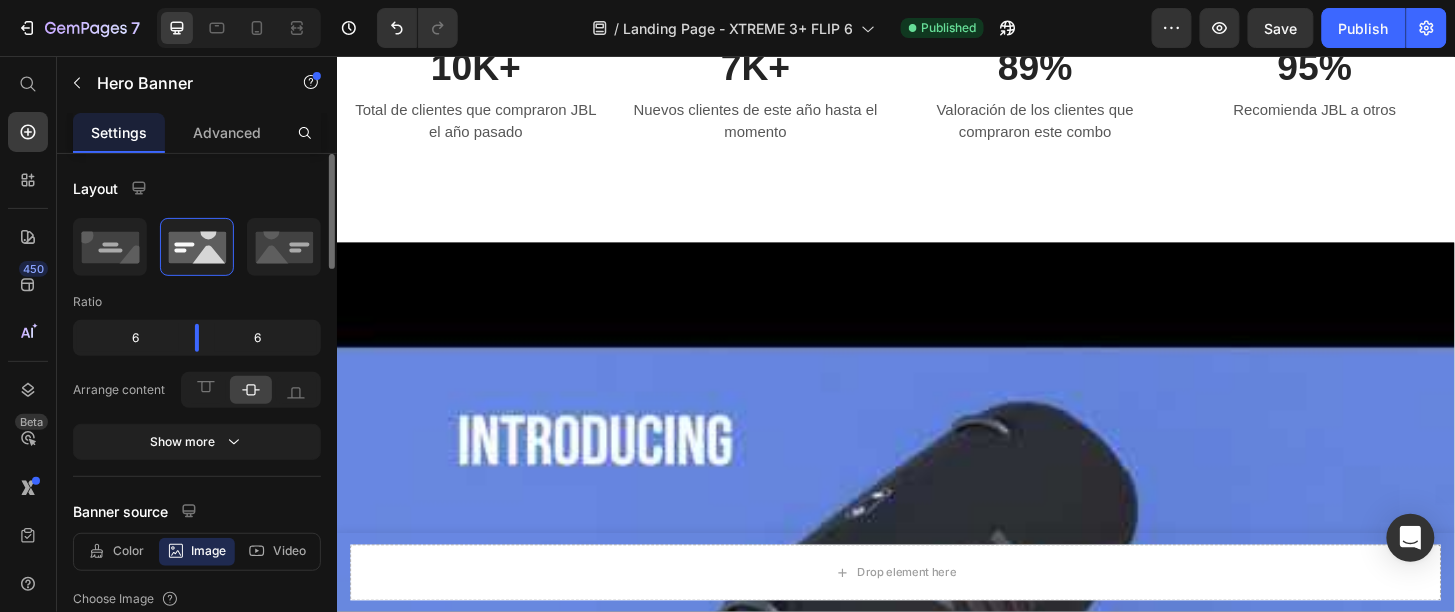 scroll, scrollTop: 1749, scrollLeft: 0, axis: vertical 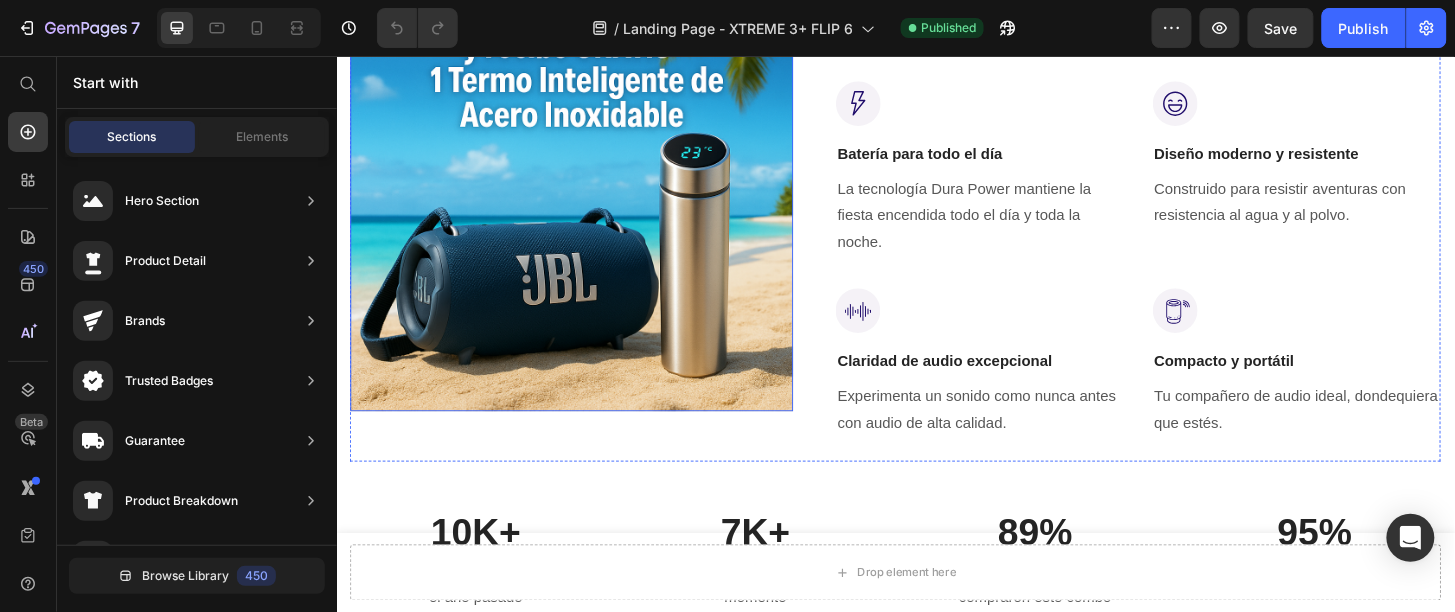 click at bounding box center (588, 198) 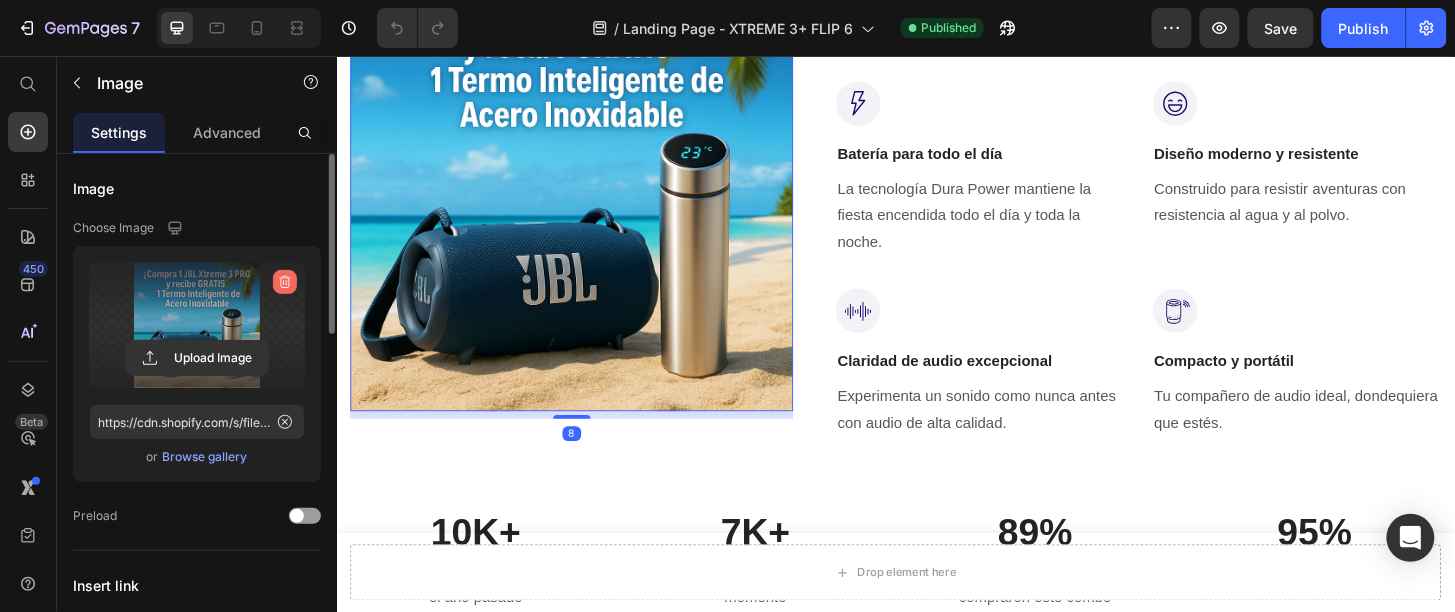 click 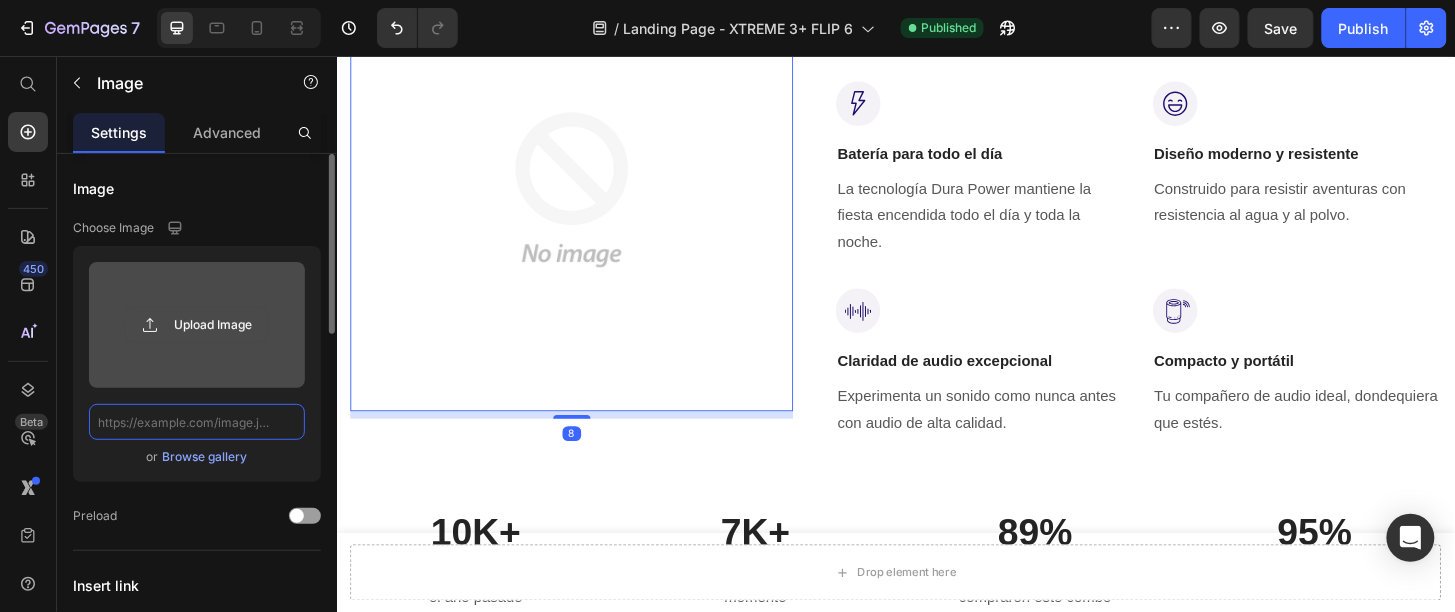 scroll, scrollTop: 0, scrollLeft: 0, axis: both 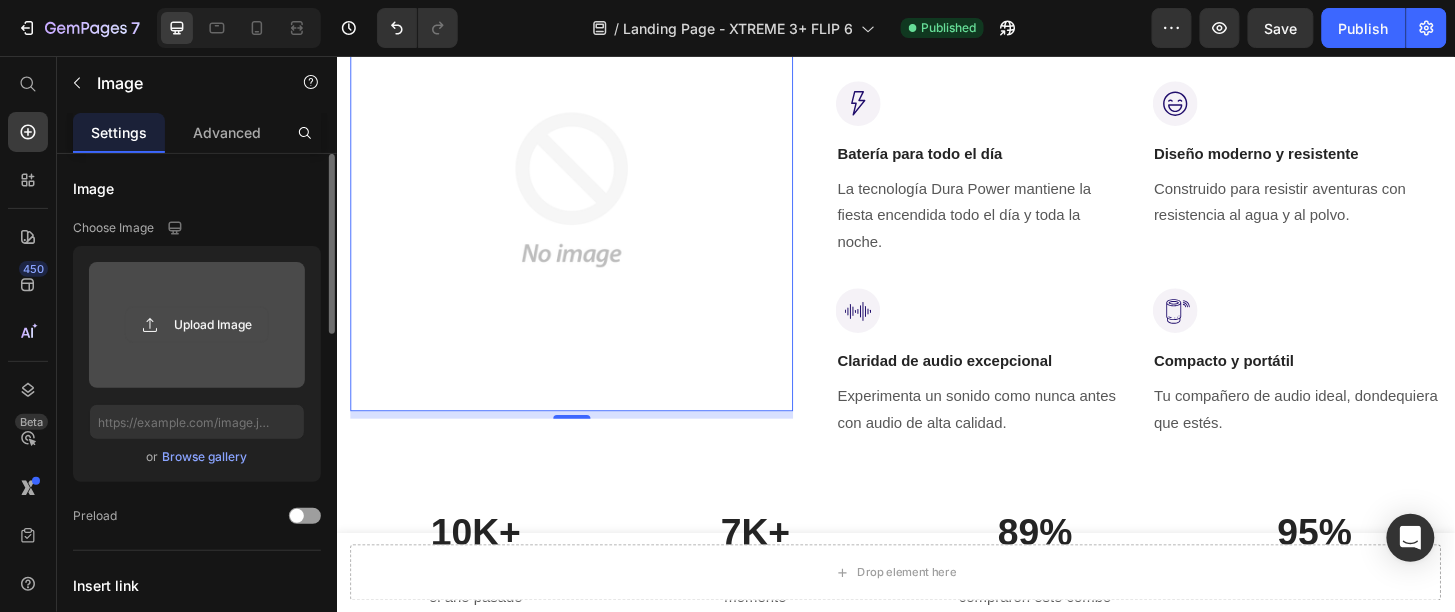 click 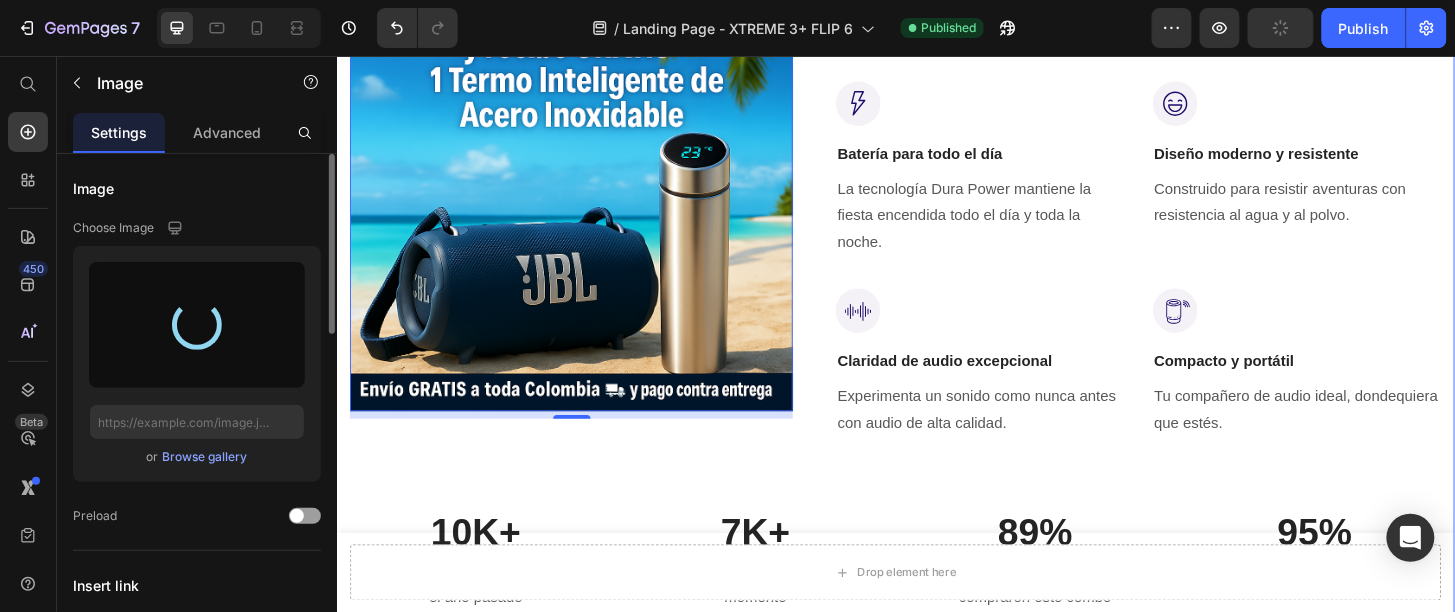 type on "https://cdn.shopify.com/s/files/1/0898/4985/6346/files/gempages_570561481343501127-9fe63a55-2f32-4c5c-90e1-ba3808bf5d92.png" 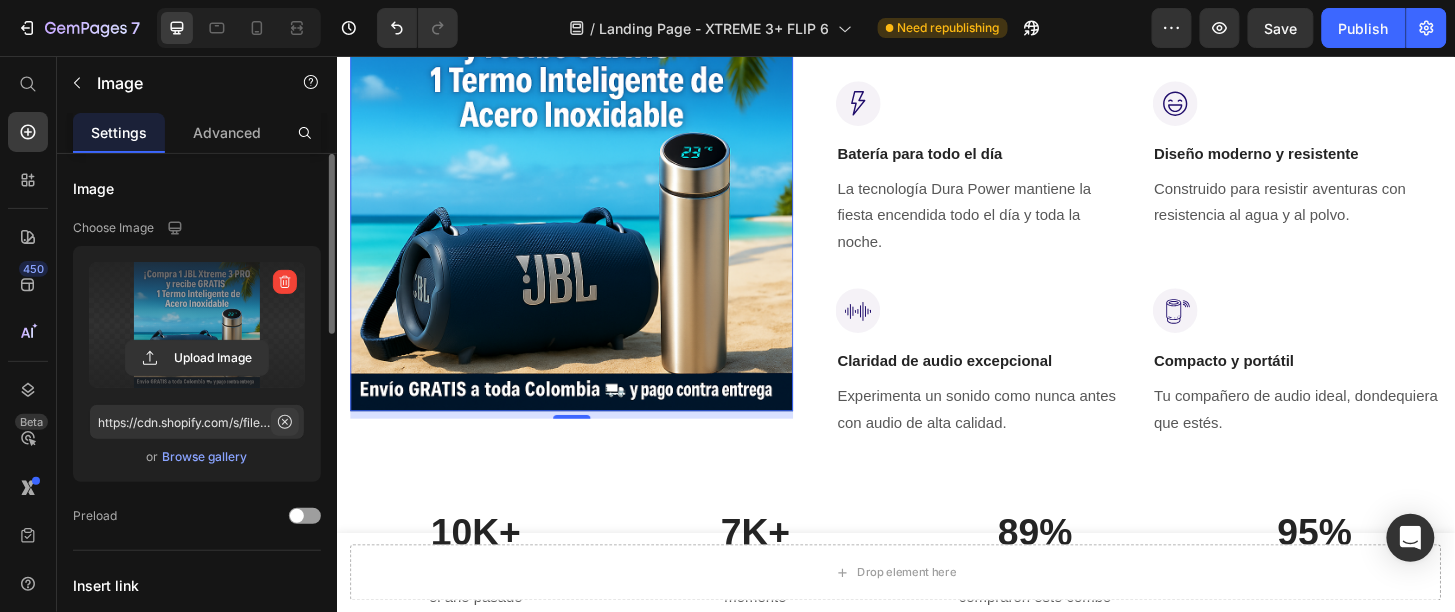 click 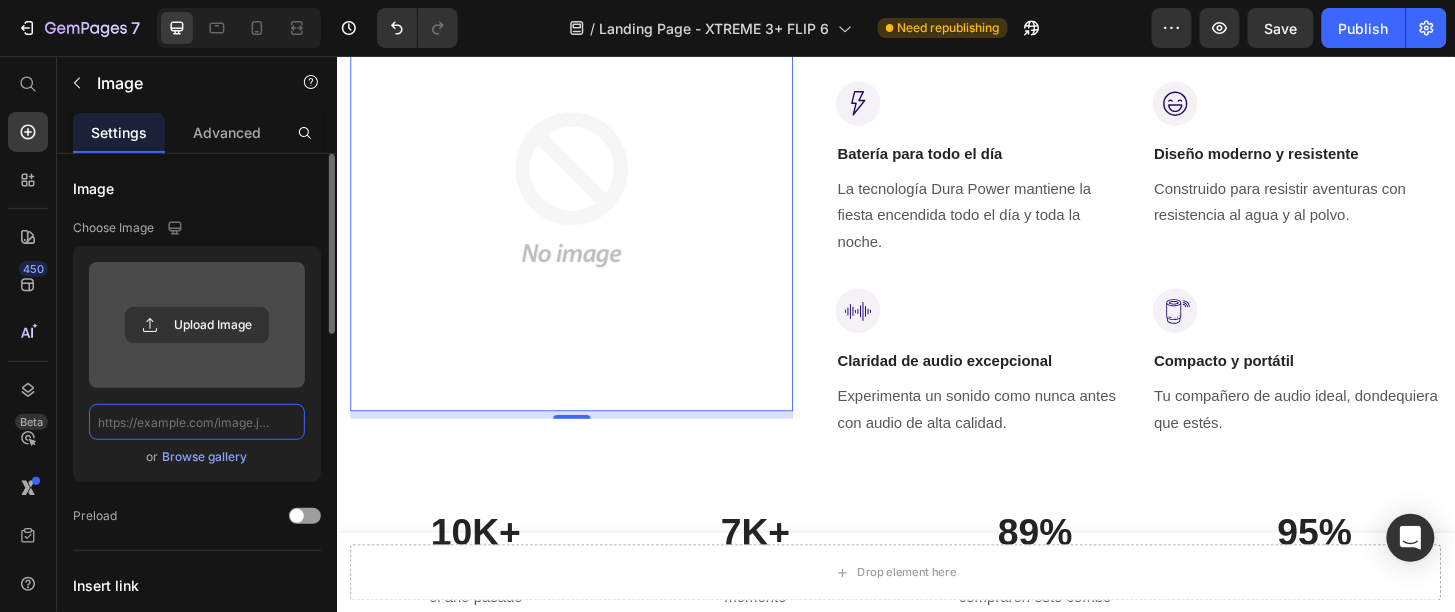 scroll, scrollTop: 0, scrollLeft: 0, axis: both 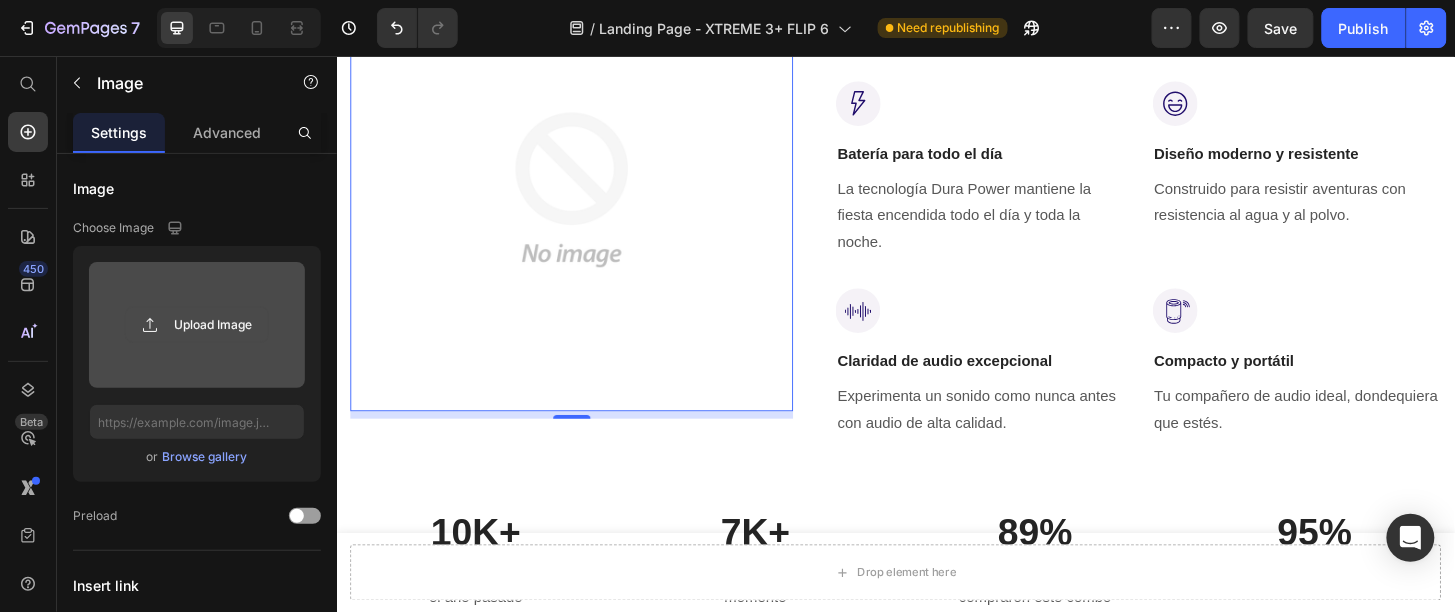click 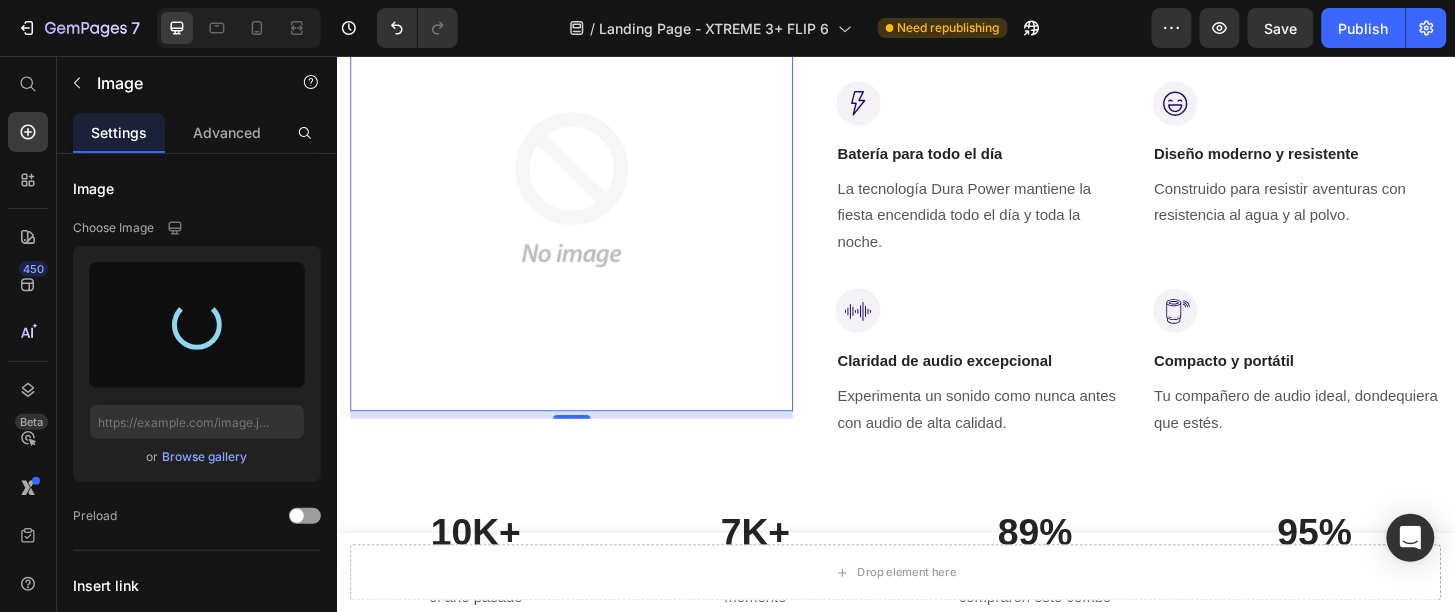 type on "https://cdn.shopify.com/s/files/1/0898/4985/6346/files/gempages_570561481343501127-11846ff7-0e8c-4bf6-bcfb-530a02157d02.png" 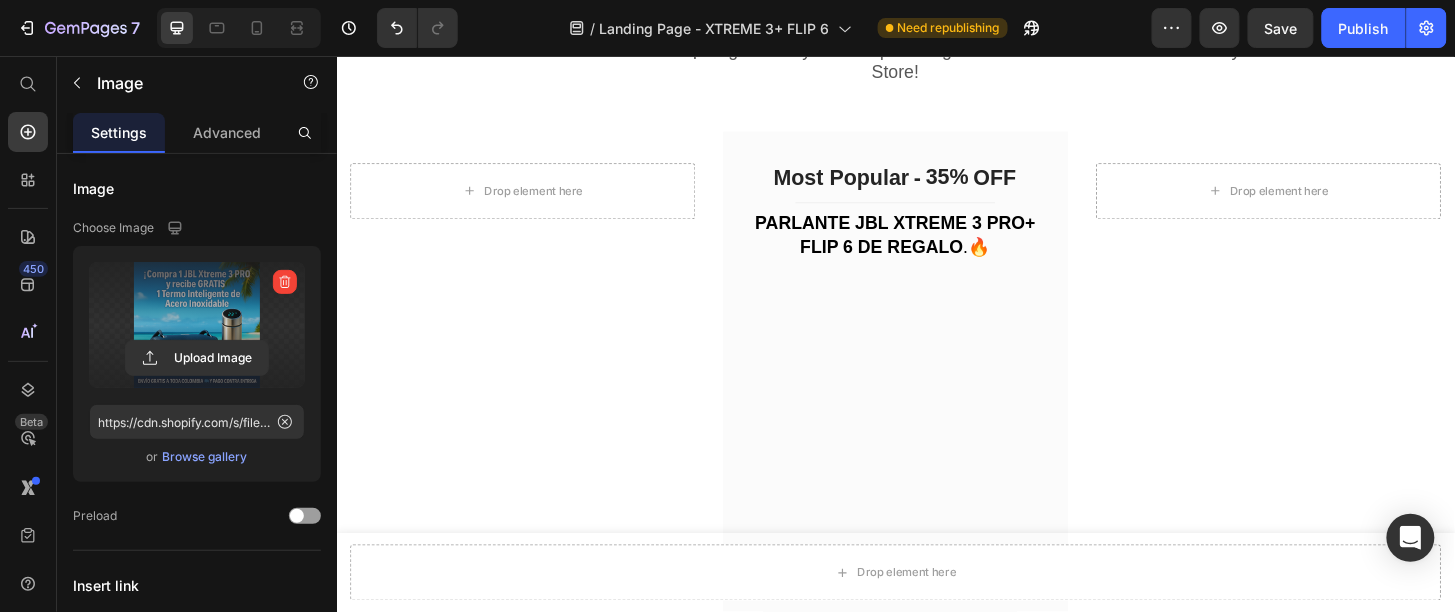 scroll, scrollTop: 6749, scrollLeft: 0, axis: vertical 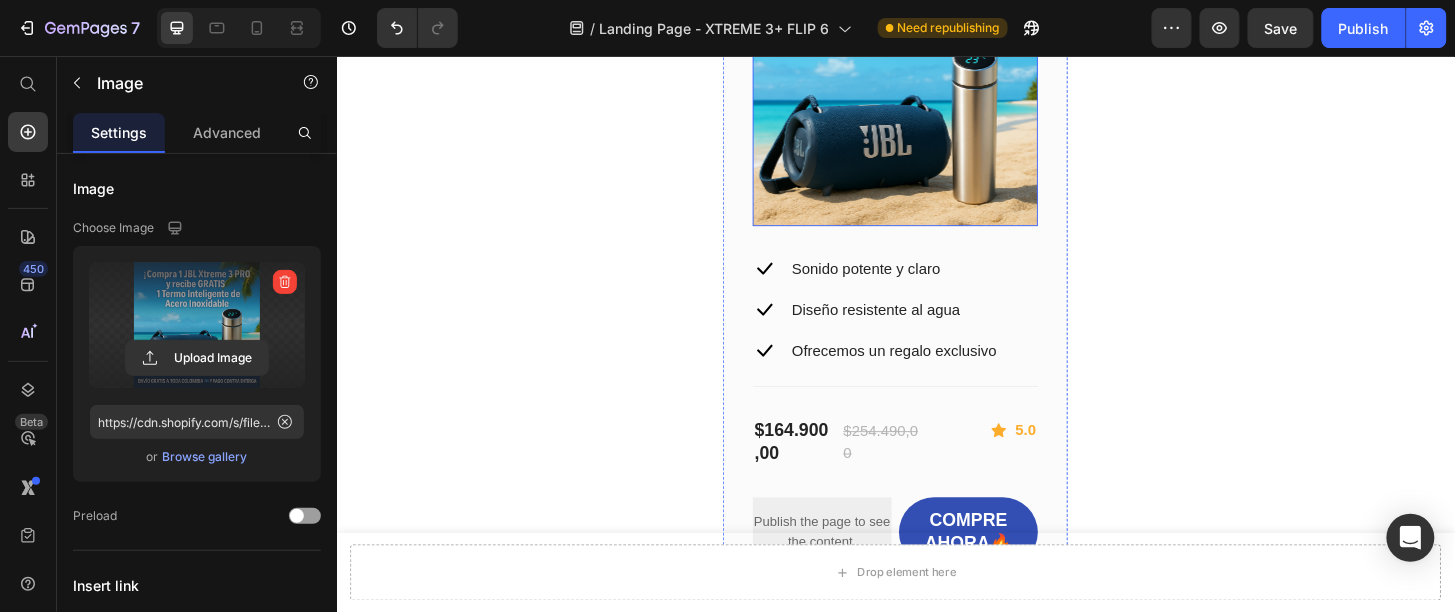 click at bounding box center (936, 84) 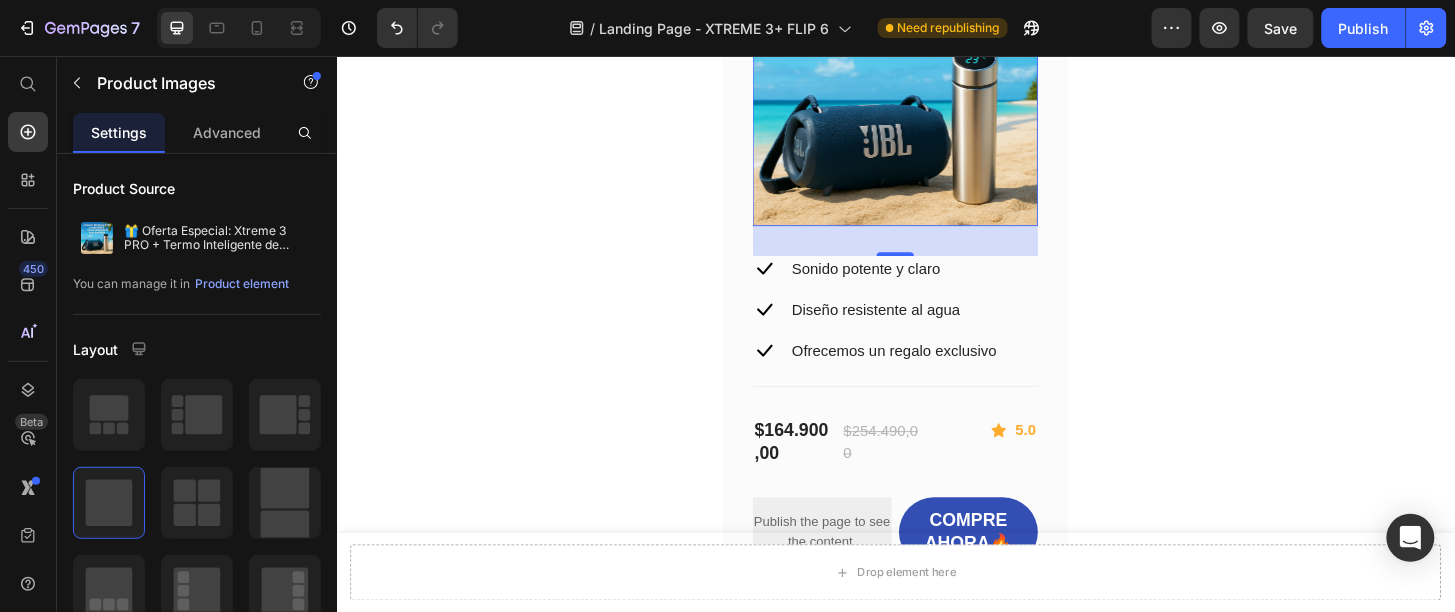 scroll, scrollTop: 6624, scrollLeft: 0, axis: vertical 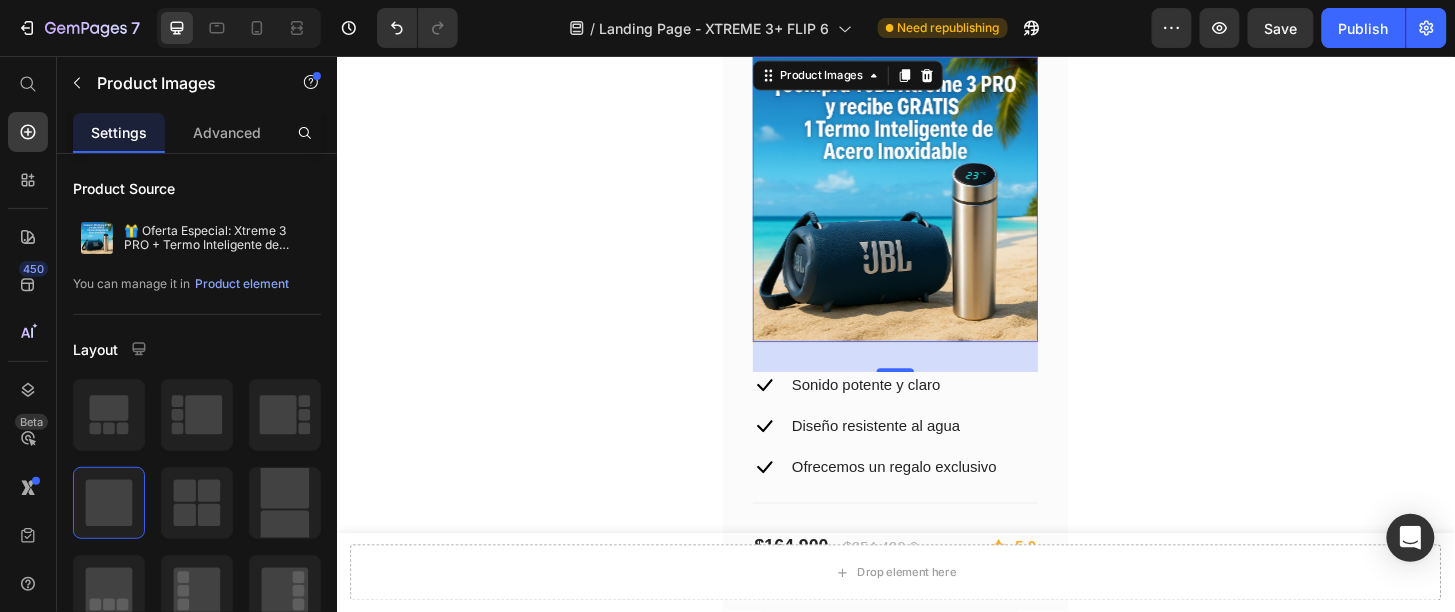 click at bounding box center (936, 209) 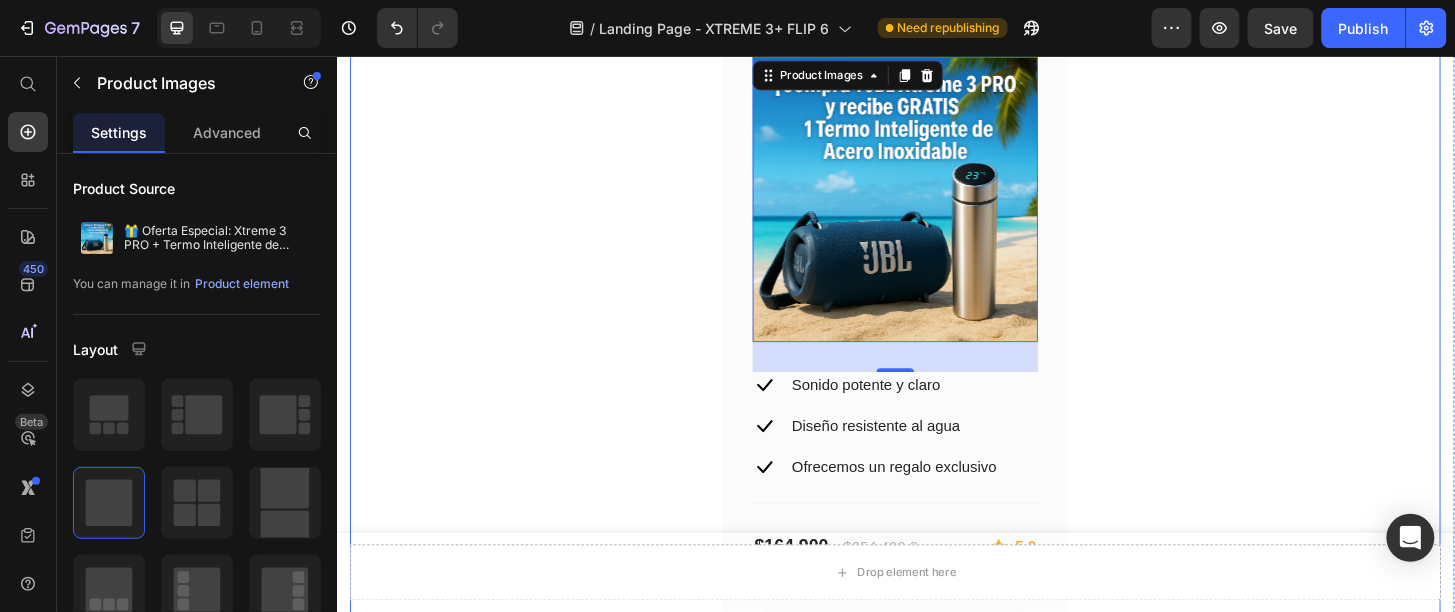 click on "Drop element here Product" at bounding box center (1336, 331) 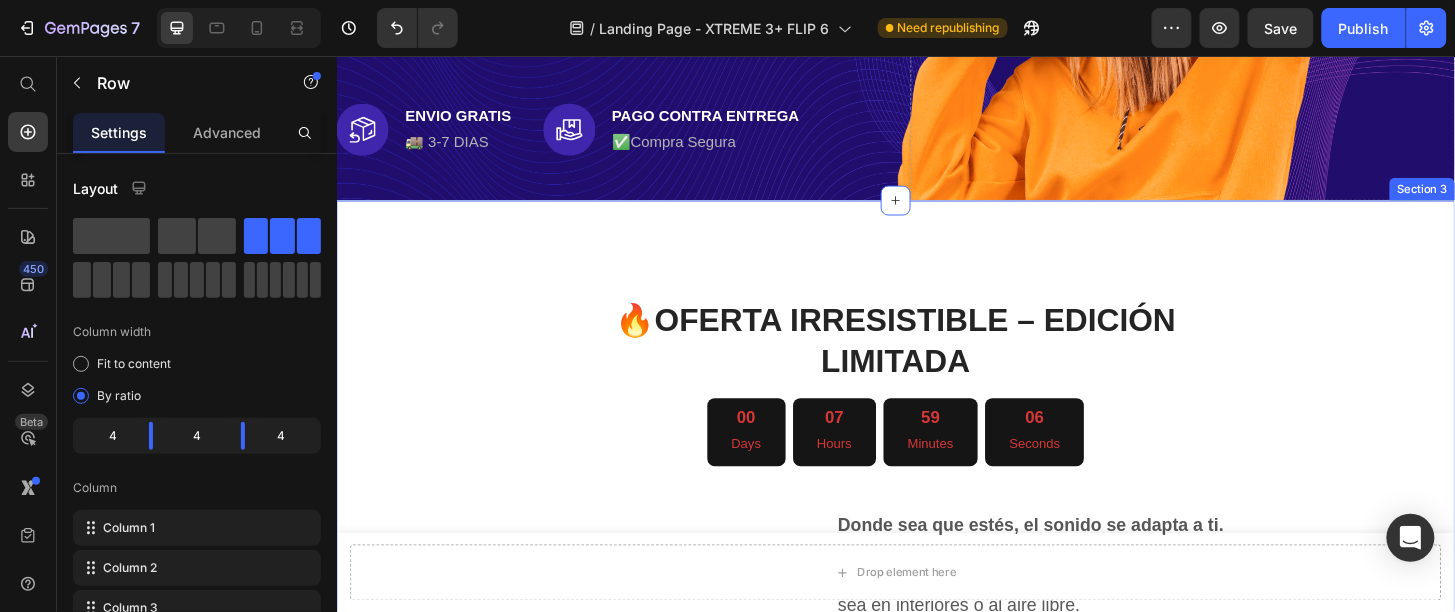 scroll, scrollTop: 122, scrollLeft: 0, axis: vertical 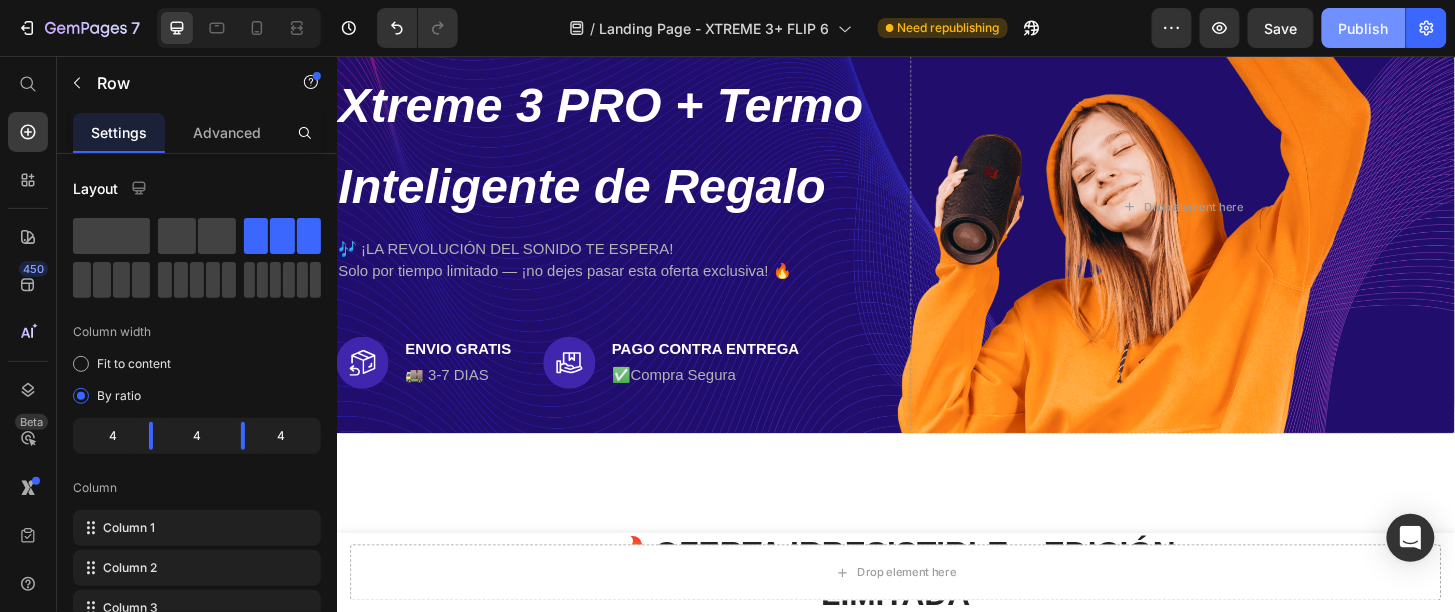 click on "Publish" at bounding box center [1364, 28] 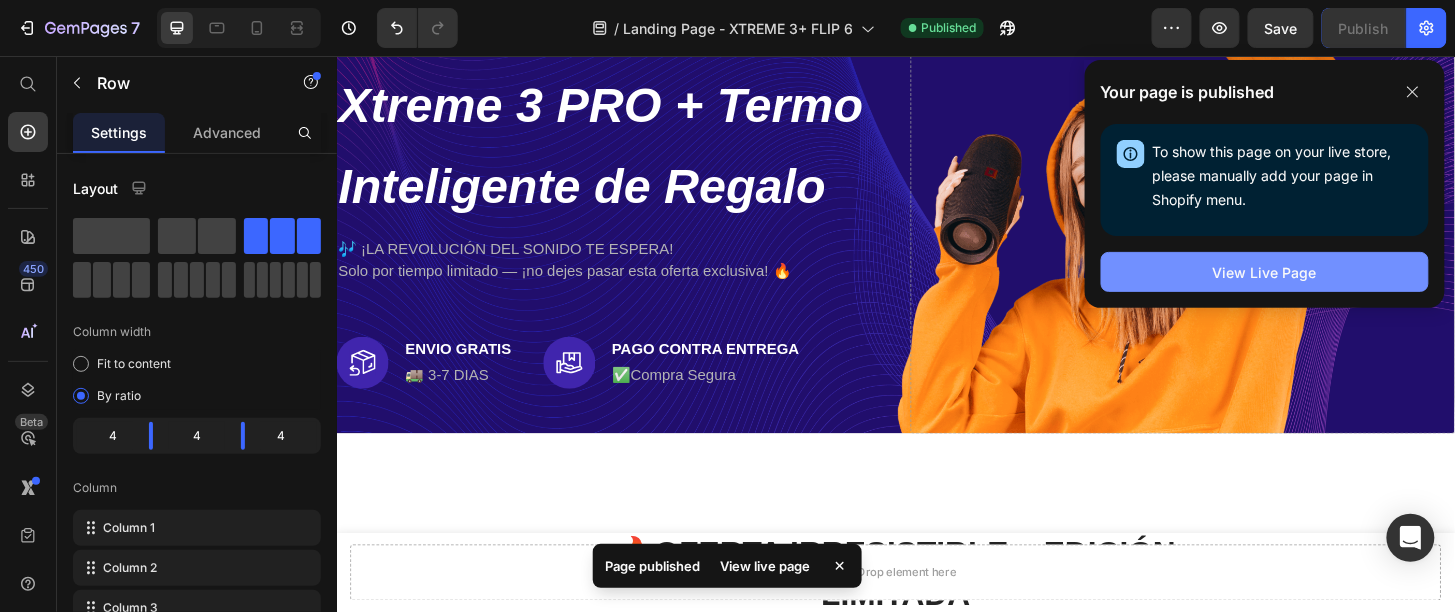 click on "View Live Page" at bounding box center (1265, 272) 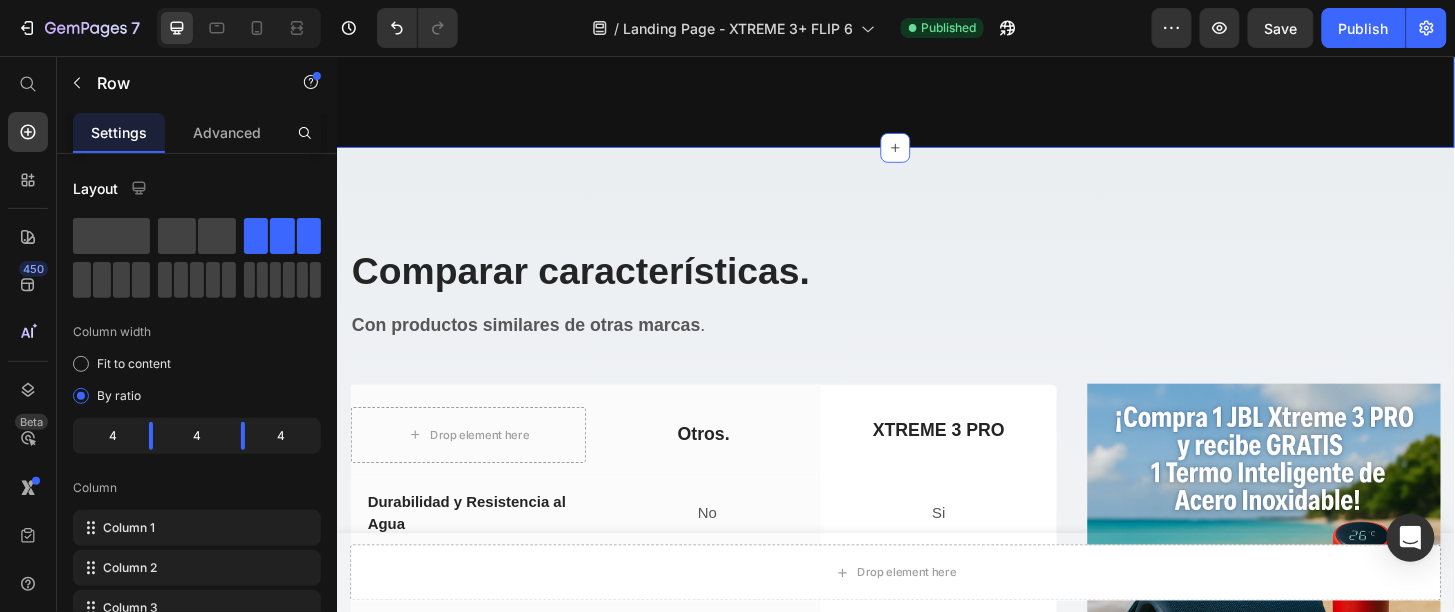 scroll, scrollTop: 5372, scrollLeft: 0, axis: vertical 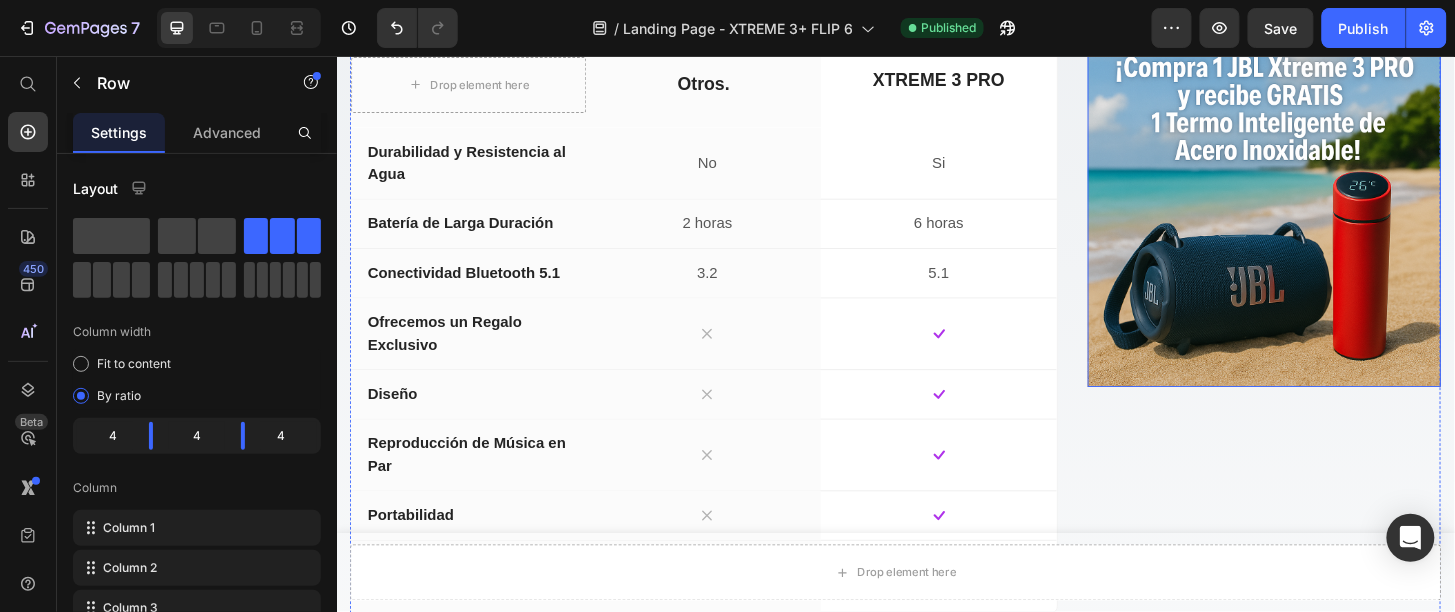 click at bounding box center [1331, 220] 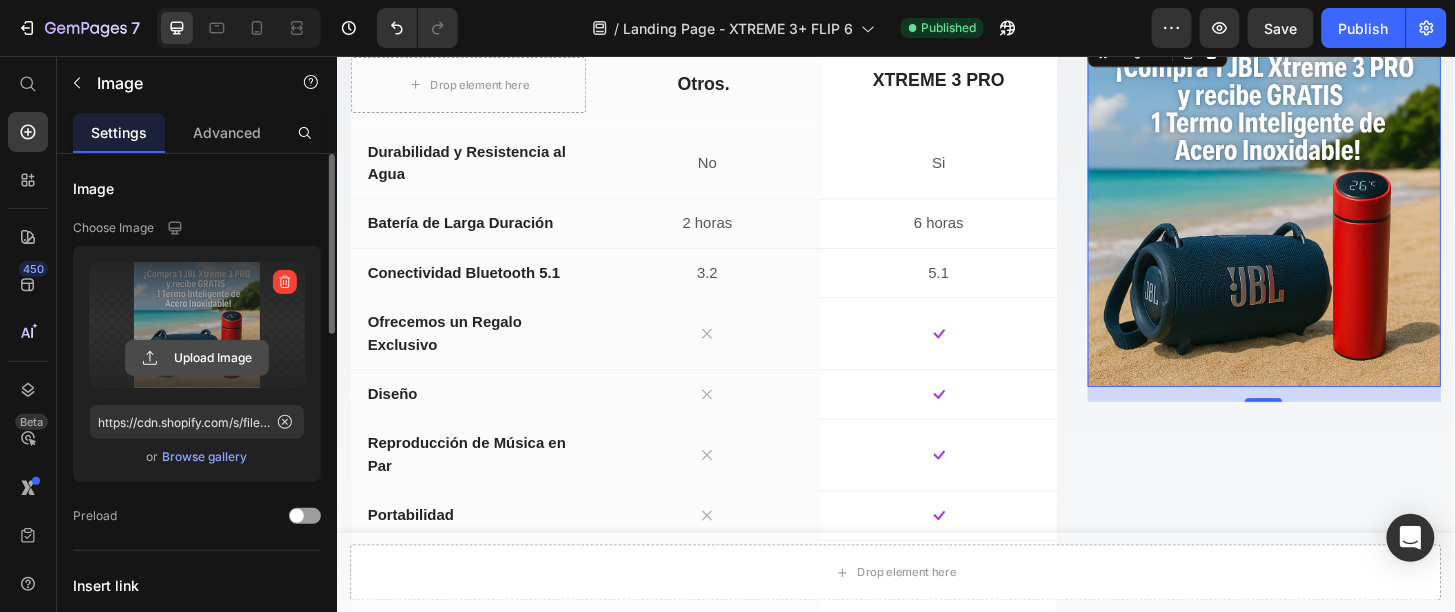 click 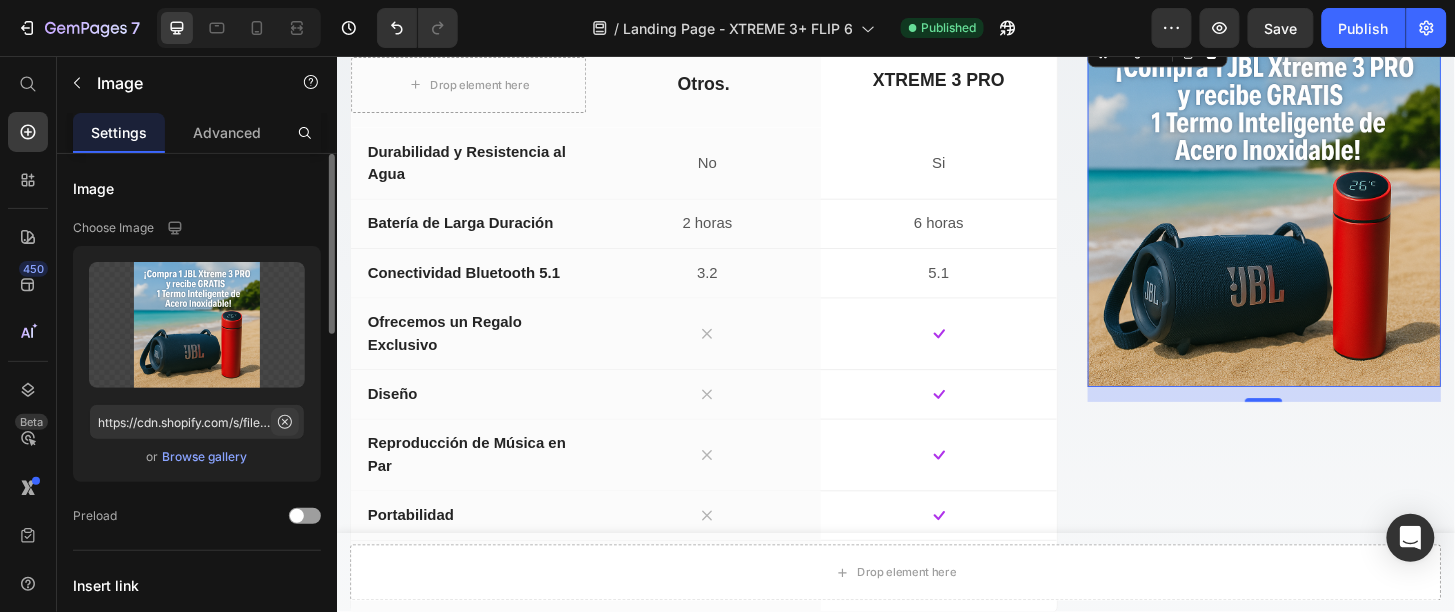 click 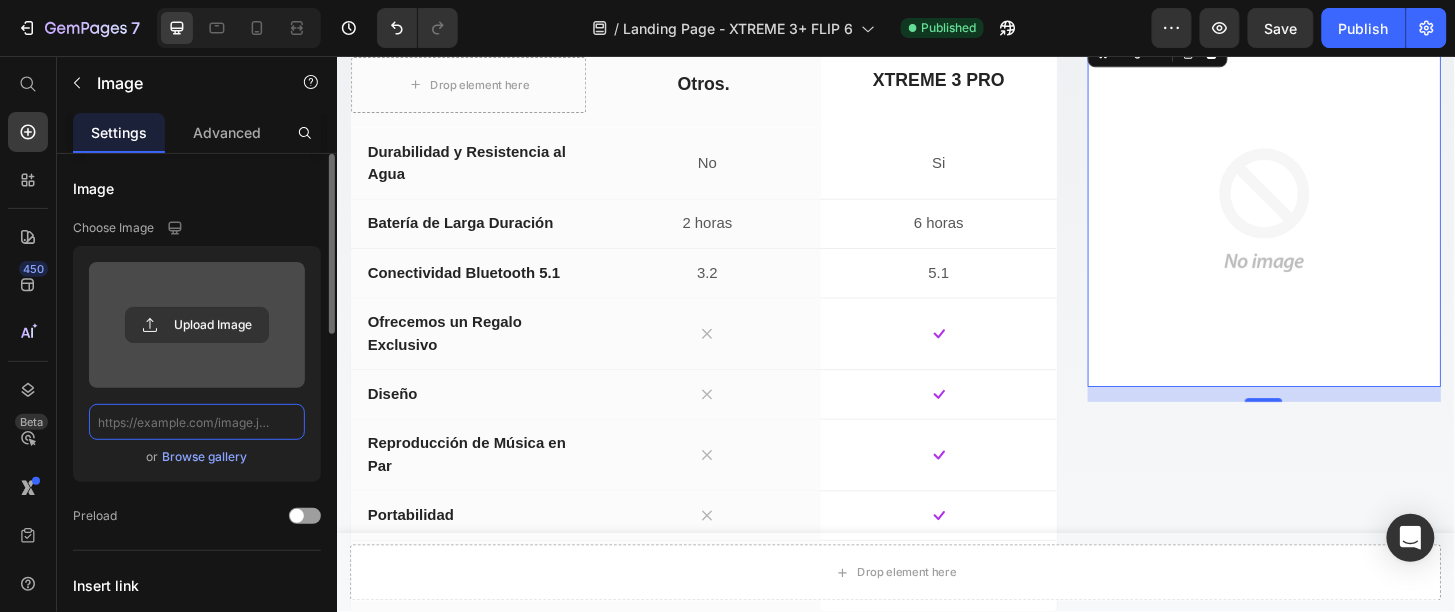 scroll, scrollTop: 0, scrollLeft: 0, axis: both 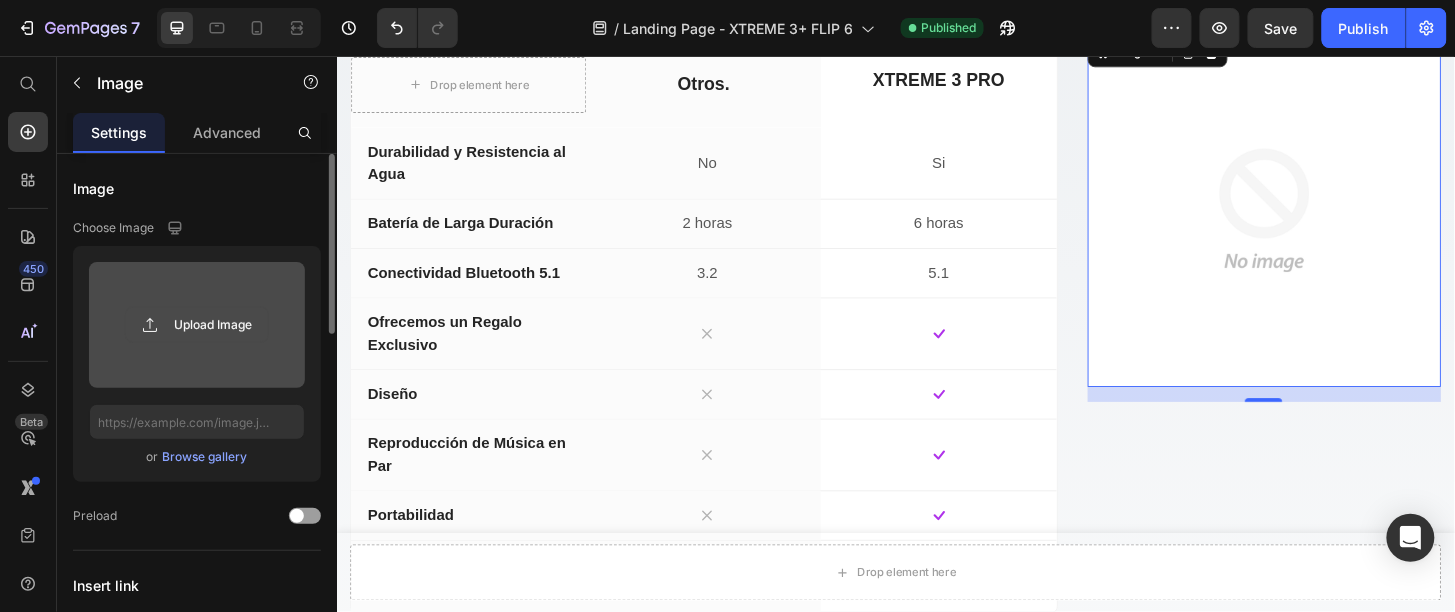 click 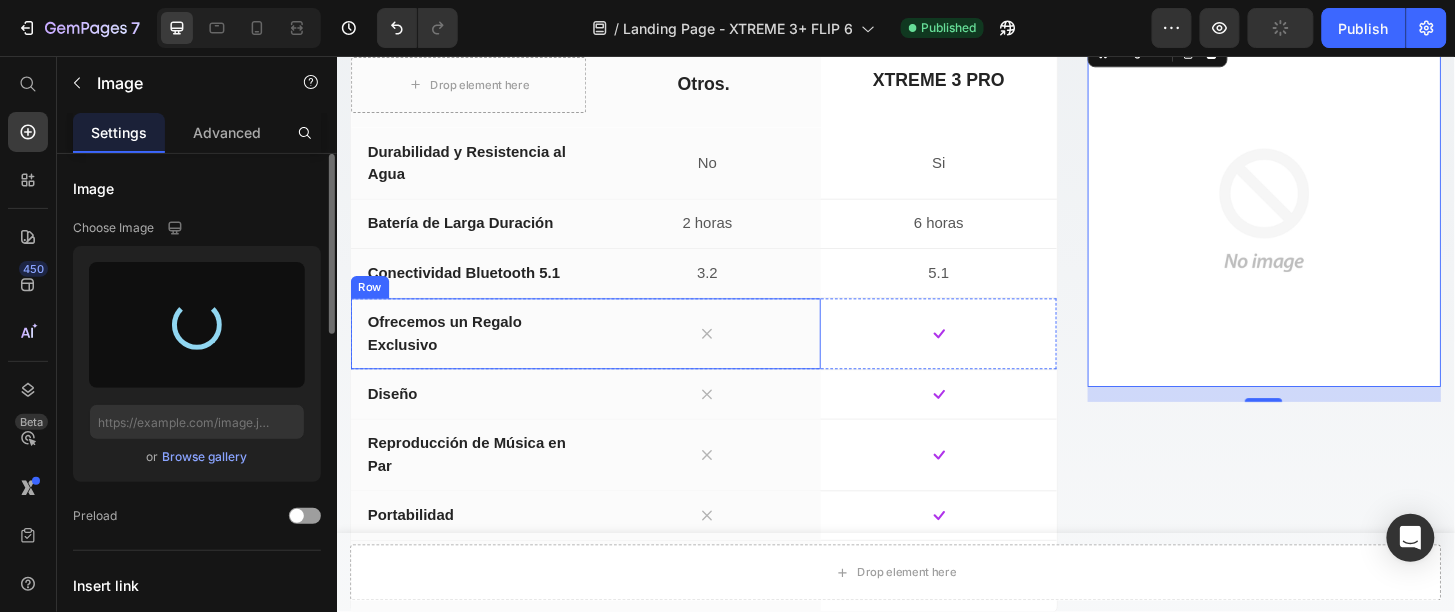type on "https://cdn.shopify.com/s/files/1/0898/4985/6346/files/gempages_570561481343501127-33c51948-c46d-4055-b24d-eff07017ec87.png" 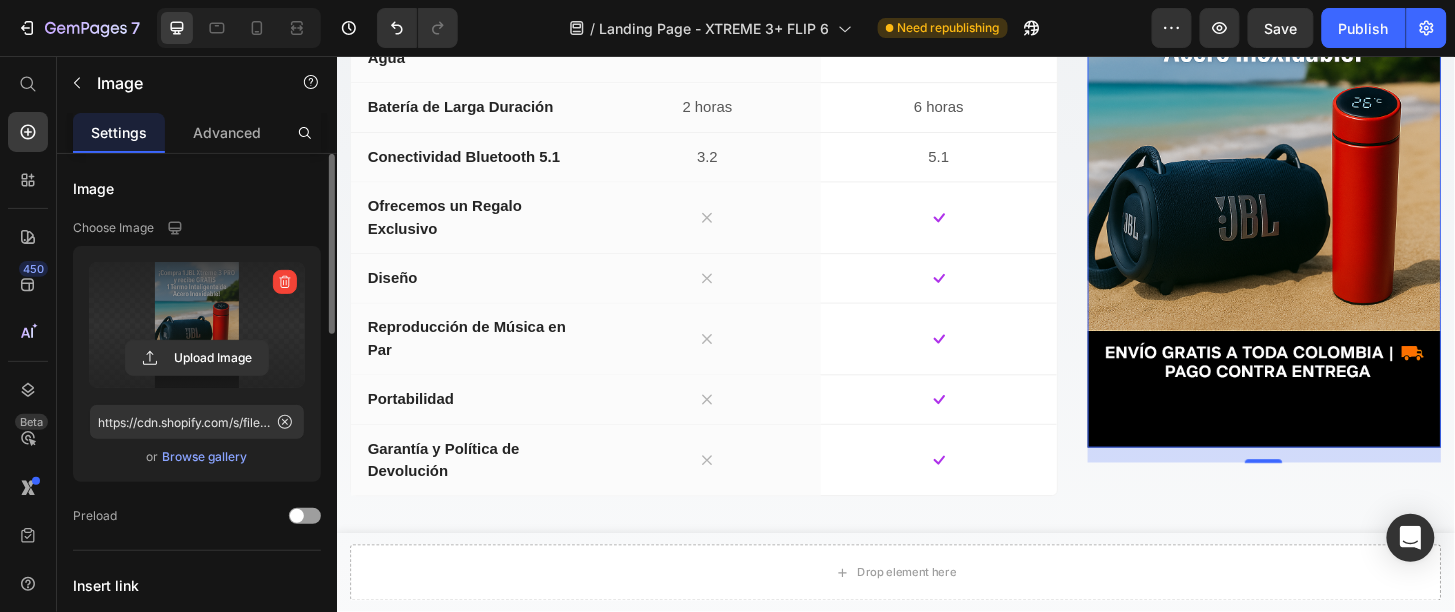 scroll, scrollTop: 5247, scrollLeft: 0, axis: vertical 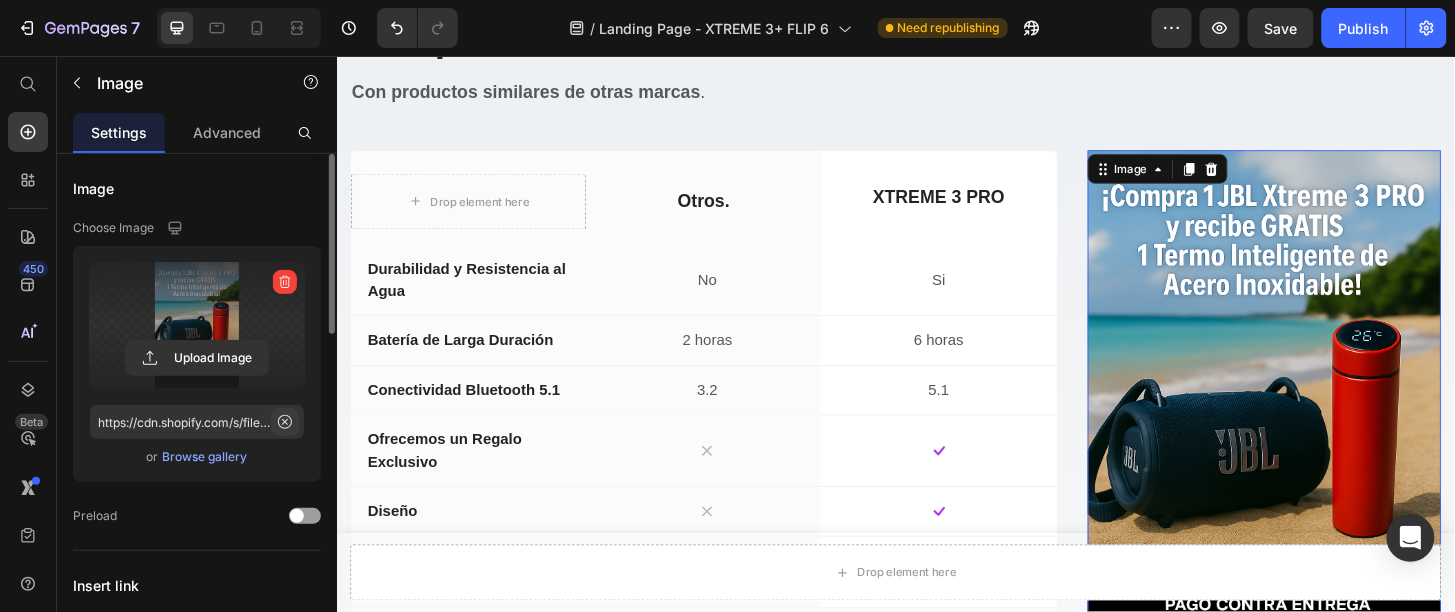 click 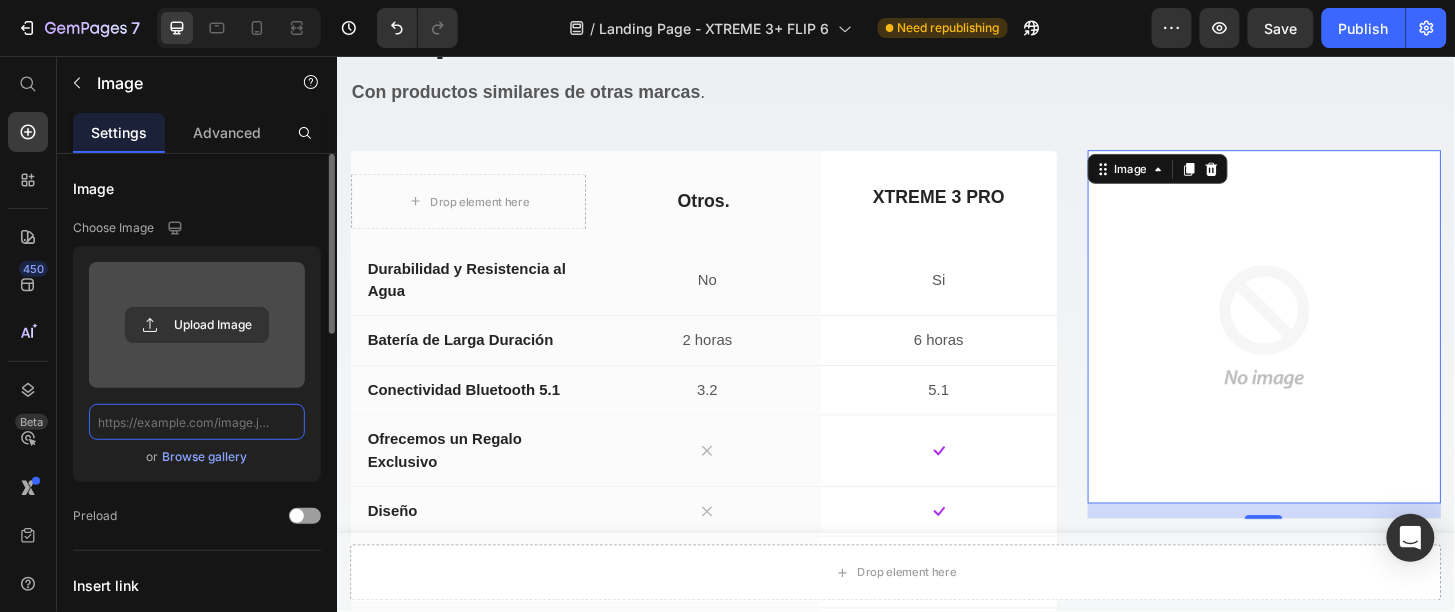 scroll, scrollTop: 0, scrollLeft: 0, axis: both 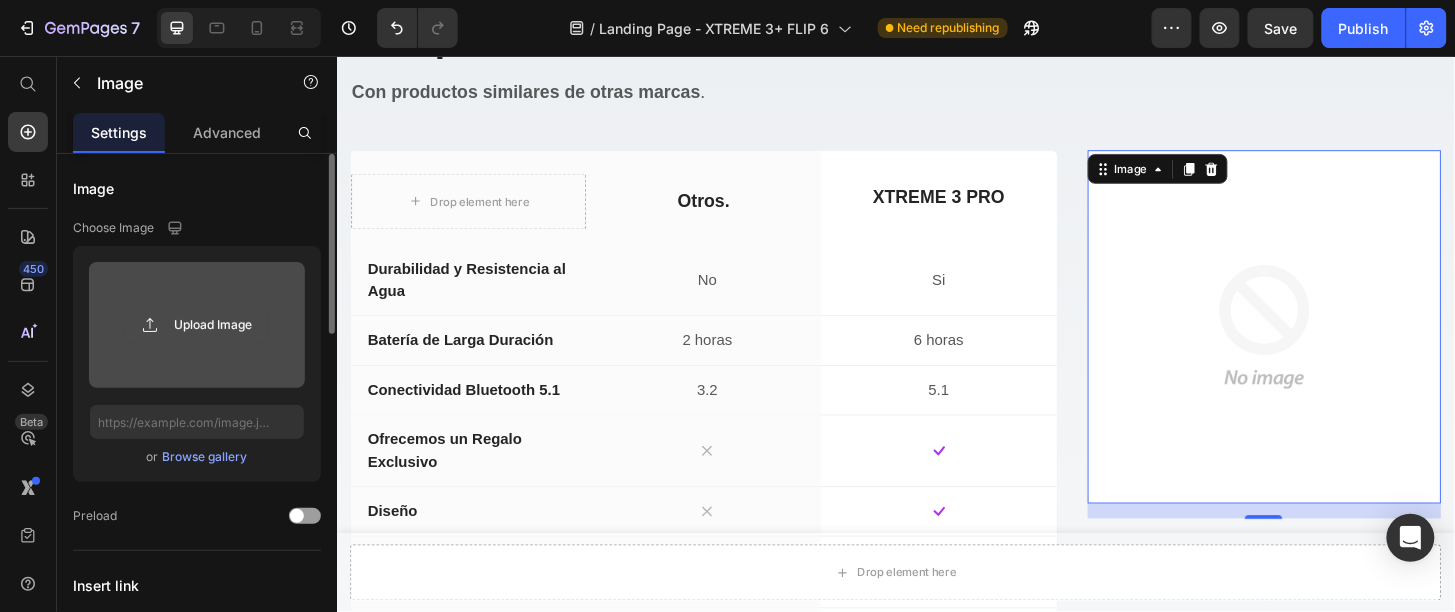 click 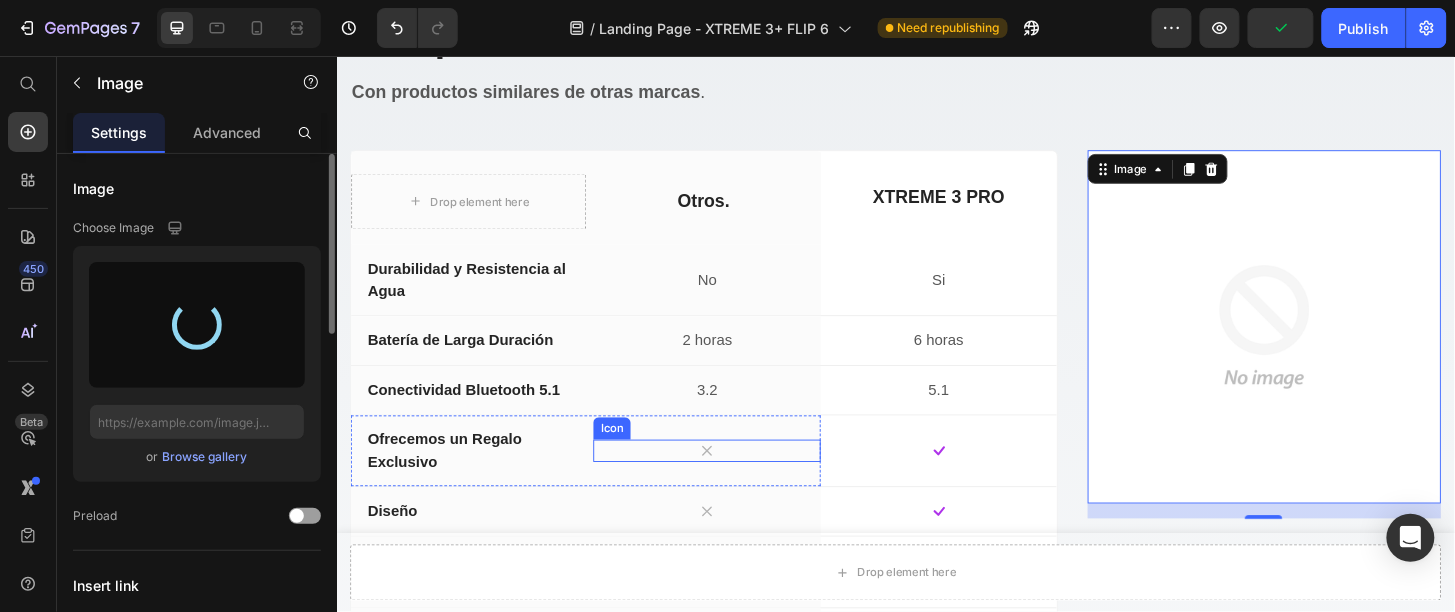 type on "https://cdn.shopify.com/s/files/1/0898/4985/6346/files/gempages_570561481343501127-56fa964f-efac-4cba-a7f0-959f804d0353.png" 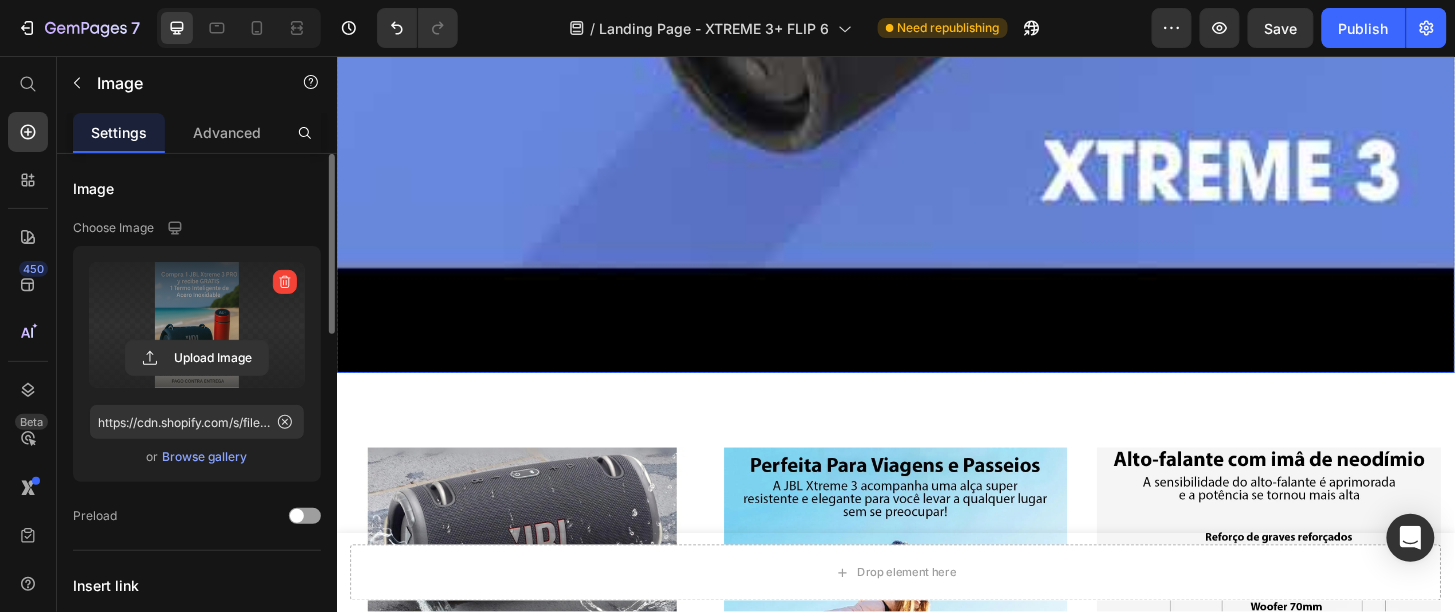 scroll, scrollTop: 1759, scrollLeft: 0, axis: vertical 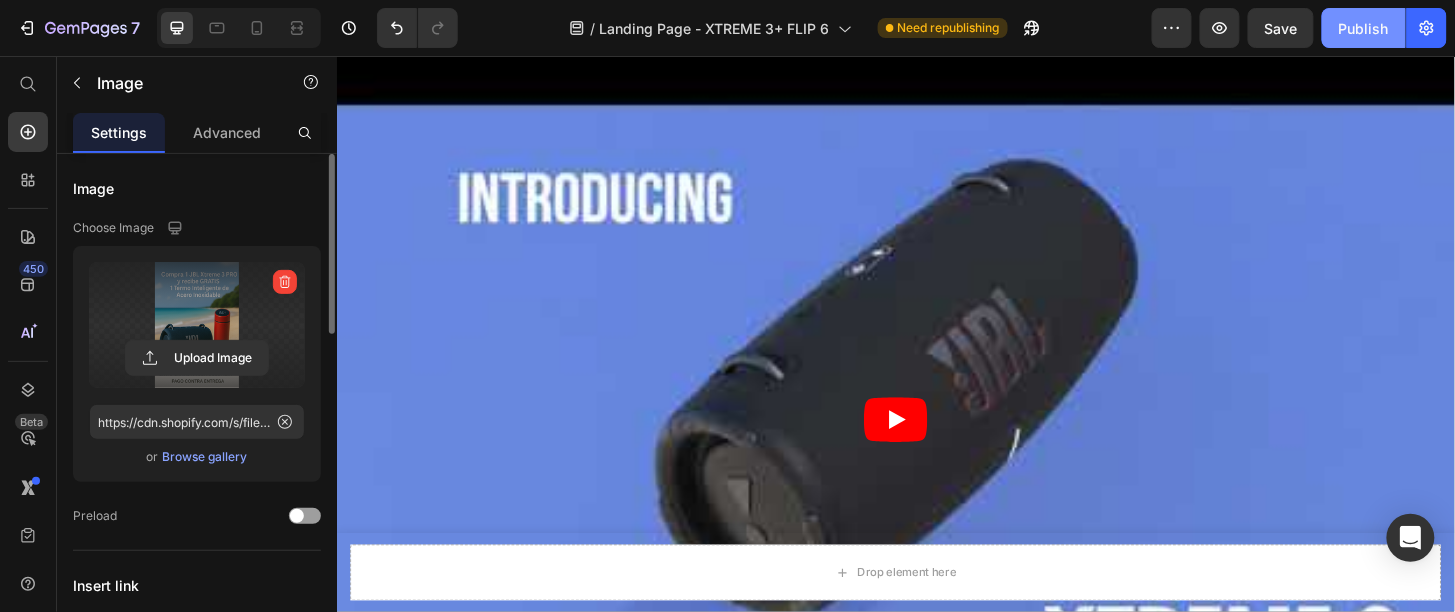 click on "Publish" at bounding box center [1364, 28] 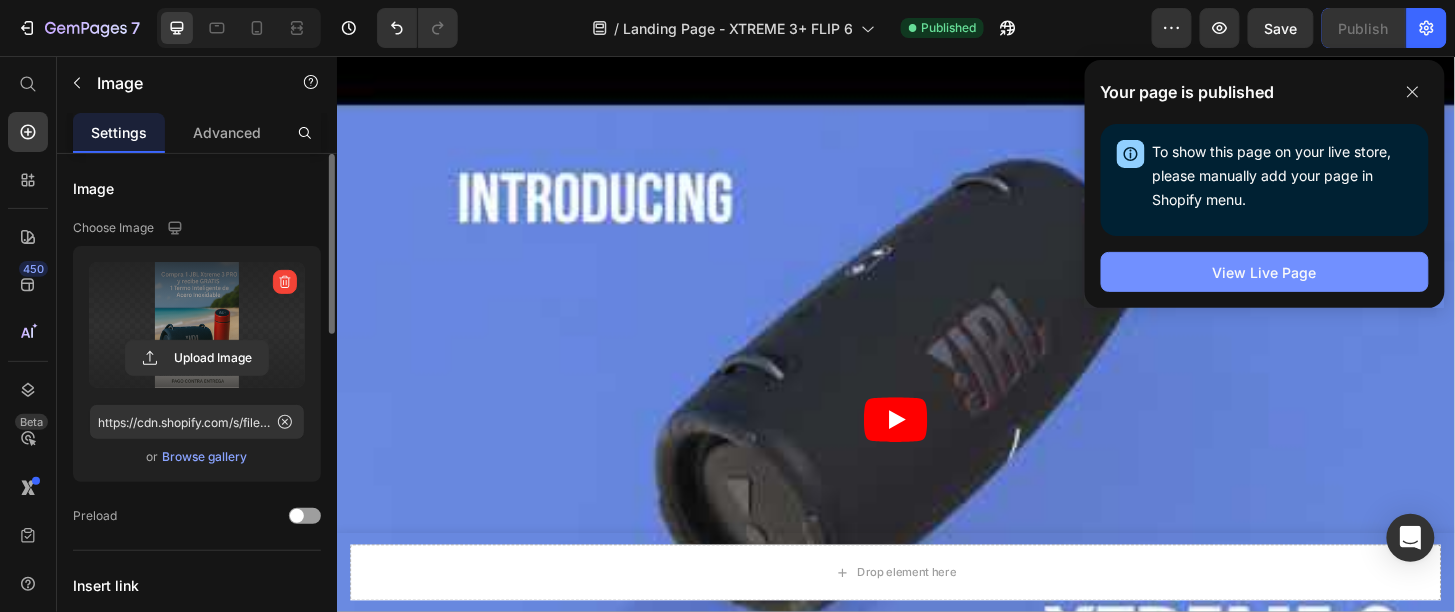 click on "View Live Page" at bounding box center (1265, 272) 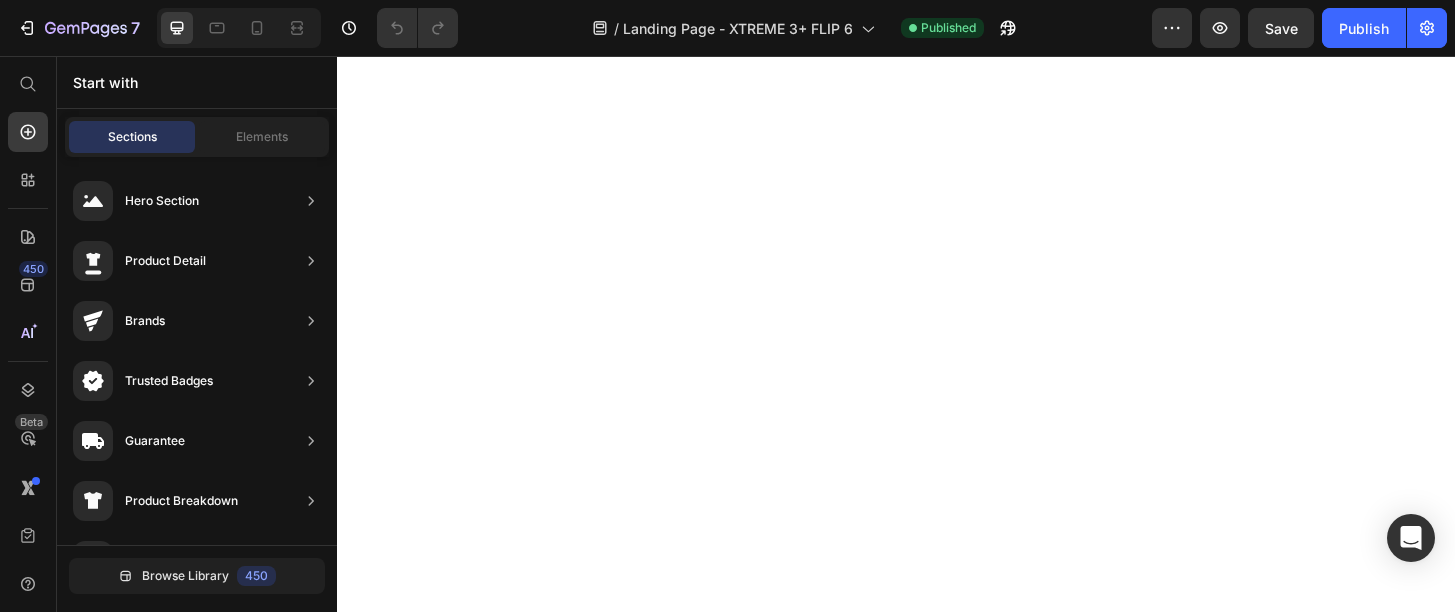 scroll, scrollTop: 0, scrollLeft: 0, axis: both 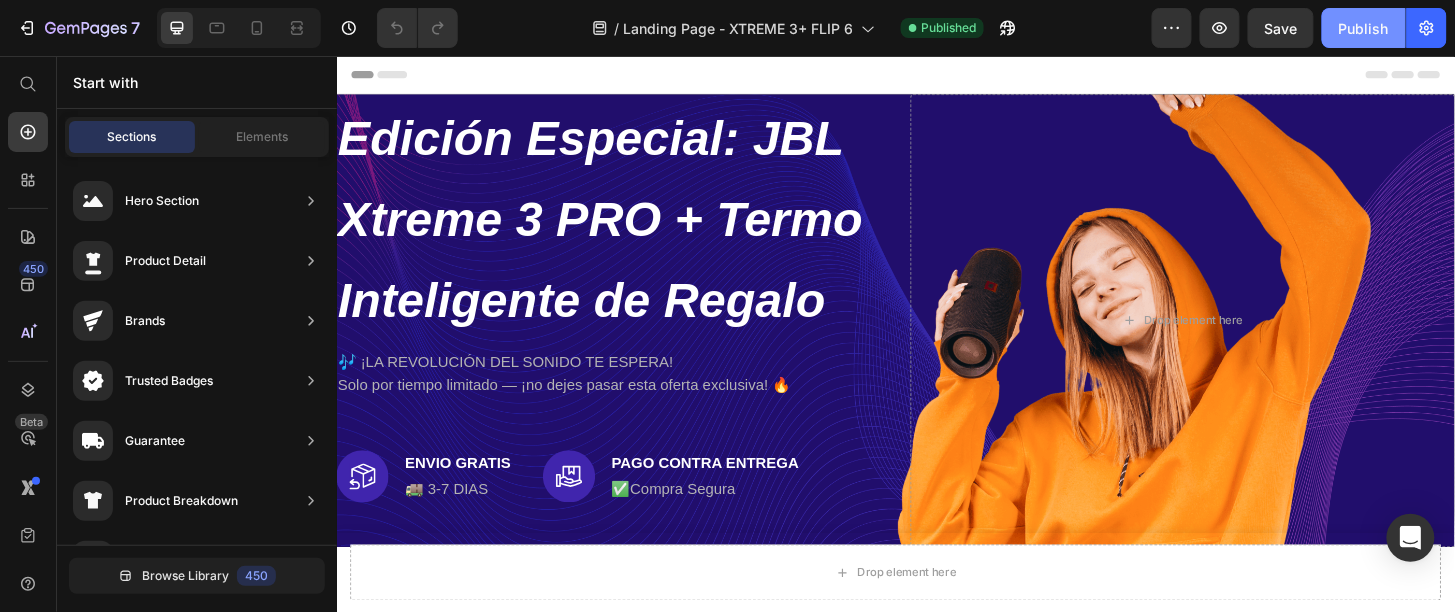 click on "Publish" at bounding box center [1364, 28] 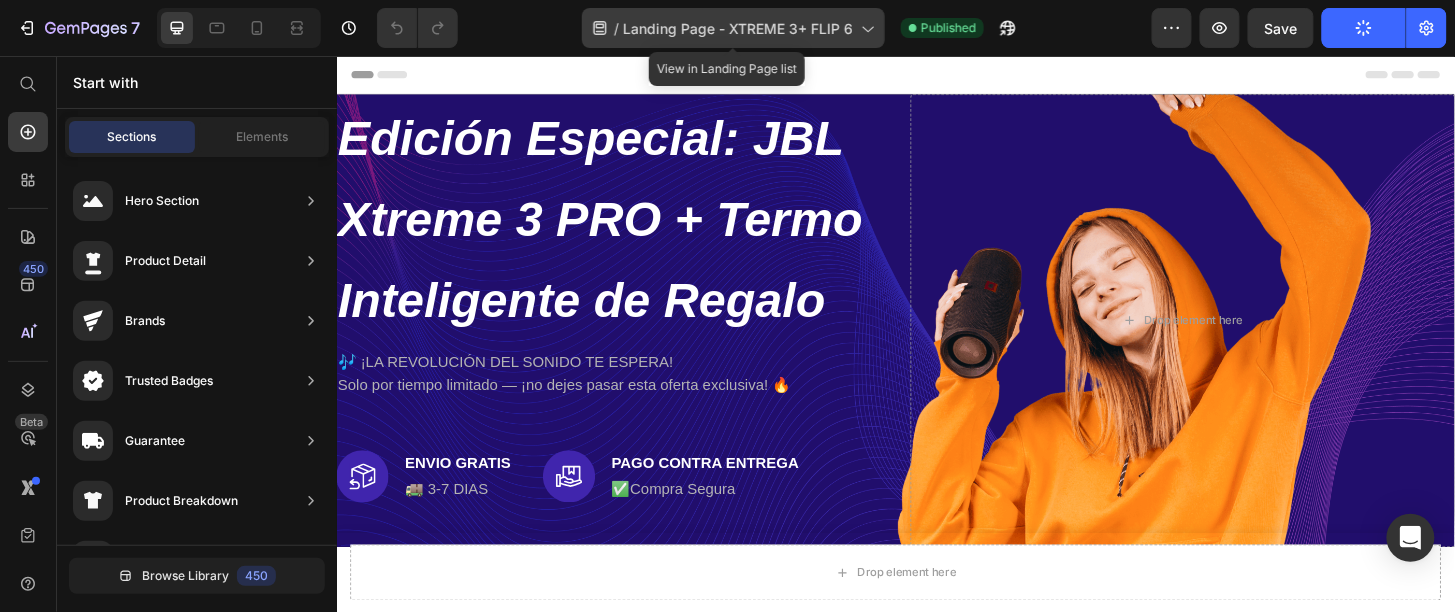 click on "Landing Page - XTREME 3+ FLIP 6" at bounding box center [738, 28] 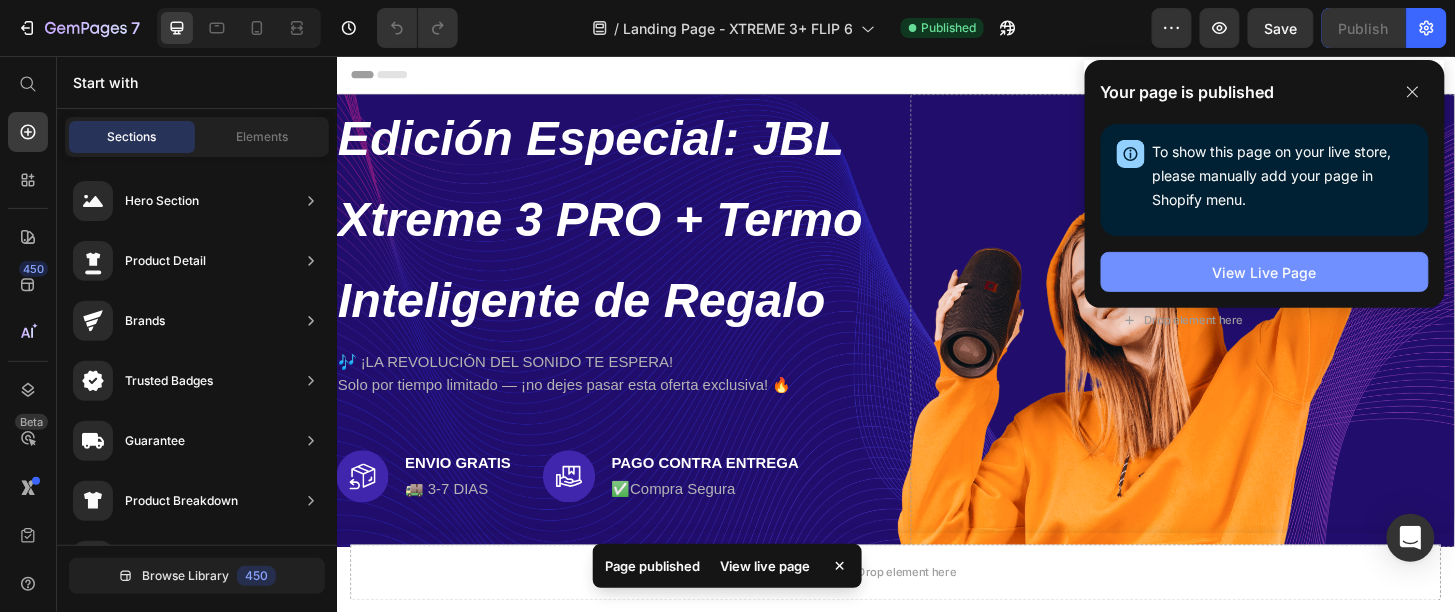 click on "View Live Page" at bounding box center [1265, 272] 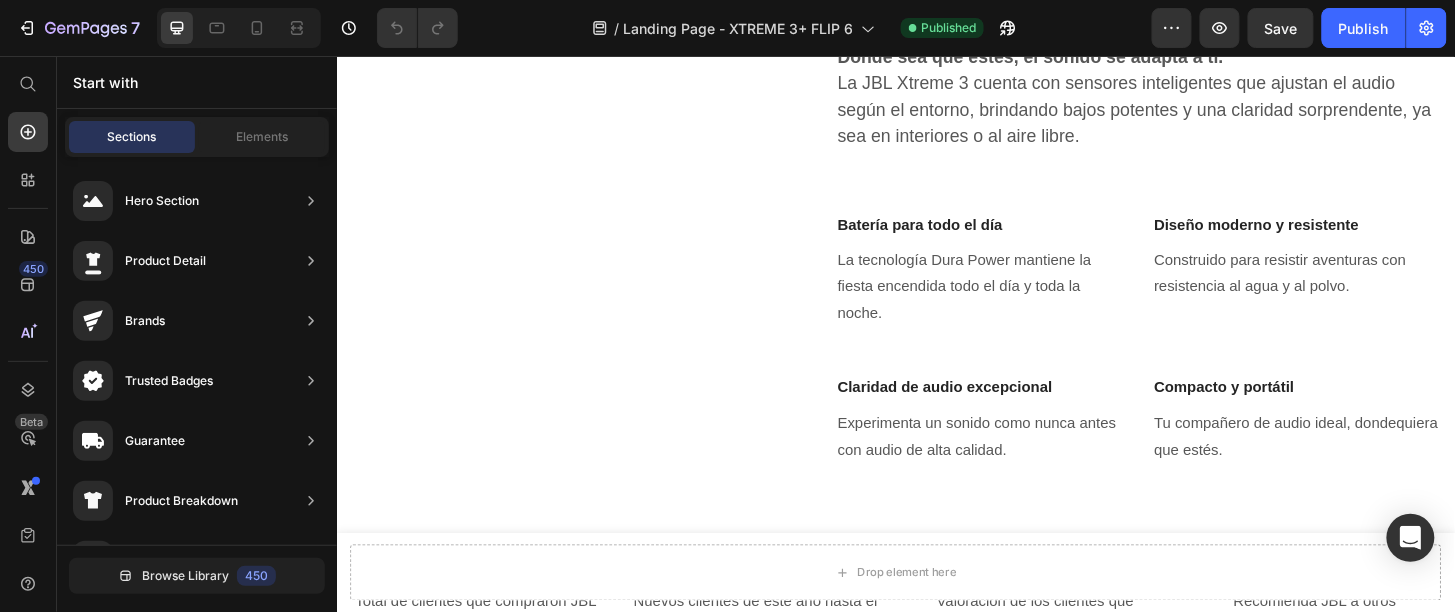 scroll, scrollTop: 0, scrollLeft: 0, axis: both 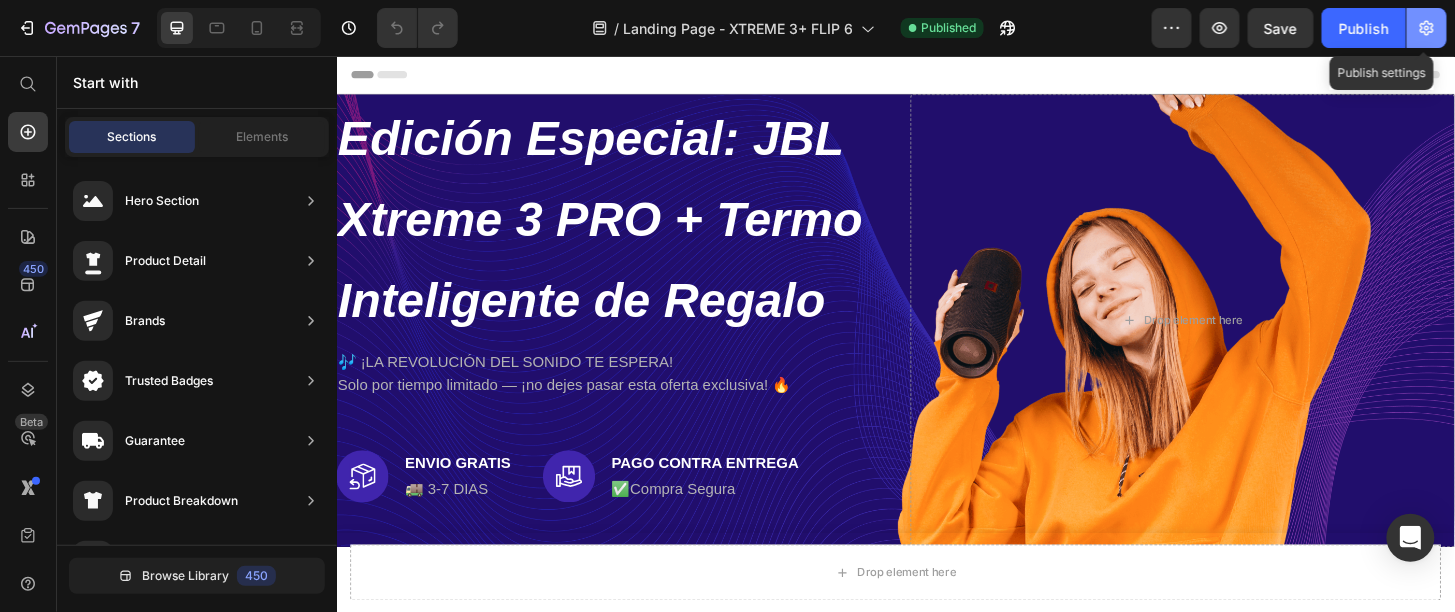 click 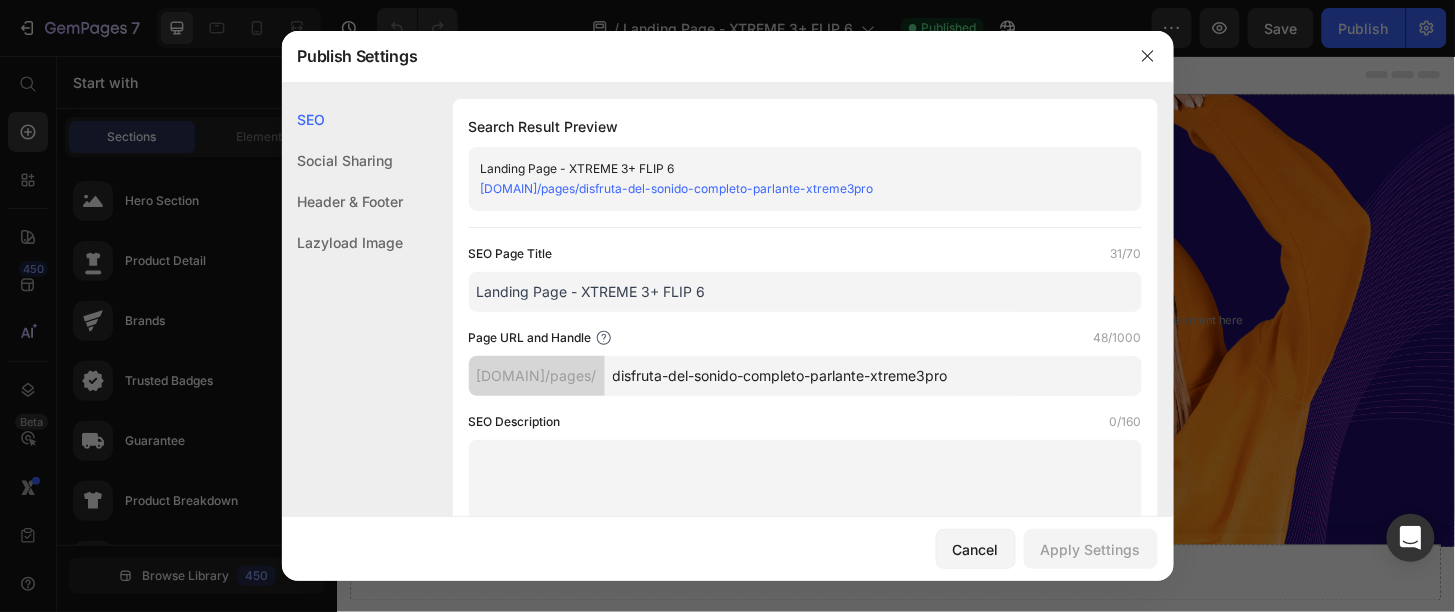 scroll, scrollTop: 124, scrollLeft: 0, axis: vertical 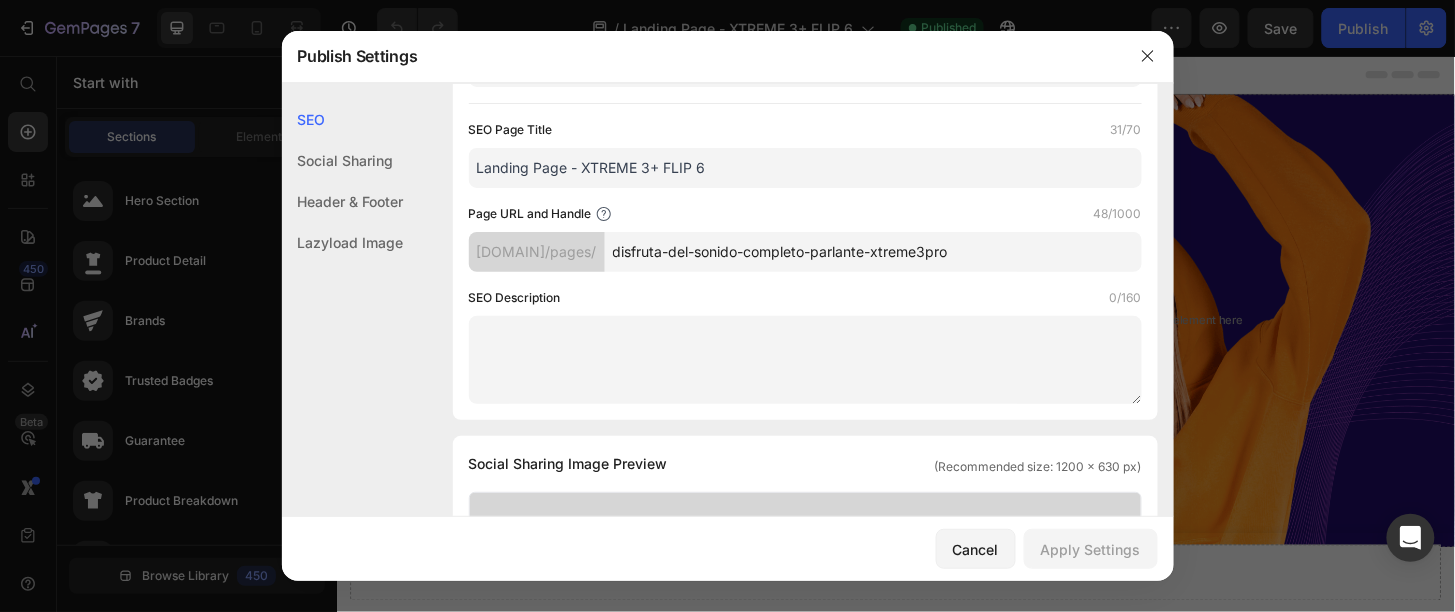 click on "disfruta-del-sonido-completo-parlante-xtreme3pro" at bounding box center (873, 252) 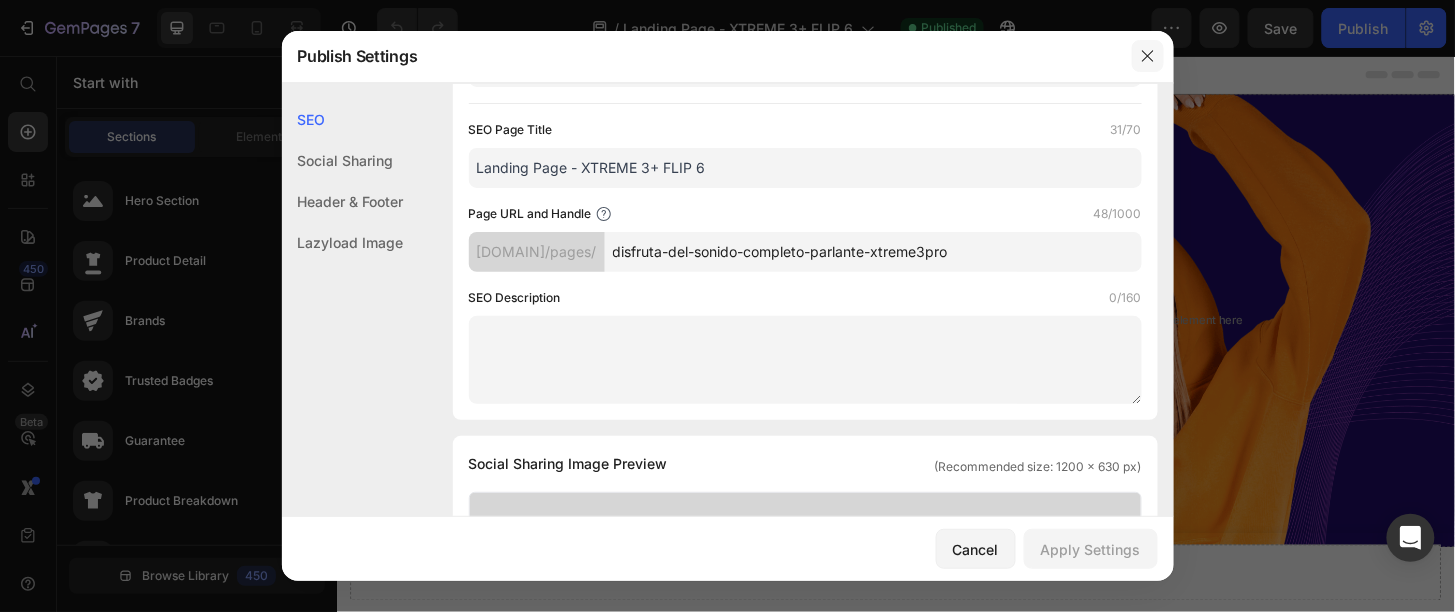 click 